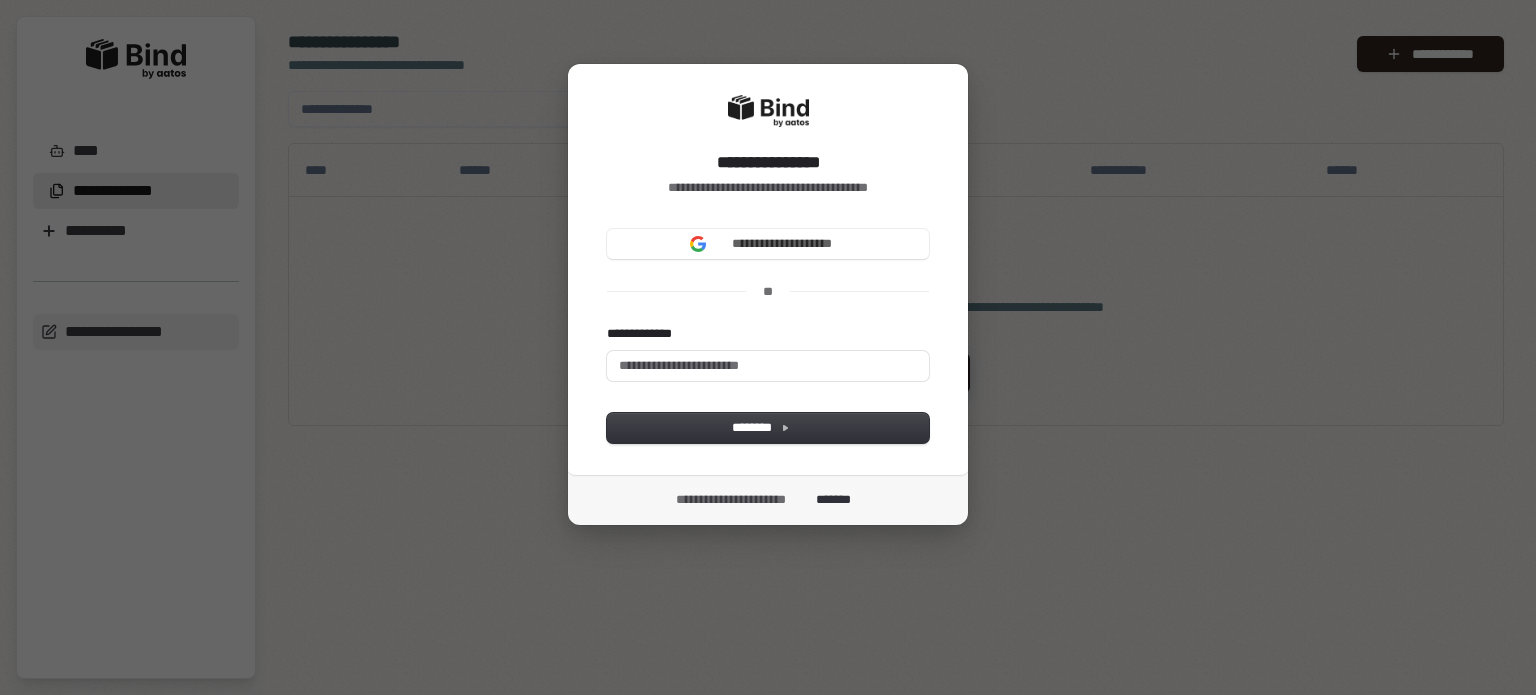 scroll, scrollTop: 0, scrollLeft: 0, axis: both 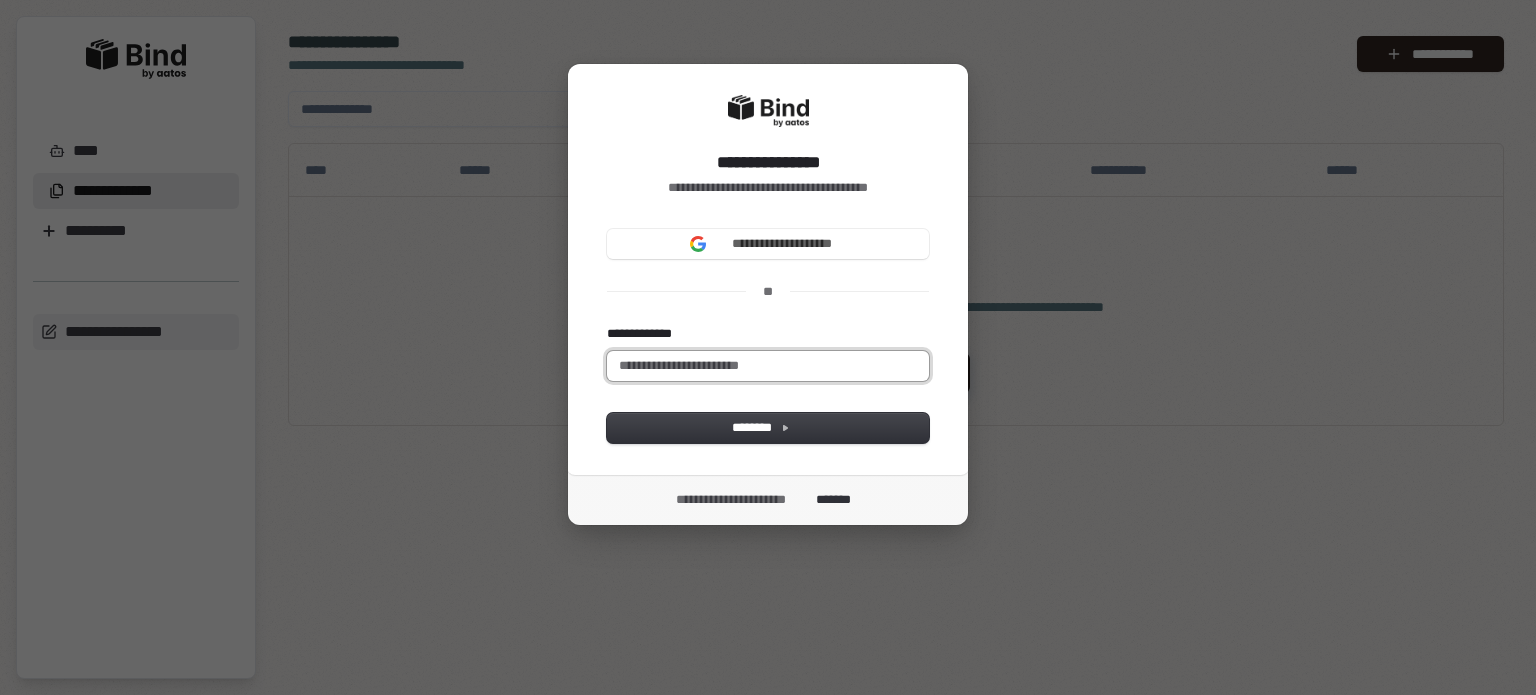 click on "**********" at bounding box center [768, 366] 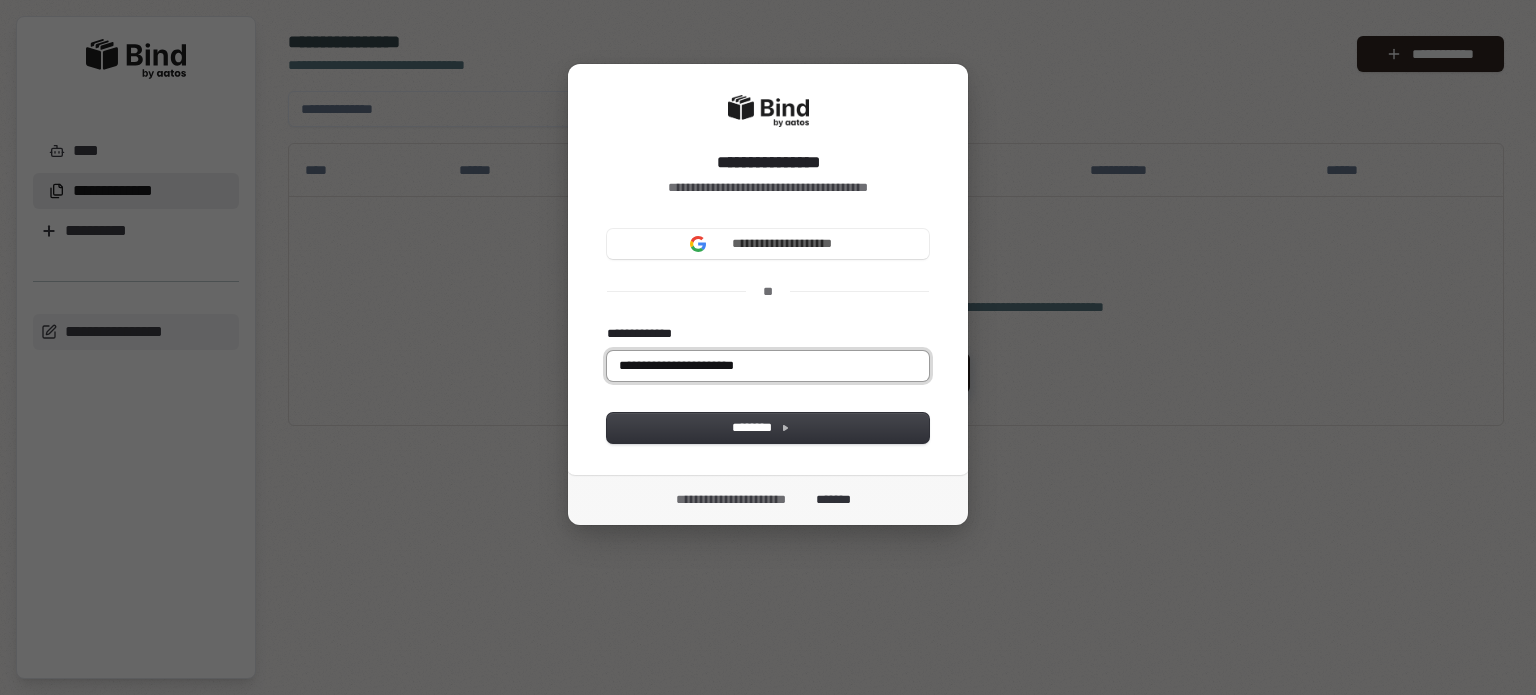 click at bounding box center [607, 325] 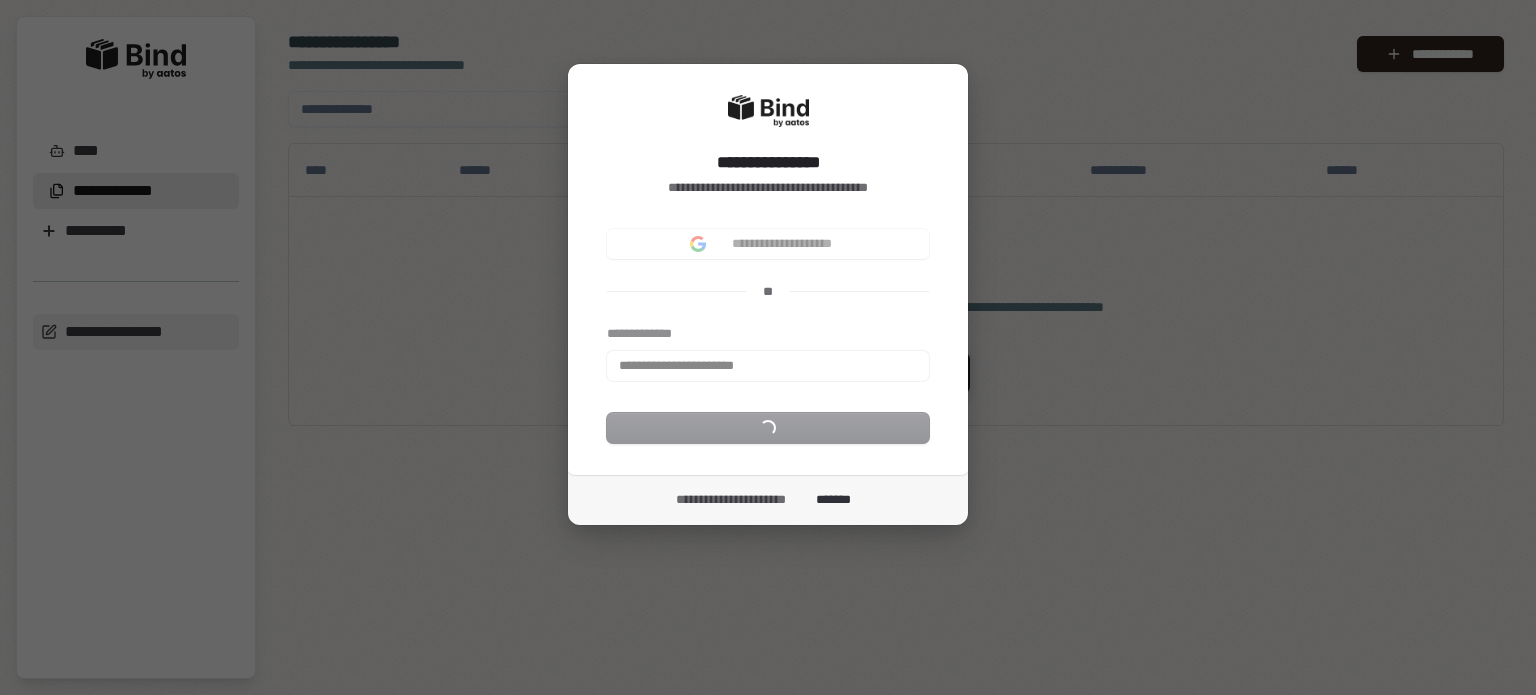 type on "**********" 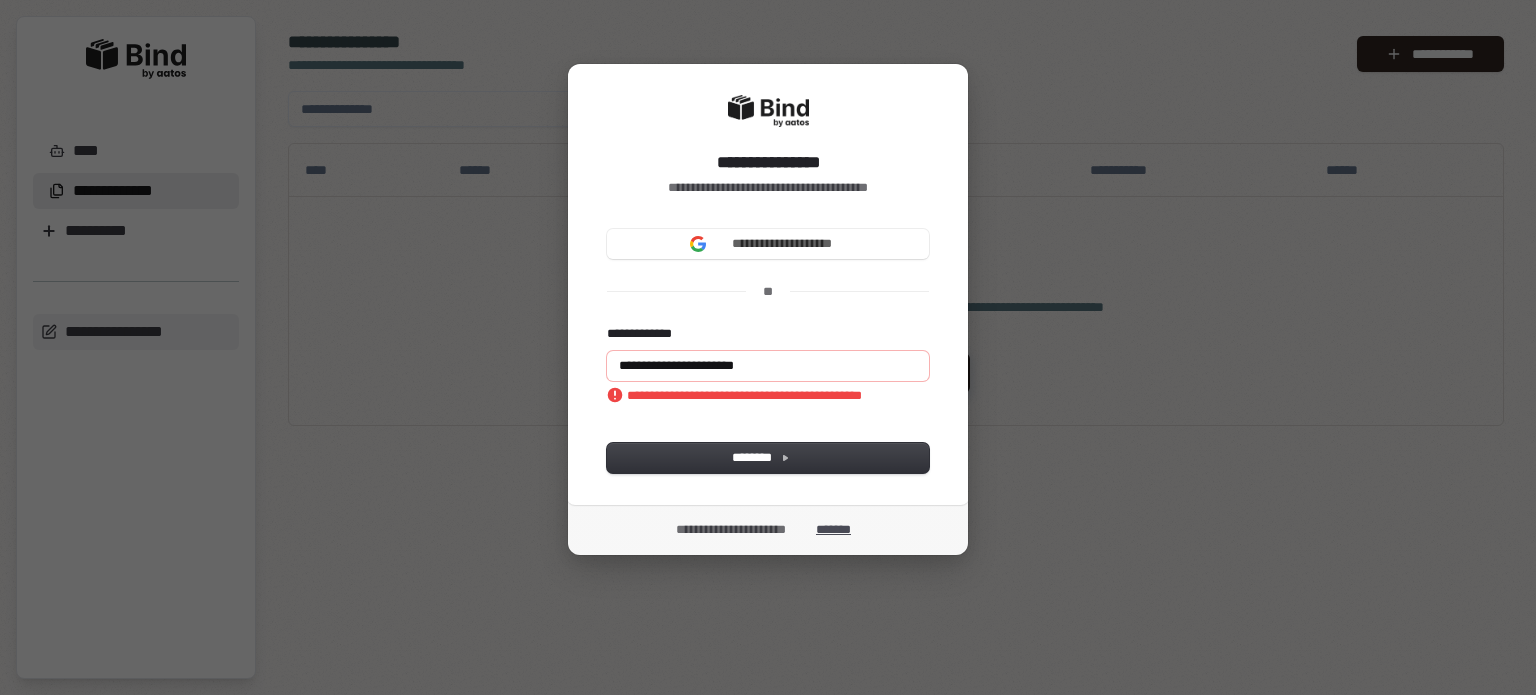click on "*******" at bounding box center (838, 530) 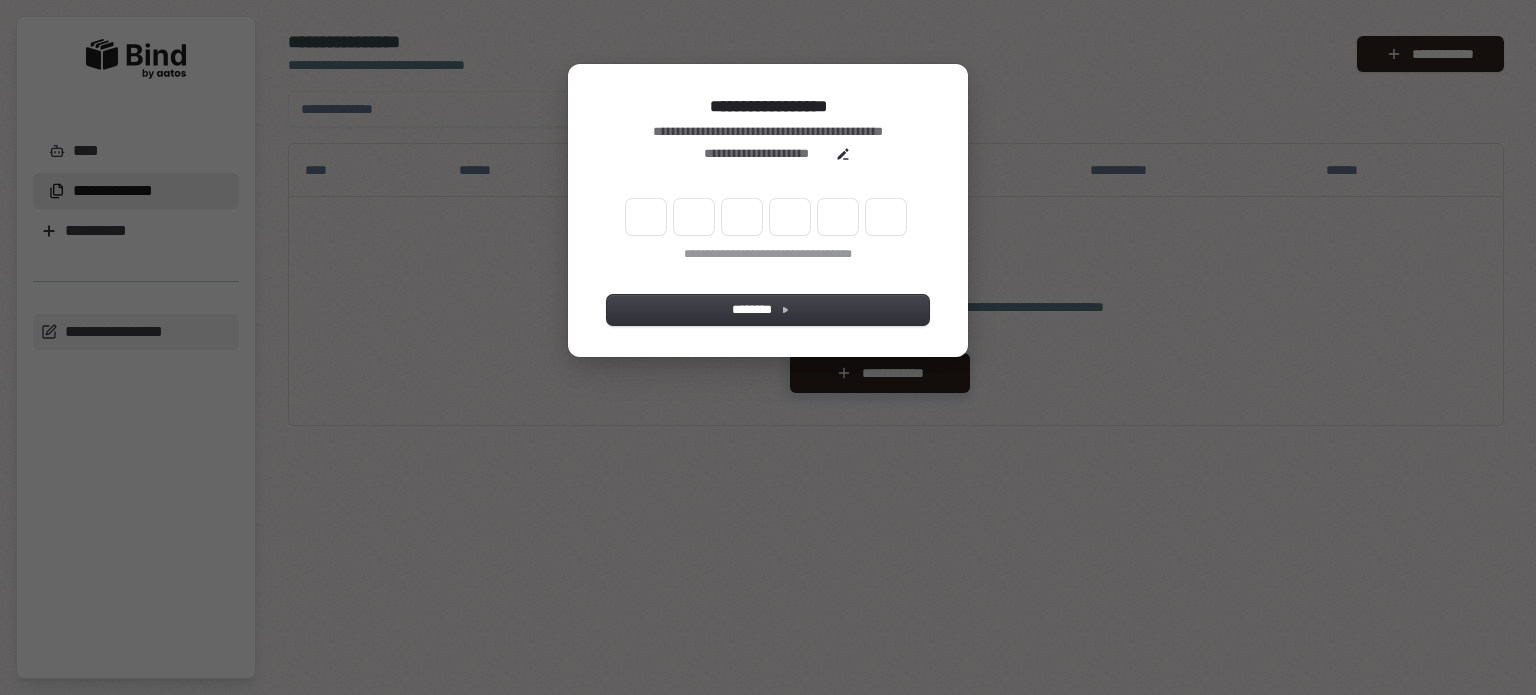 scroll, scrollTop: 0, scrollLeft: 0, axis: both 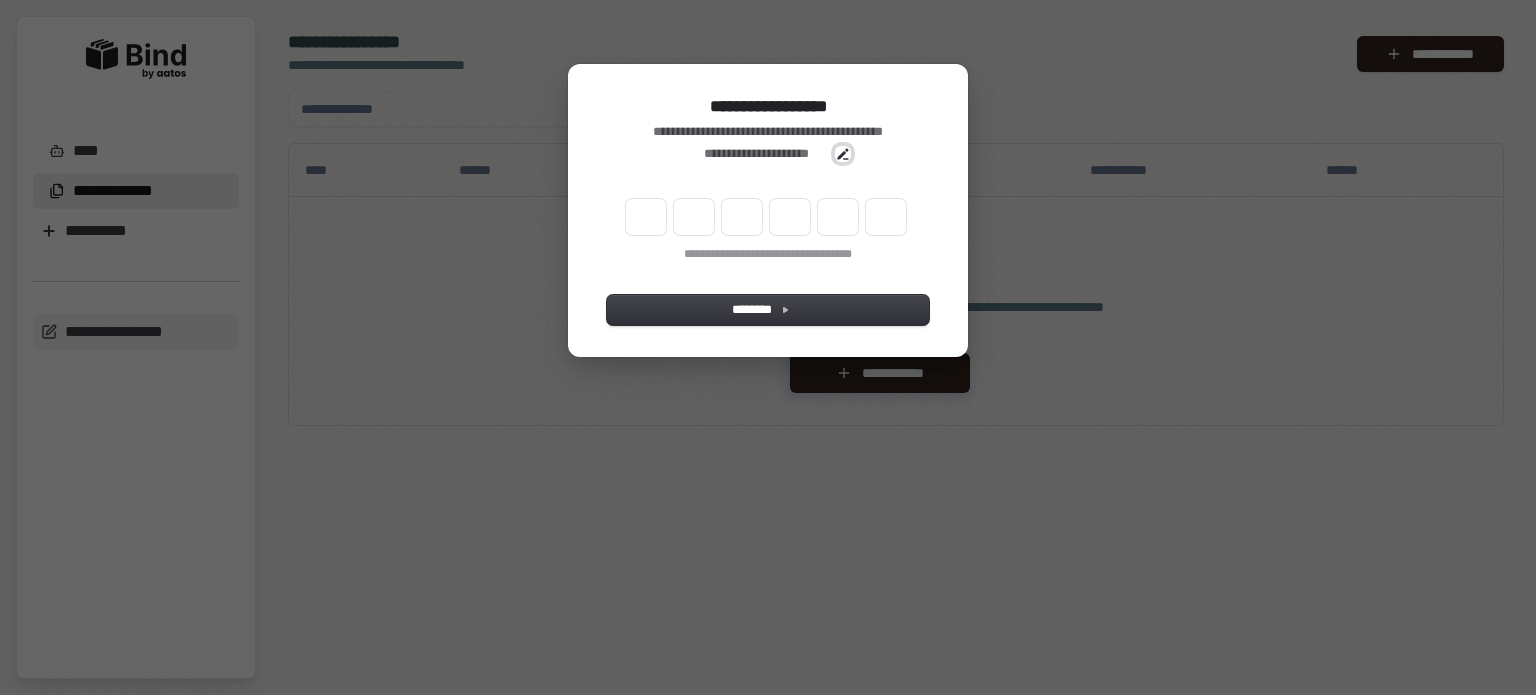 click 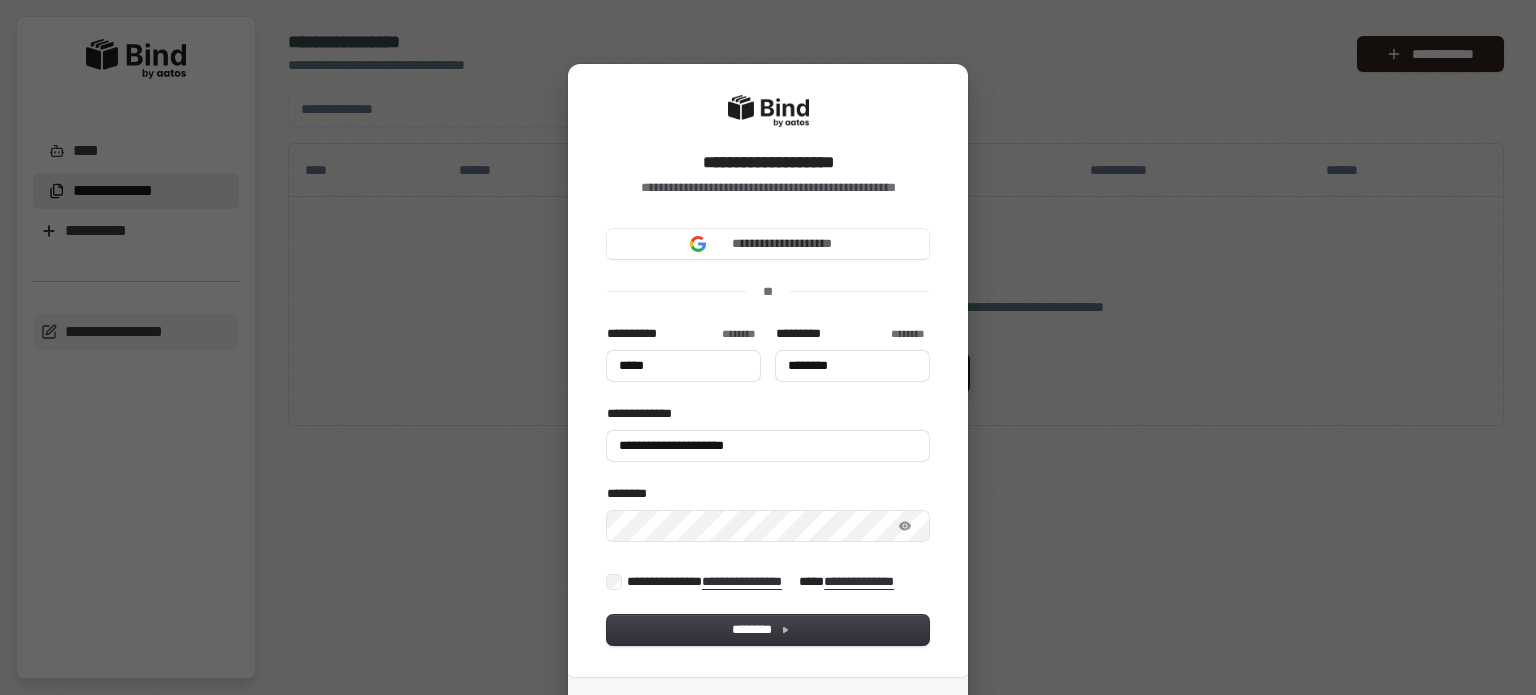 type on "*****" 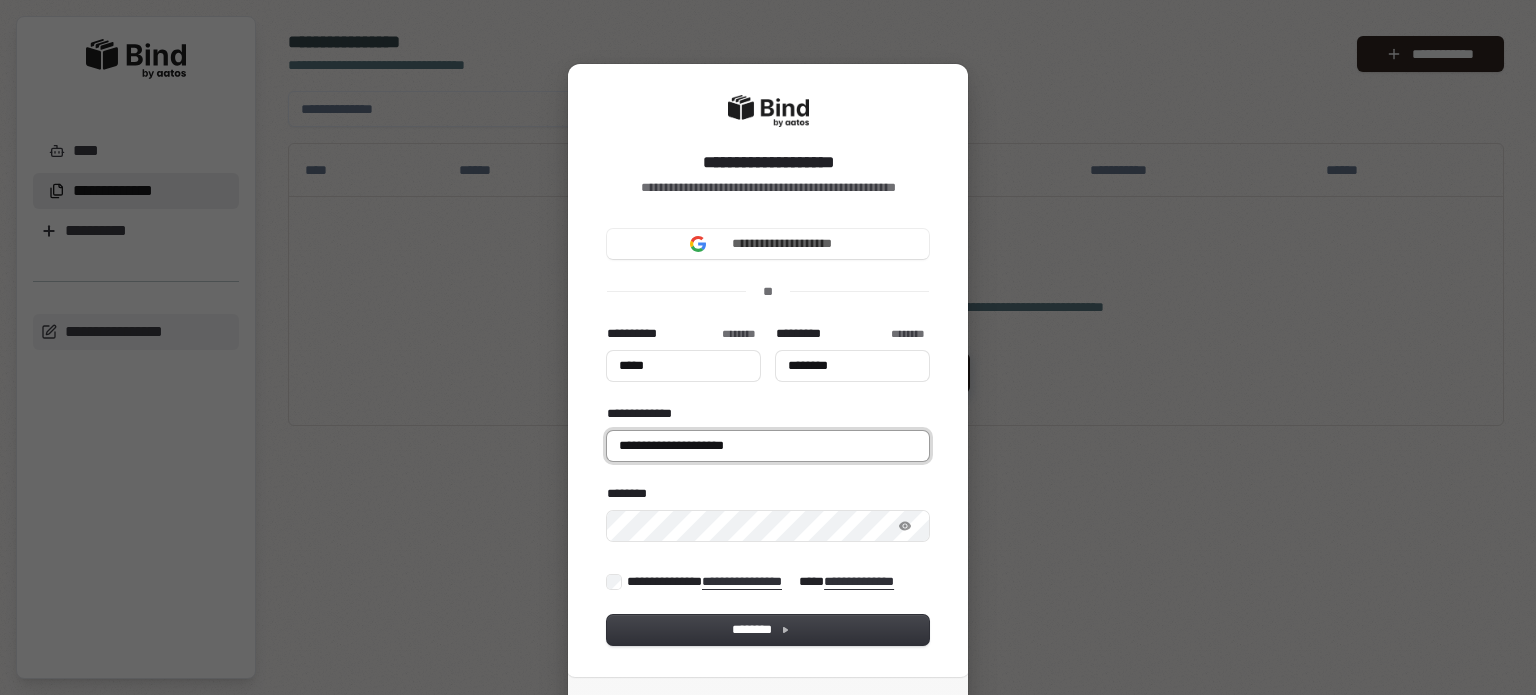 type on "*****" 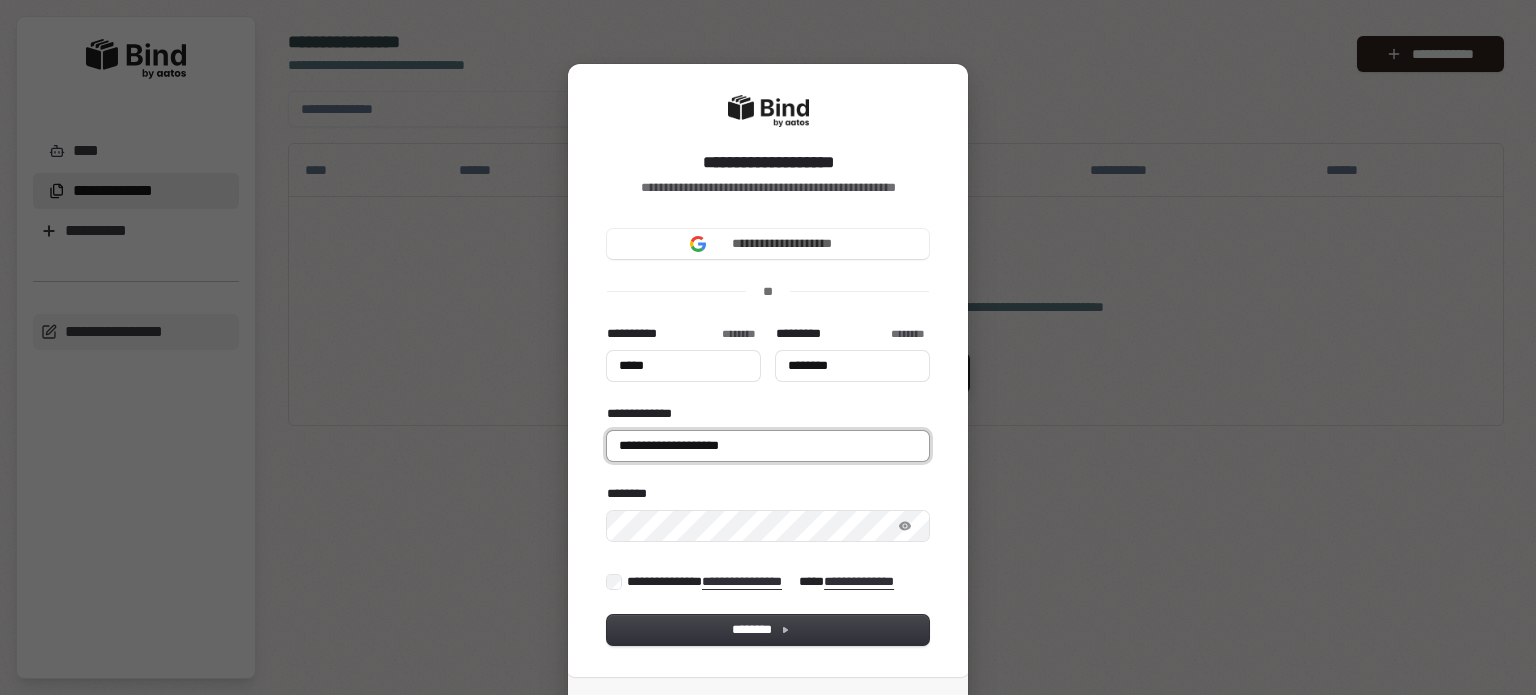 type on "*****" 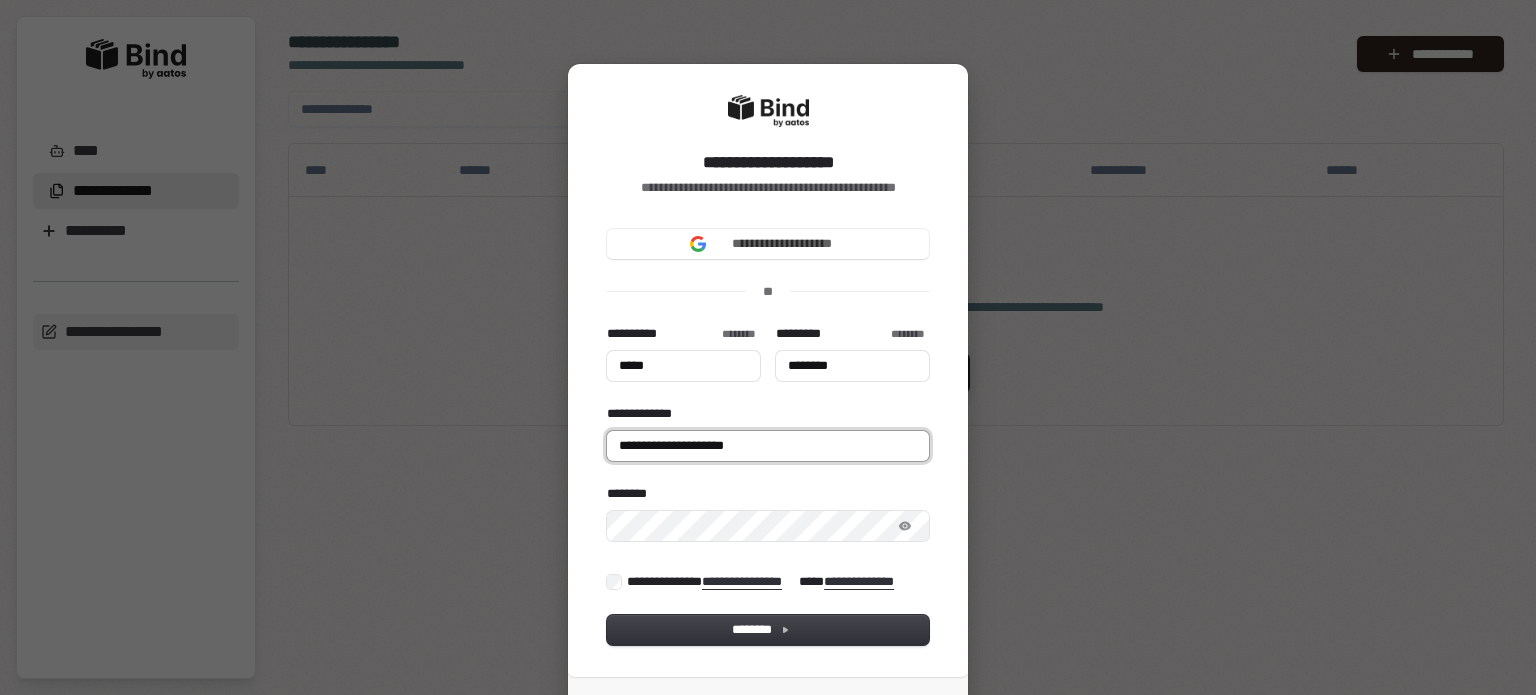 type on "*****" 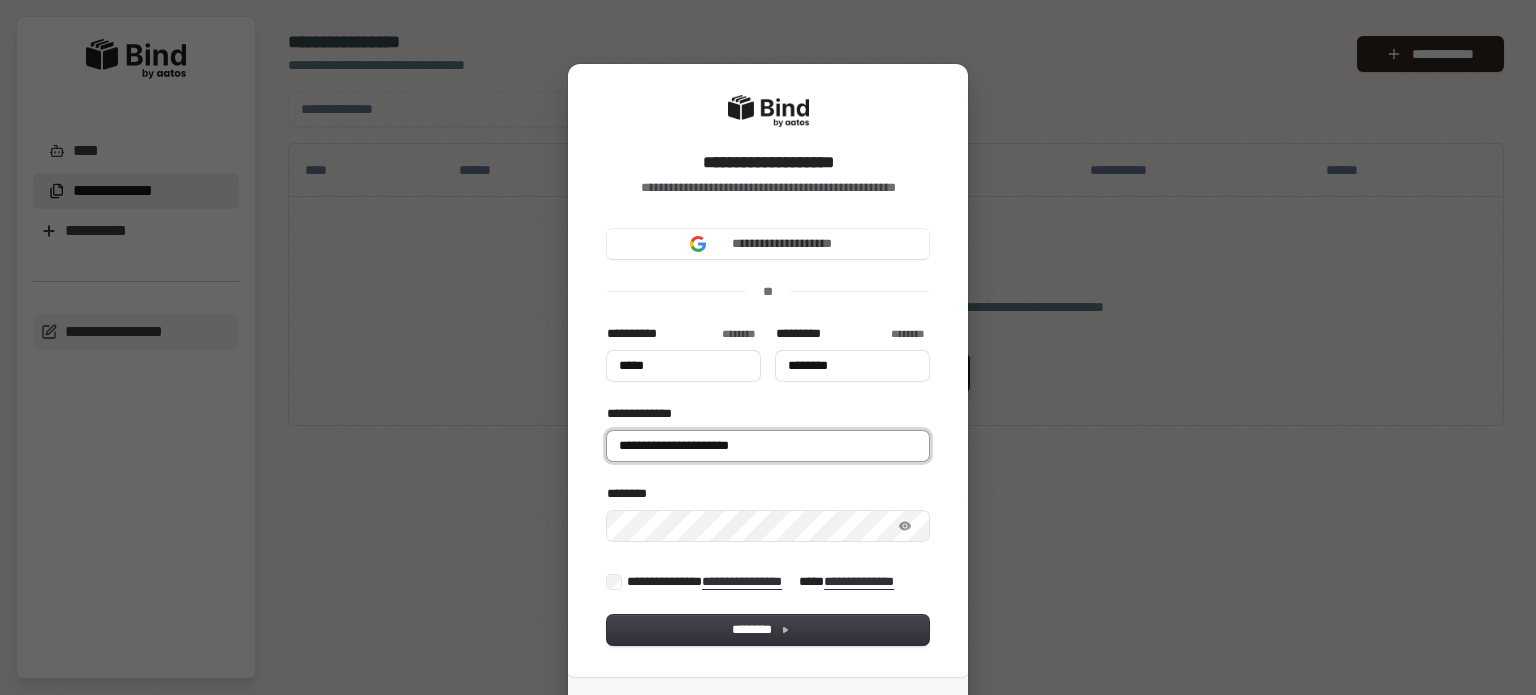 type on "*****" 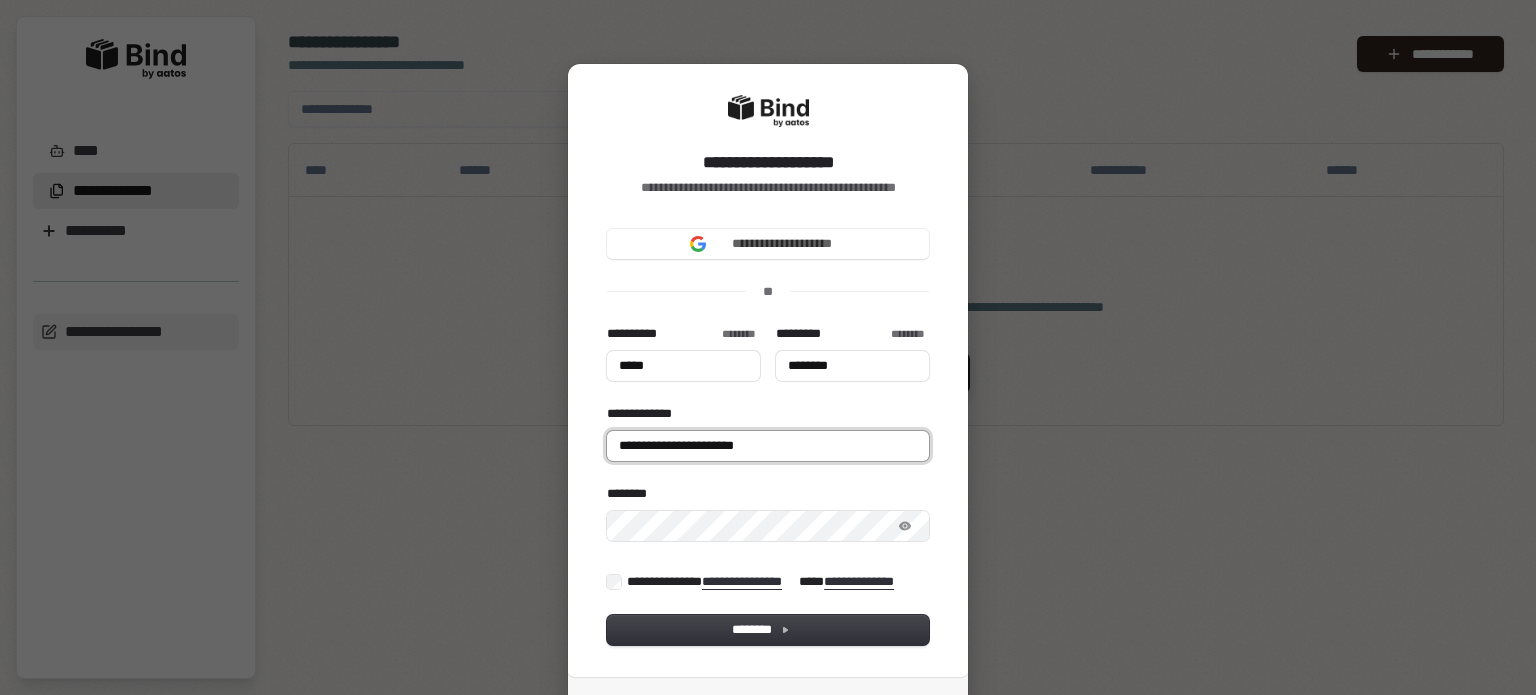 type on "**********" 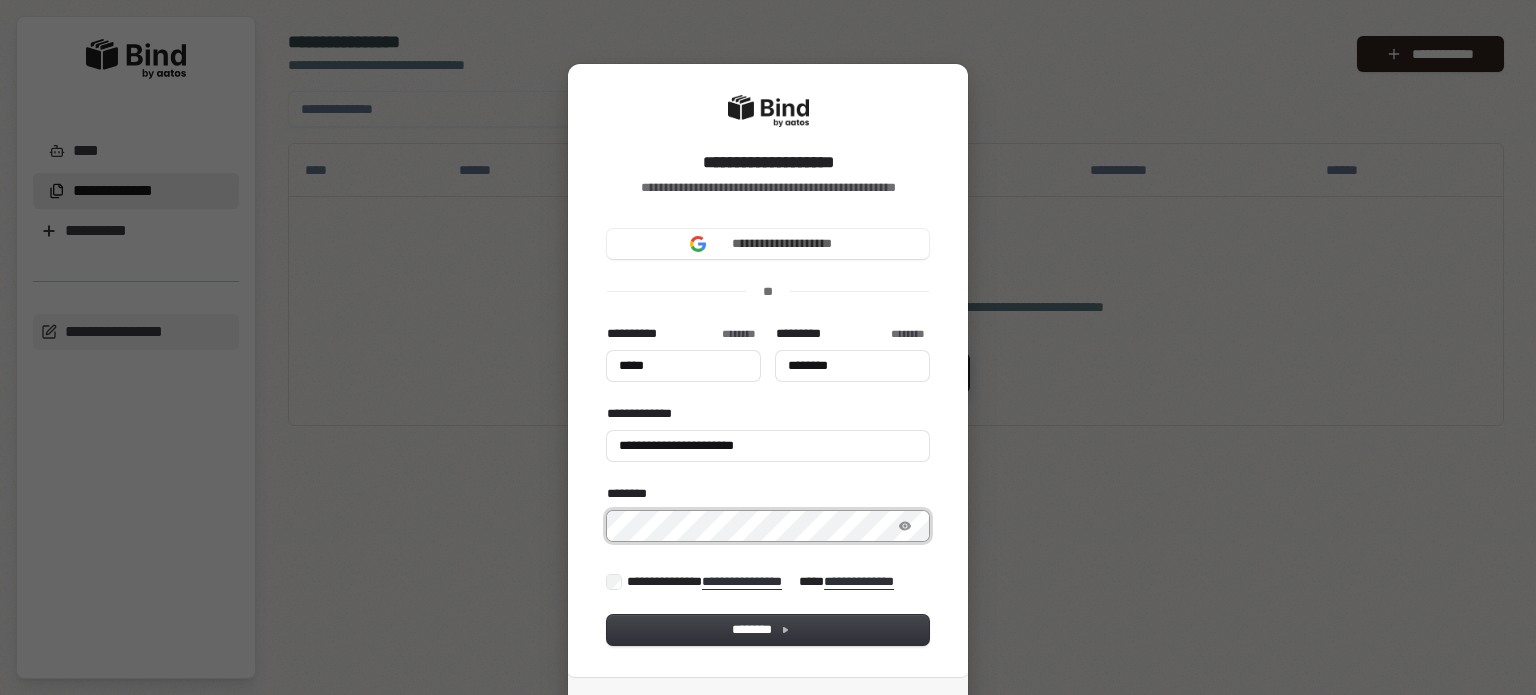 type on "*****" 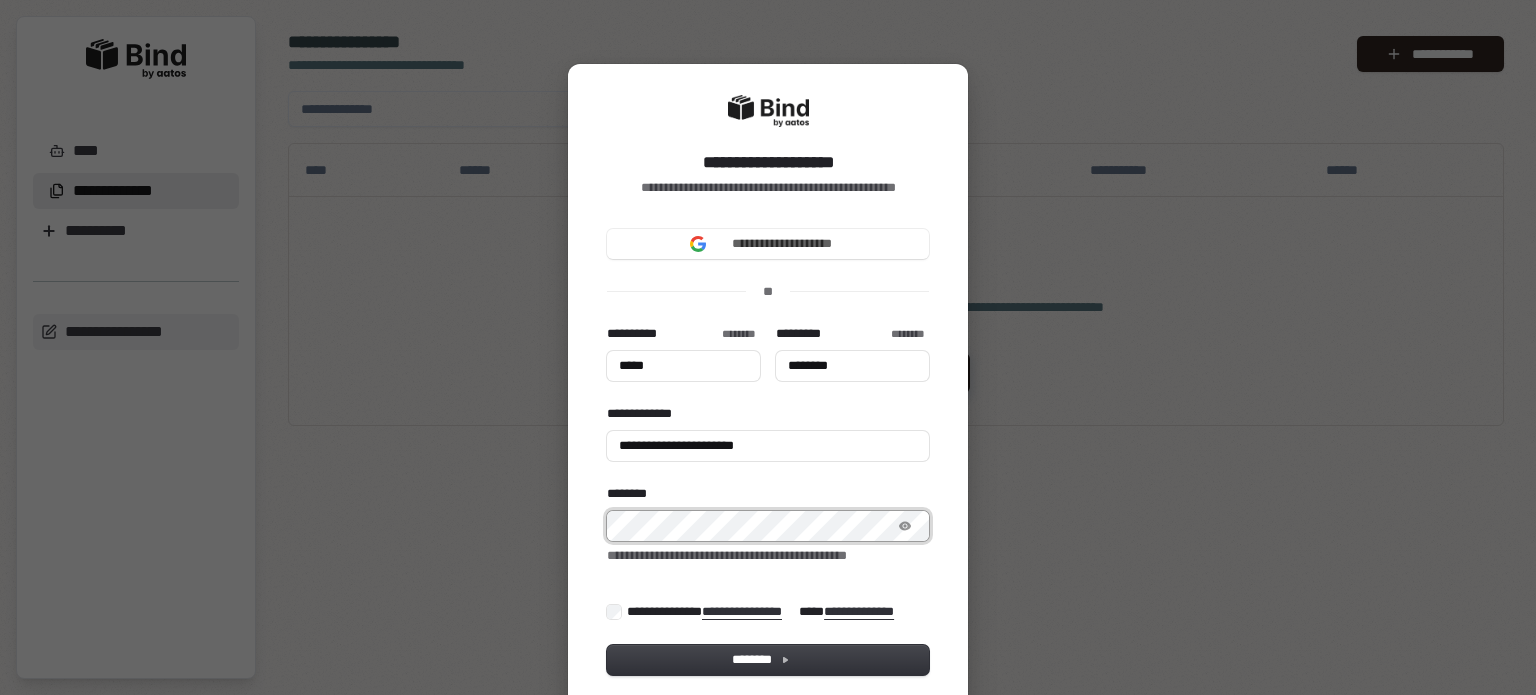 type on "*****" 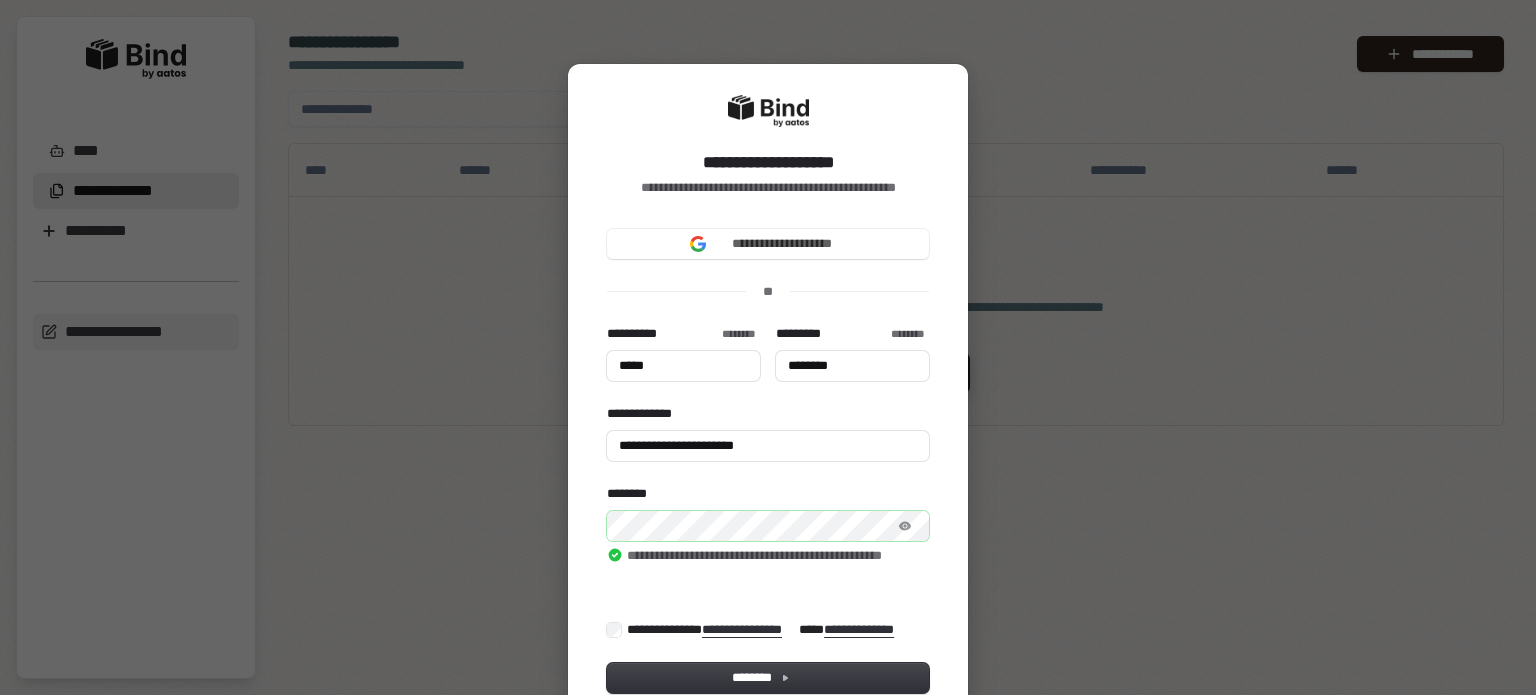 type on "*****" 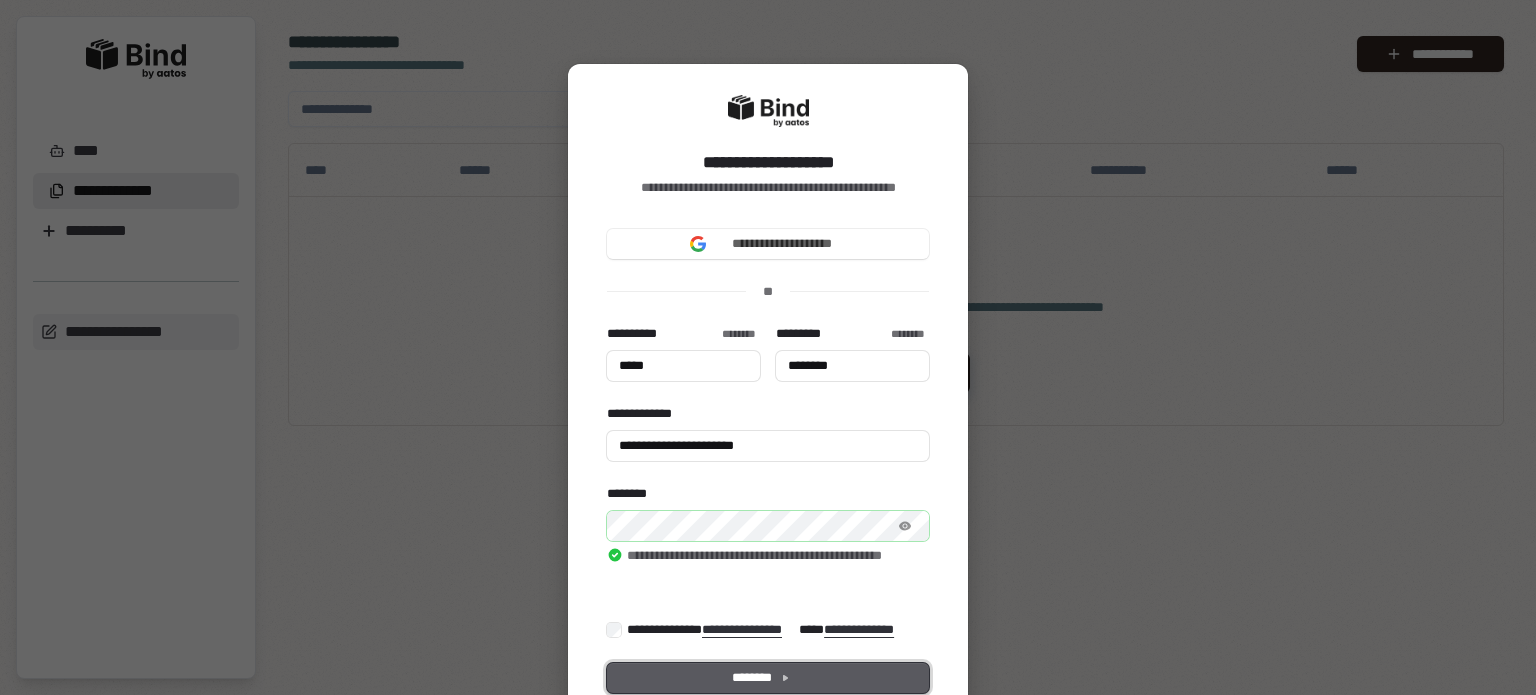 type on "*****" 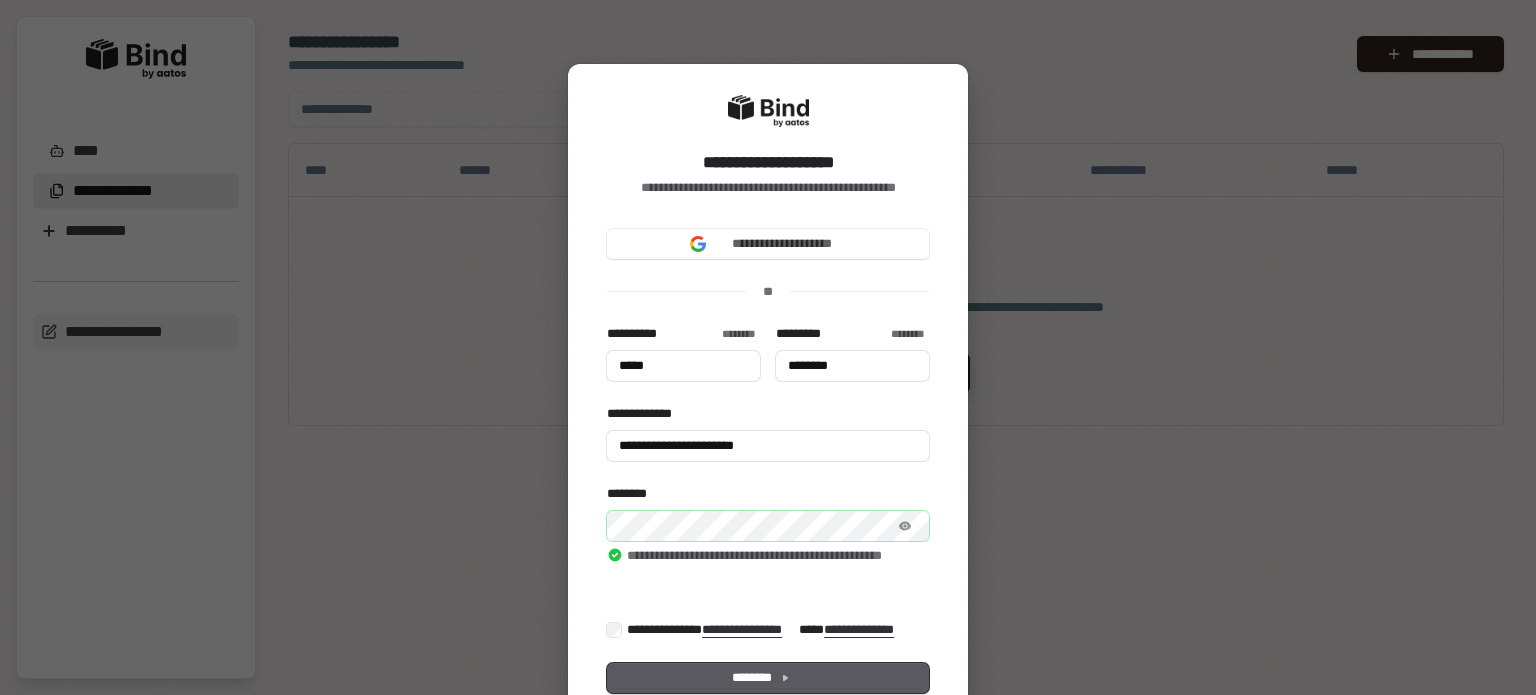 type on "*****" 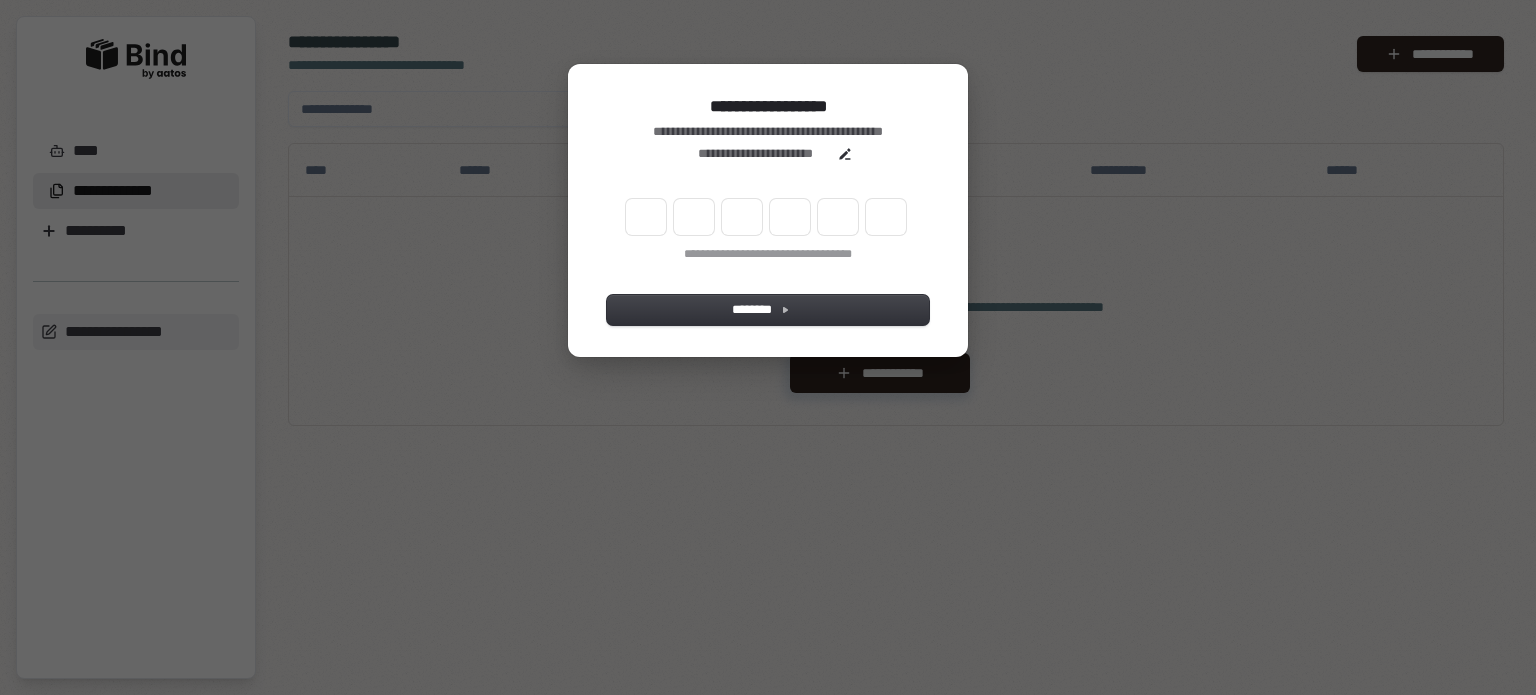 type on "*" 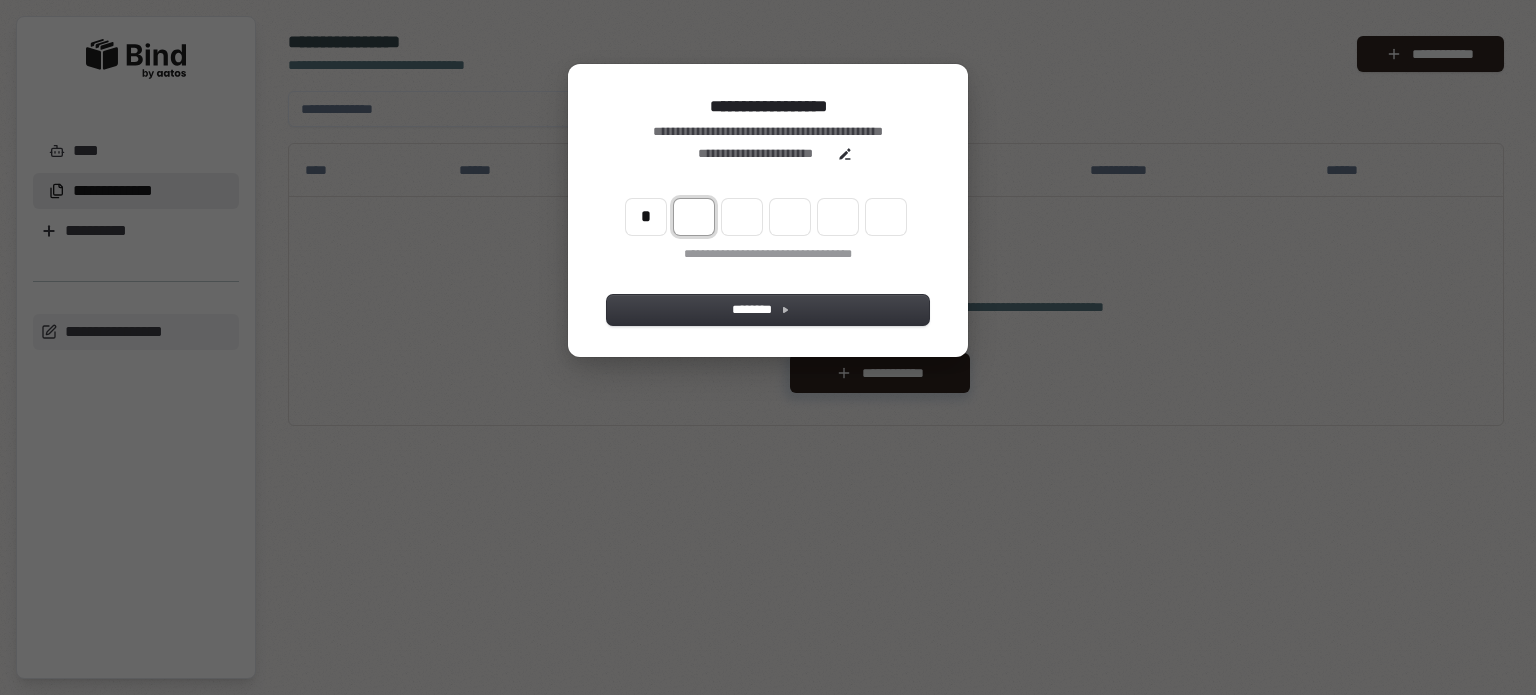 type on "*" 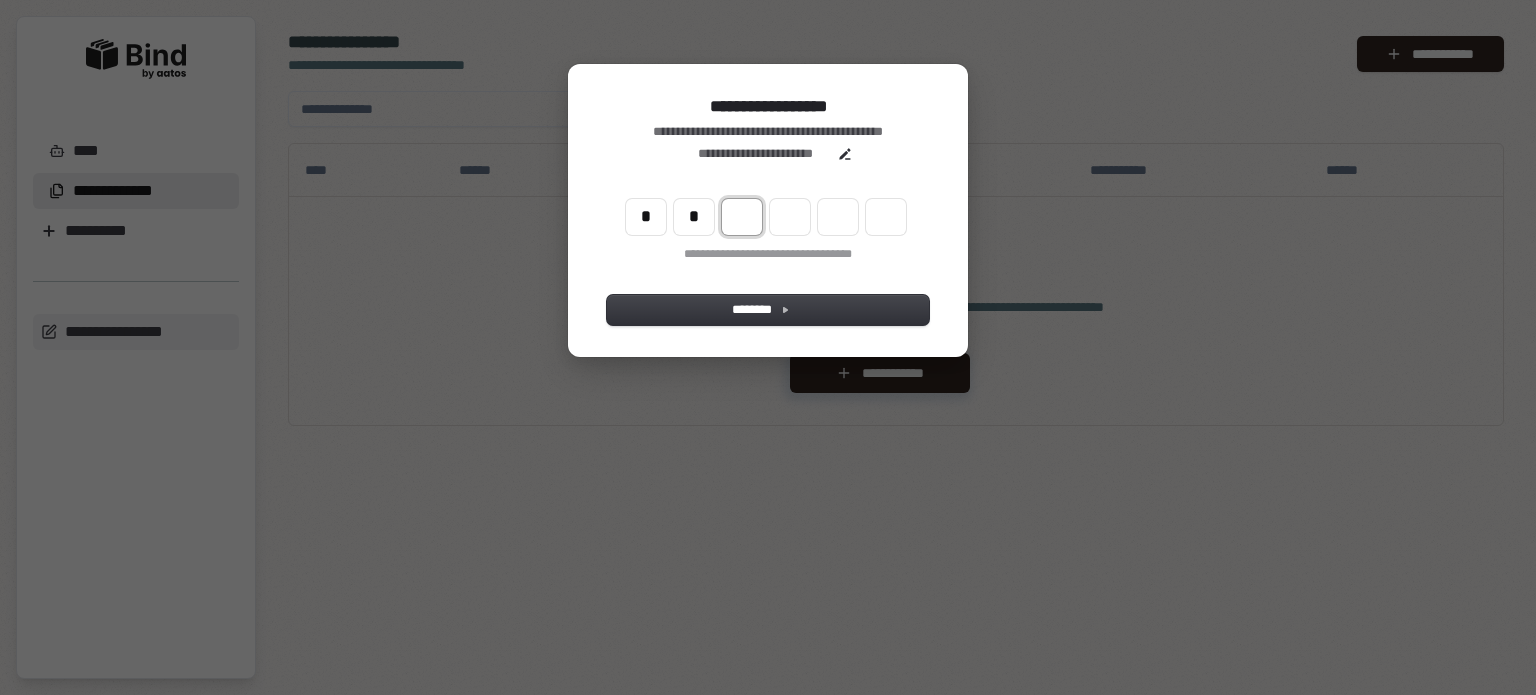 type on "**" 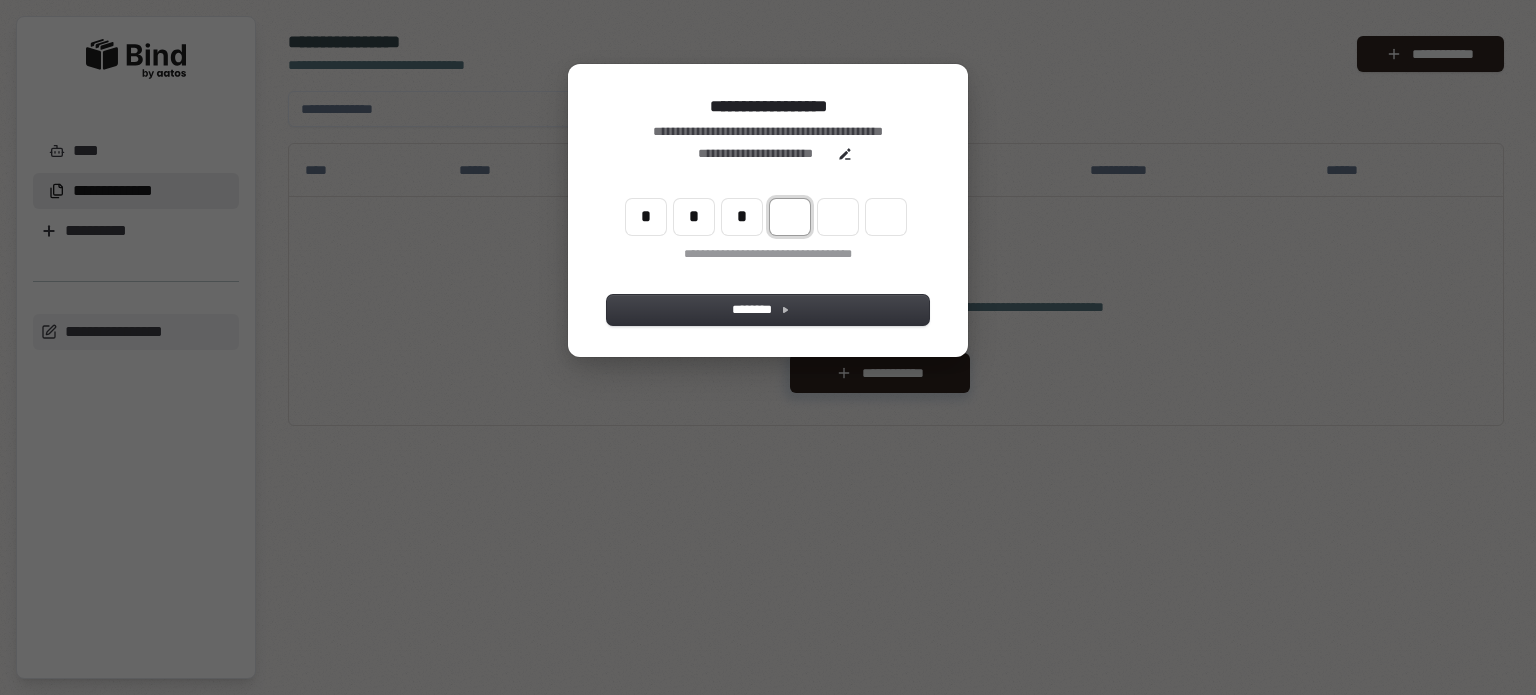 type on "***" 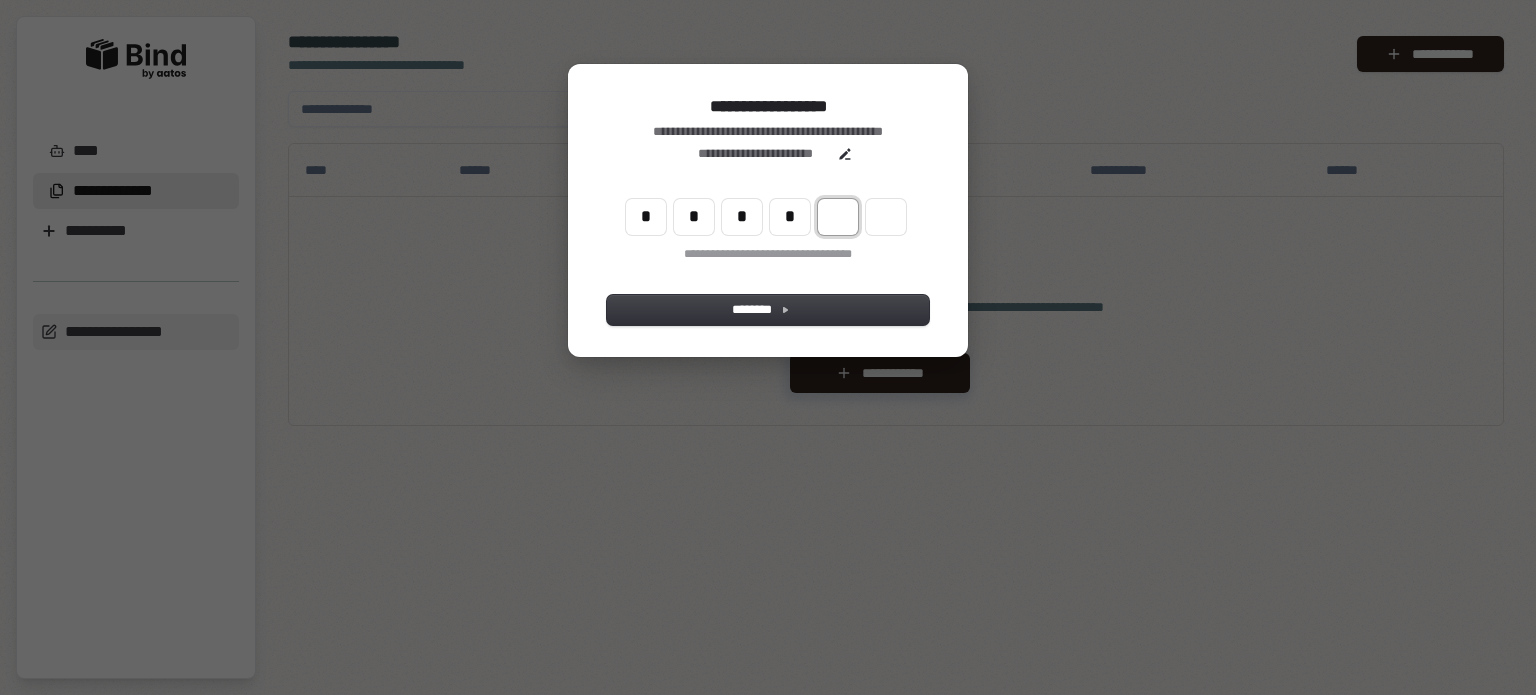 type on "****" 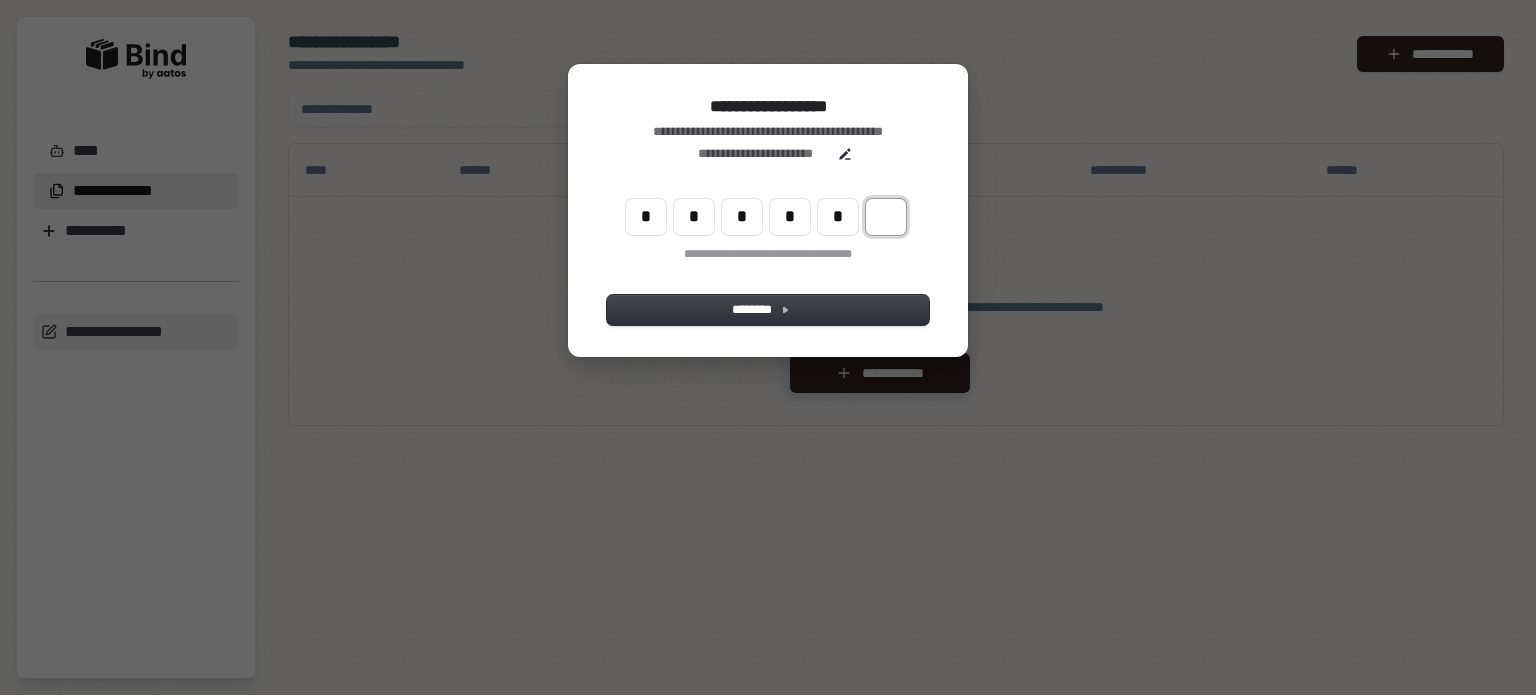 type on "******" 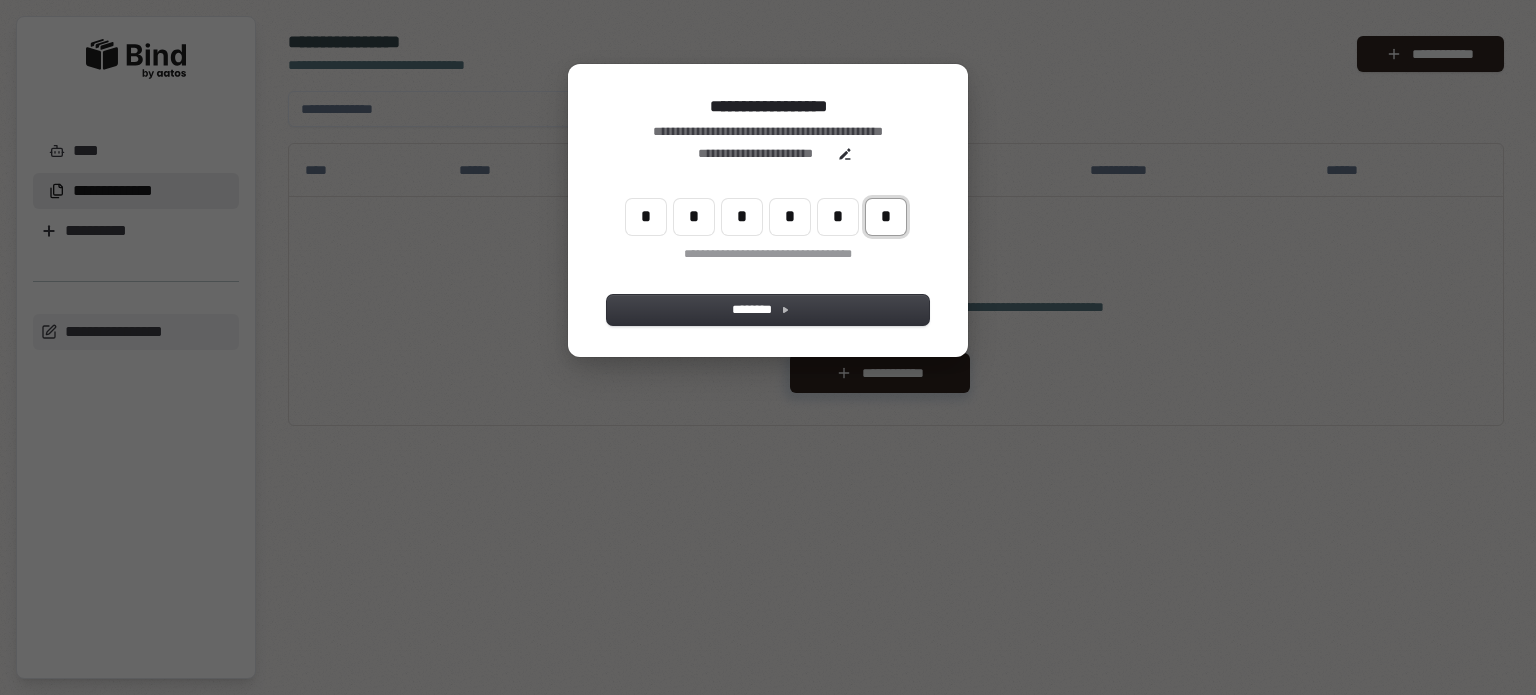 type on "*" 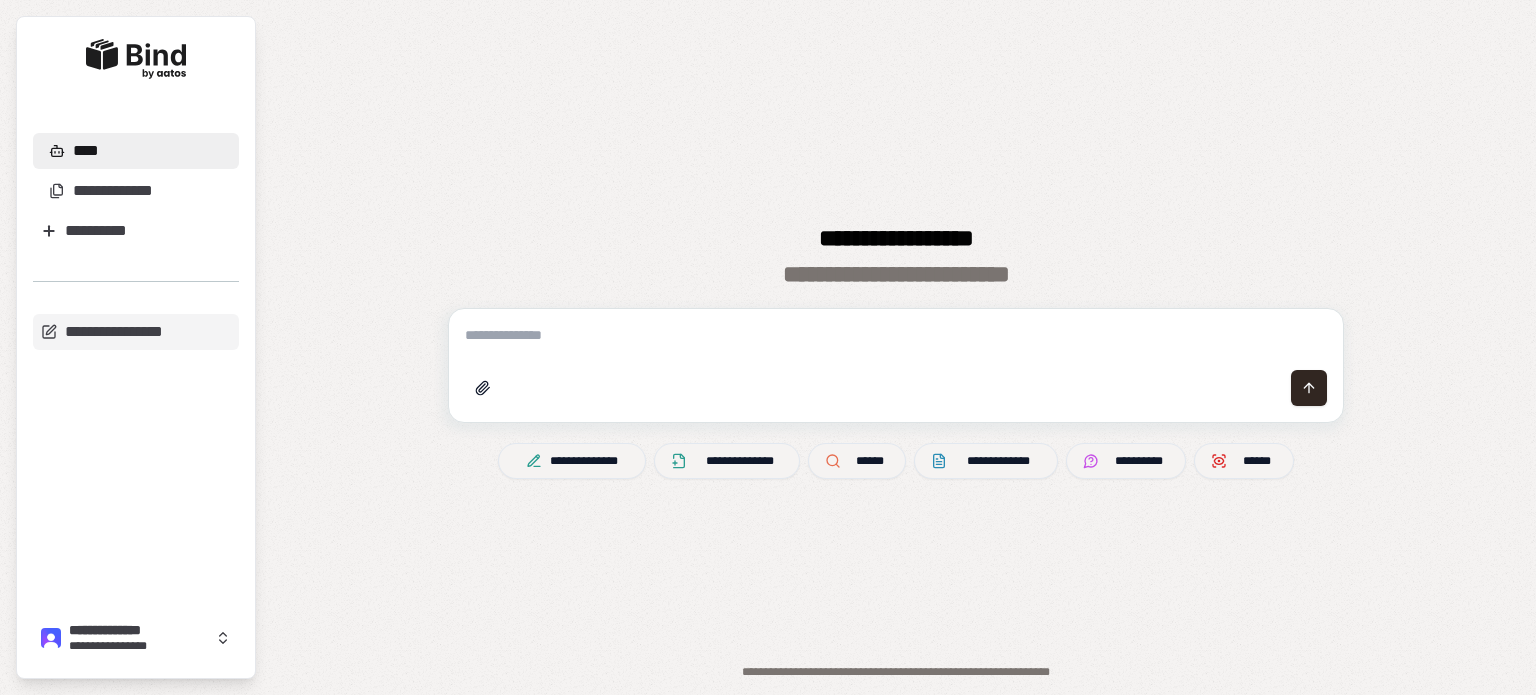 scroll, scrollTop: 0, scrollLeft: 0, axis: both 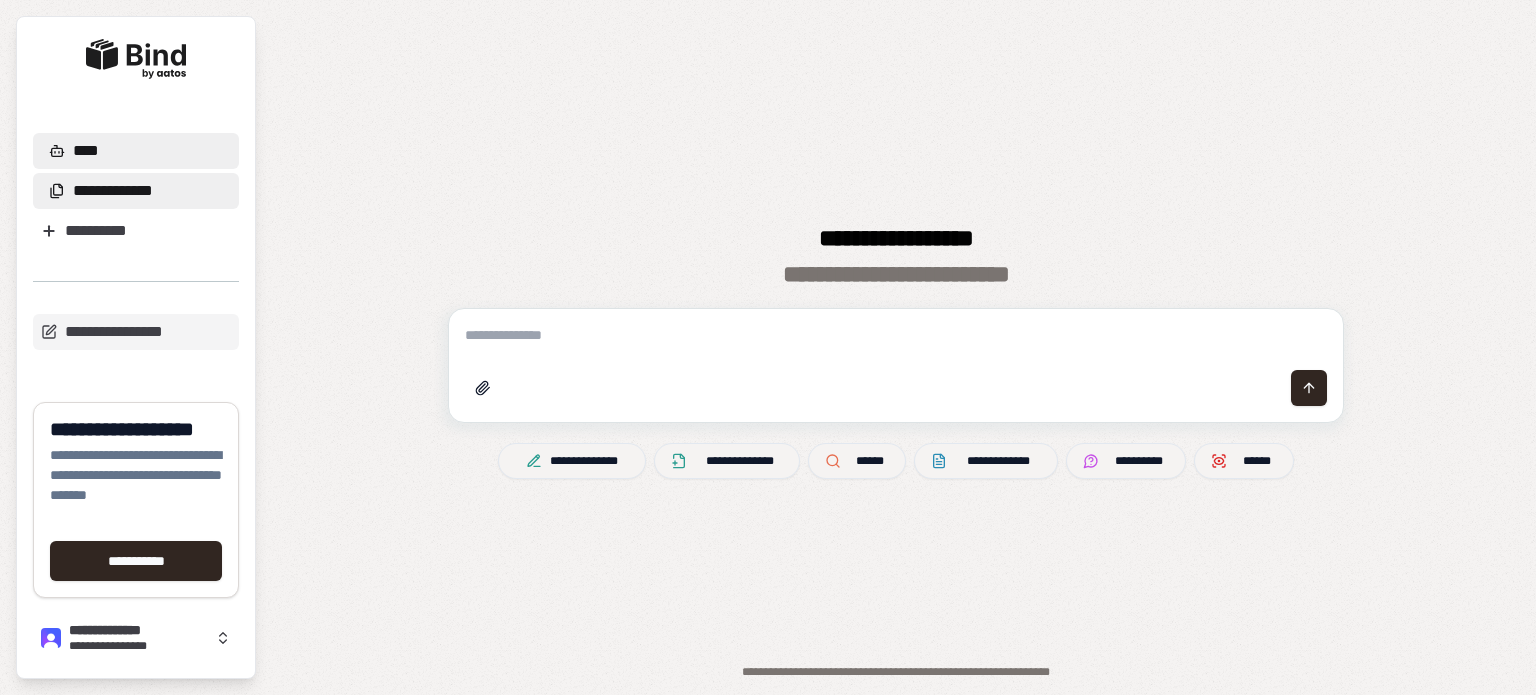 click on "**********" at bounding box center (136, 191) 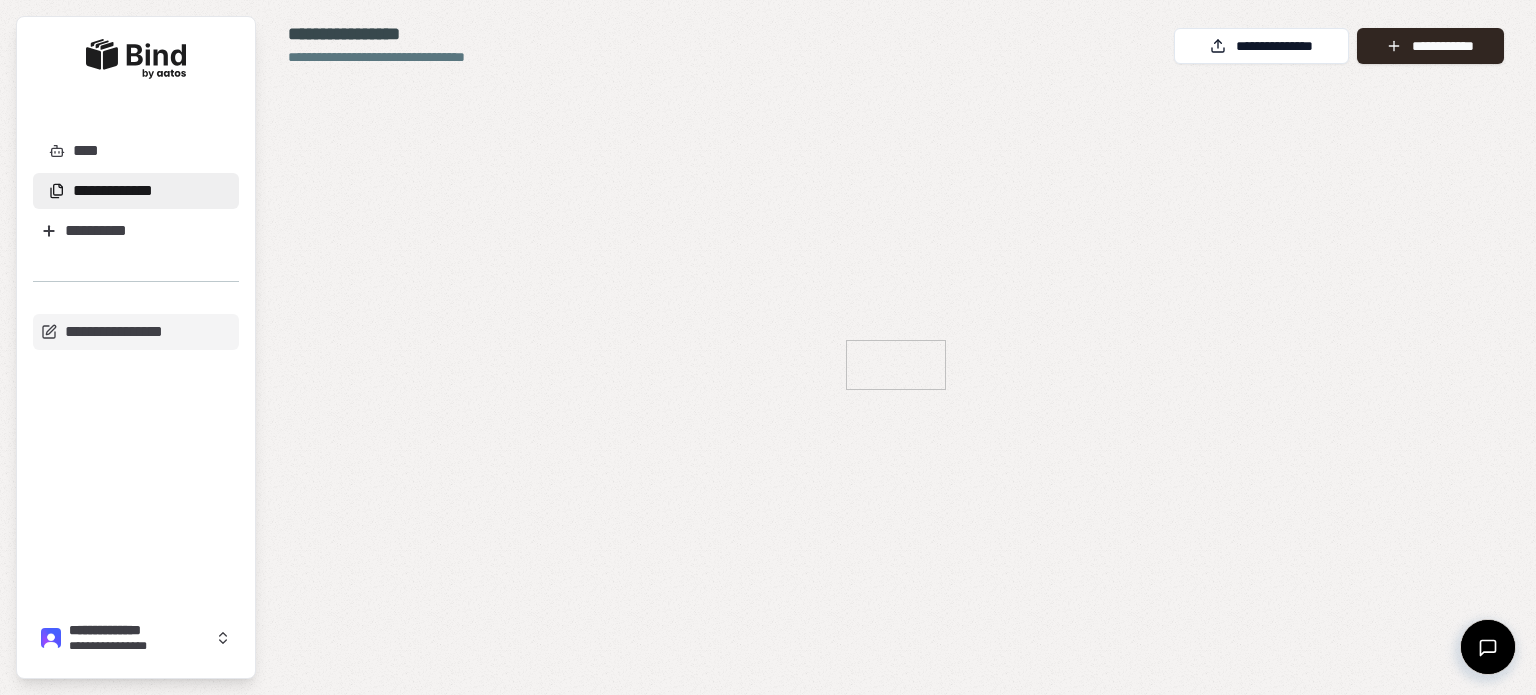 select on "******" 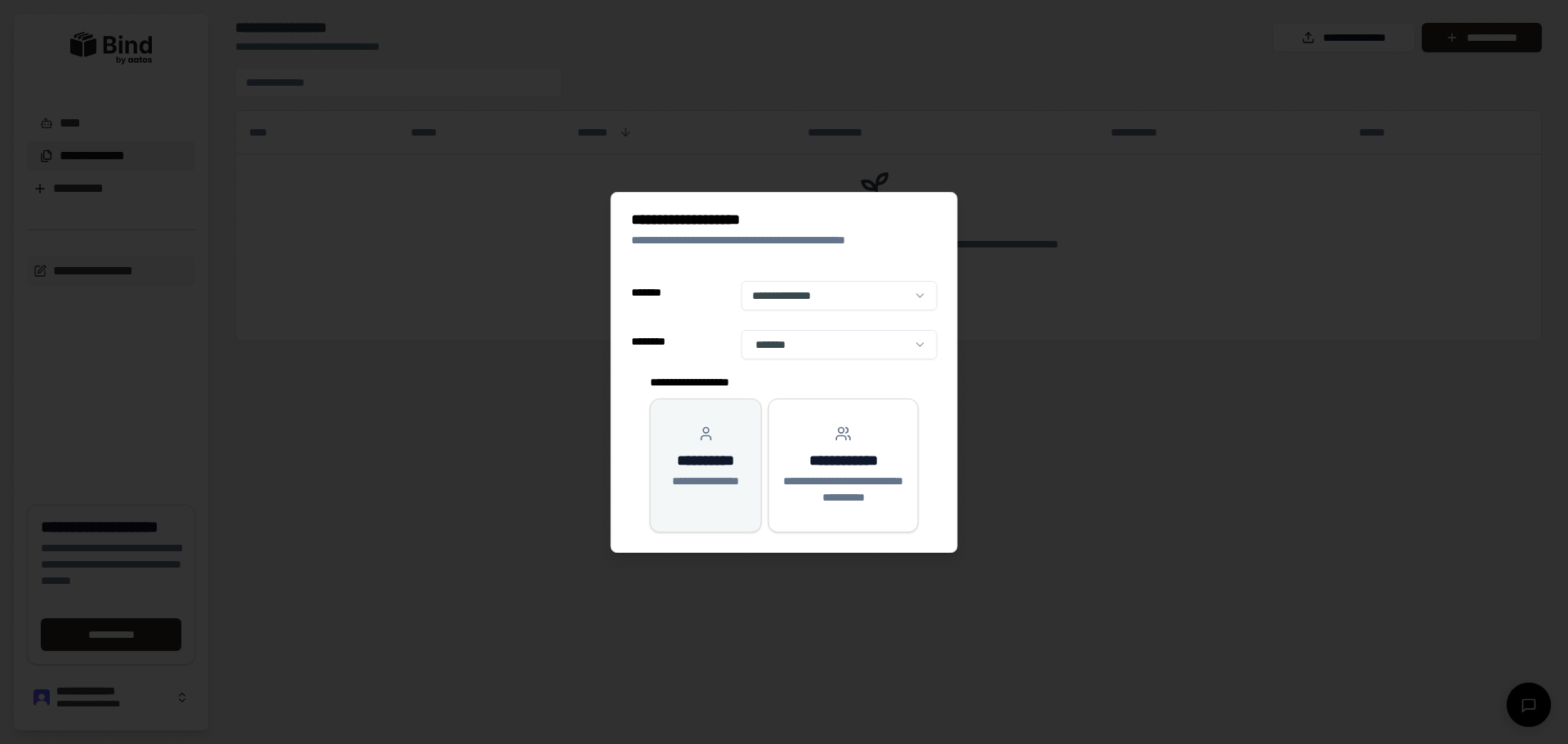 click on "**********" at bounding box center [706, 481] 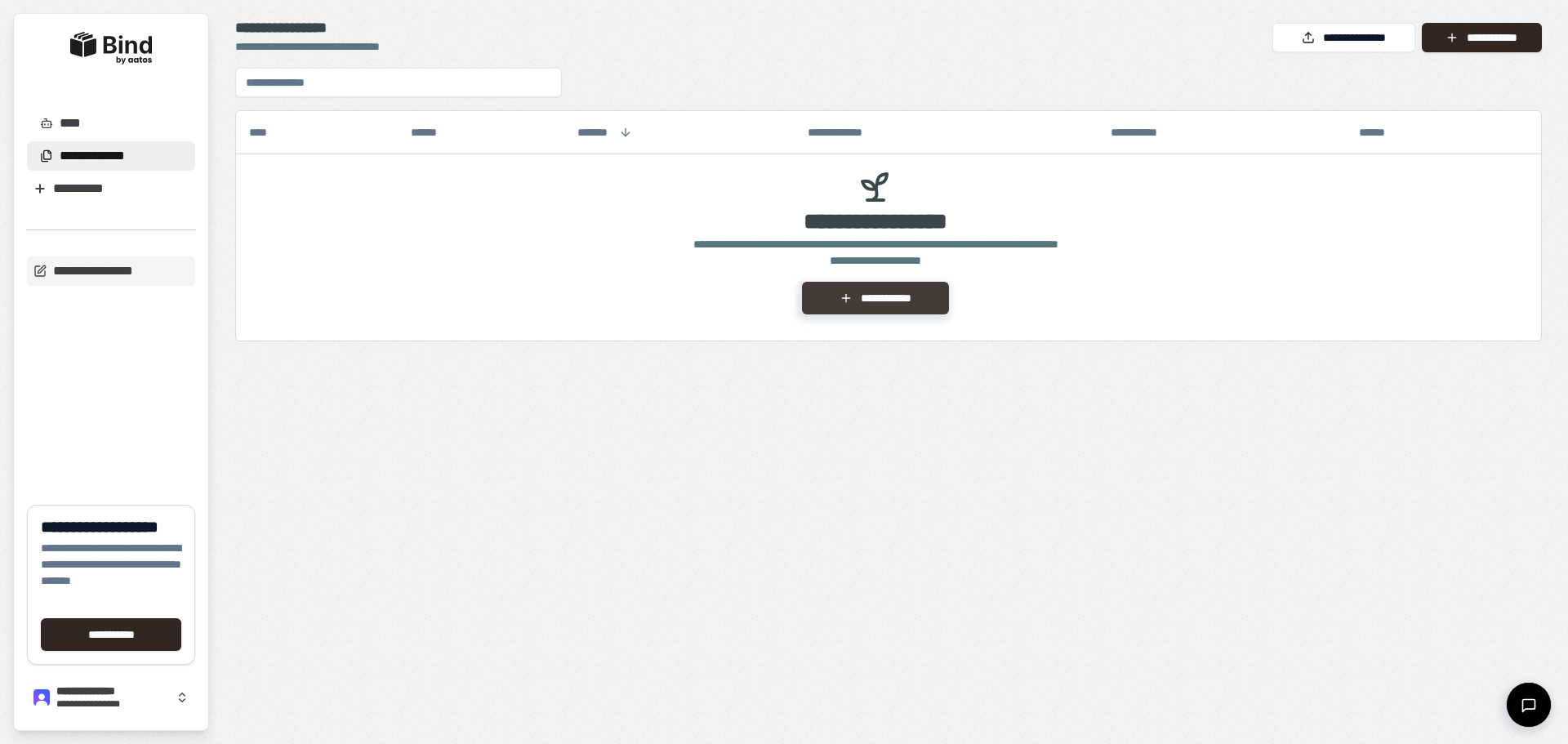 click on "**********" at bounding box center (875, 298) 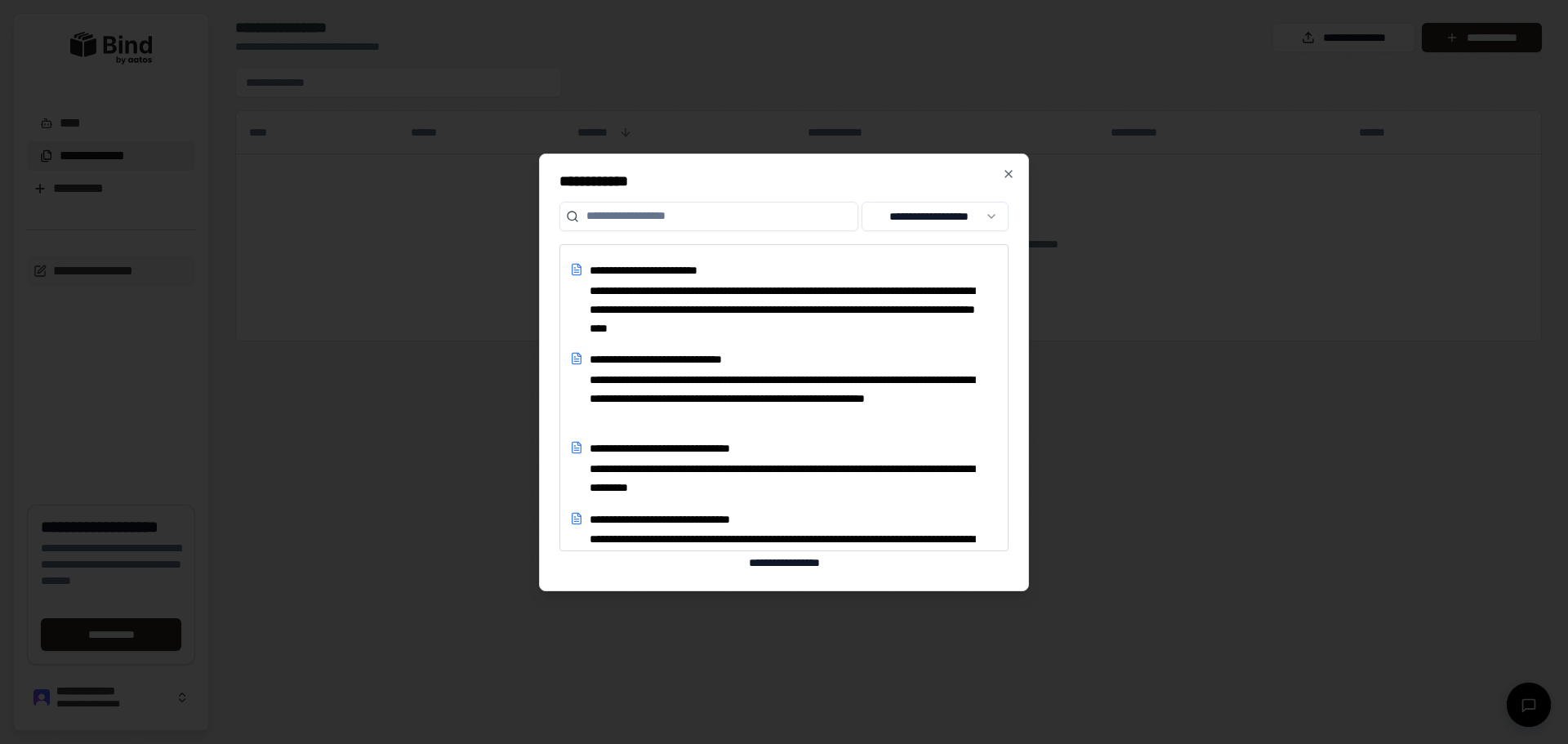 scroll, scrollTop: 17613, scrollLeft: 0, axis: vertical 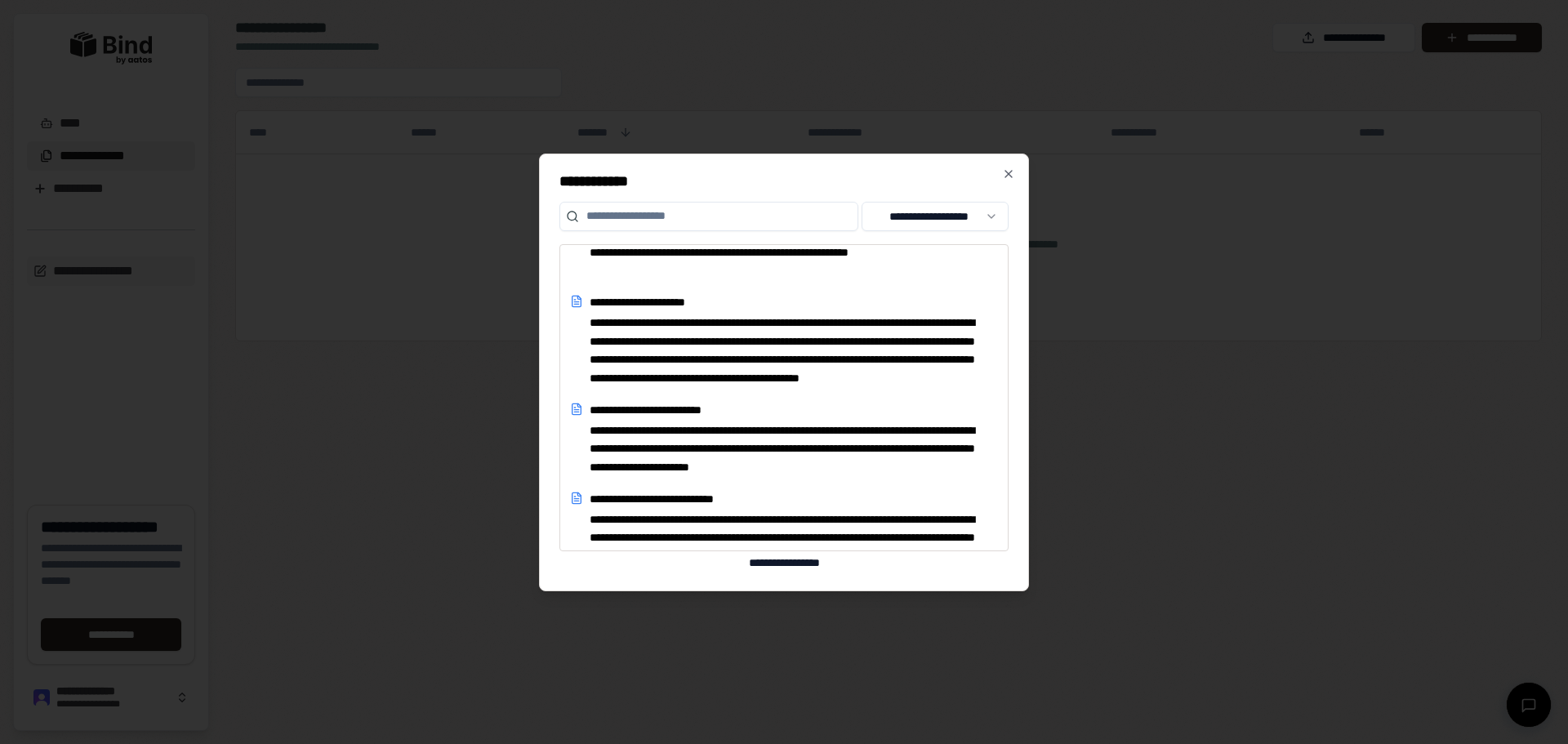 click at bounding box center [709, 216] 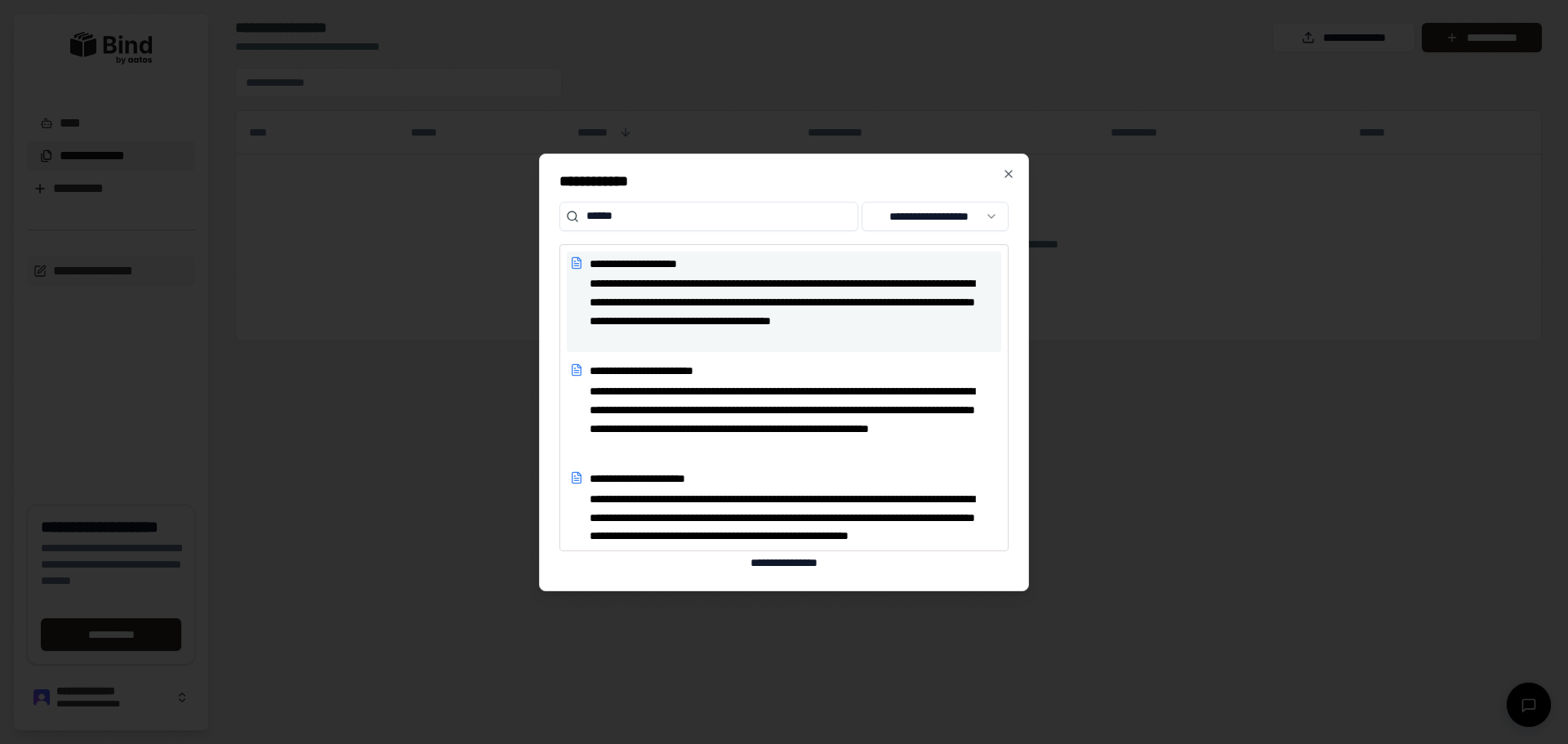 type on "******" 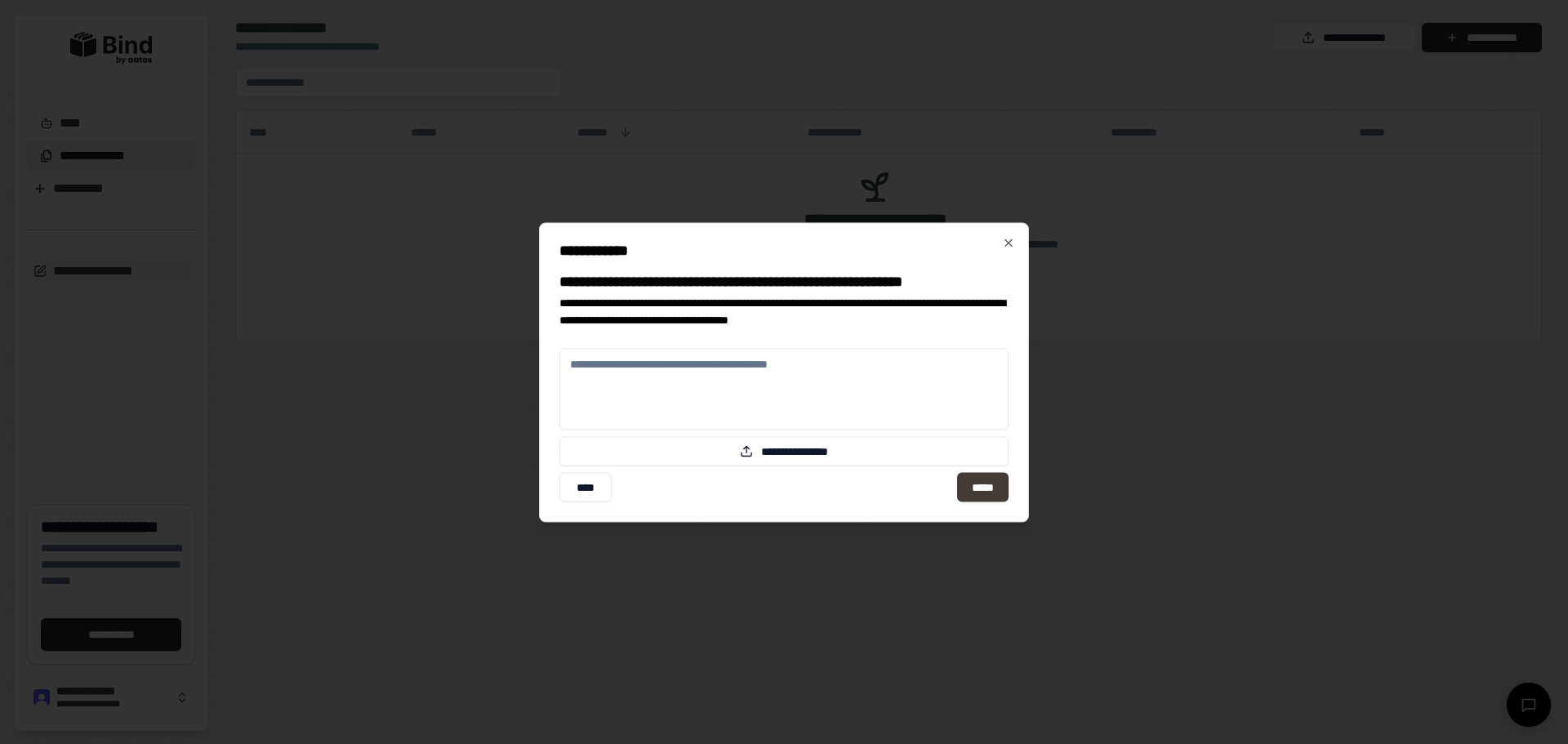 click on "*****" at bounding box center [982, 487] 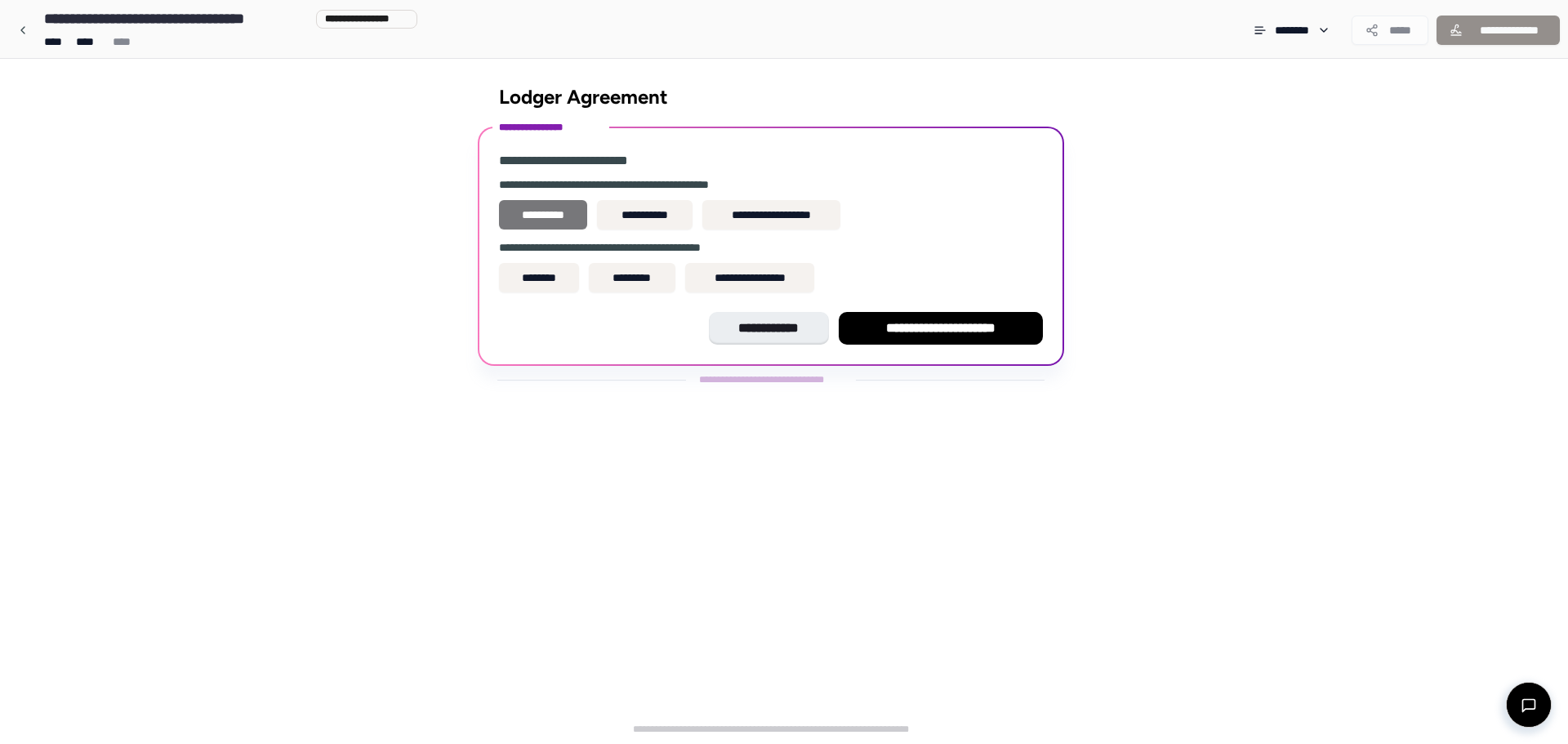 click on "**********" at bounding box center (543, 215) 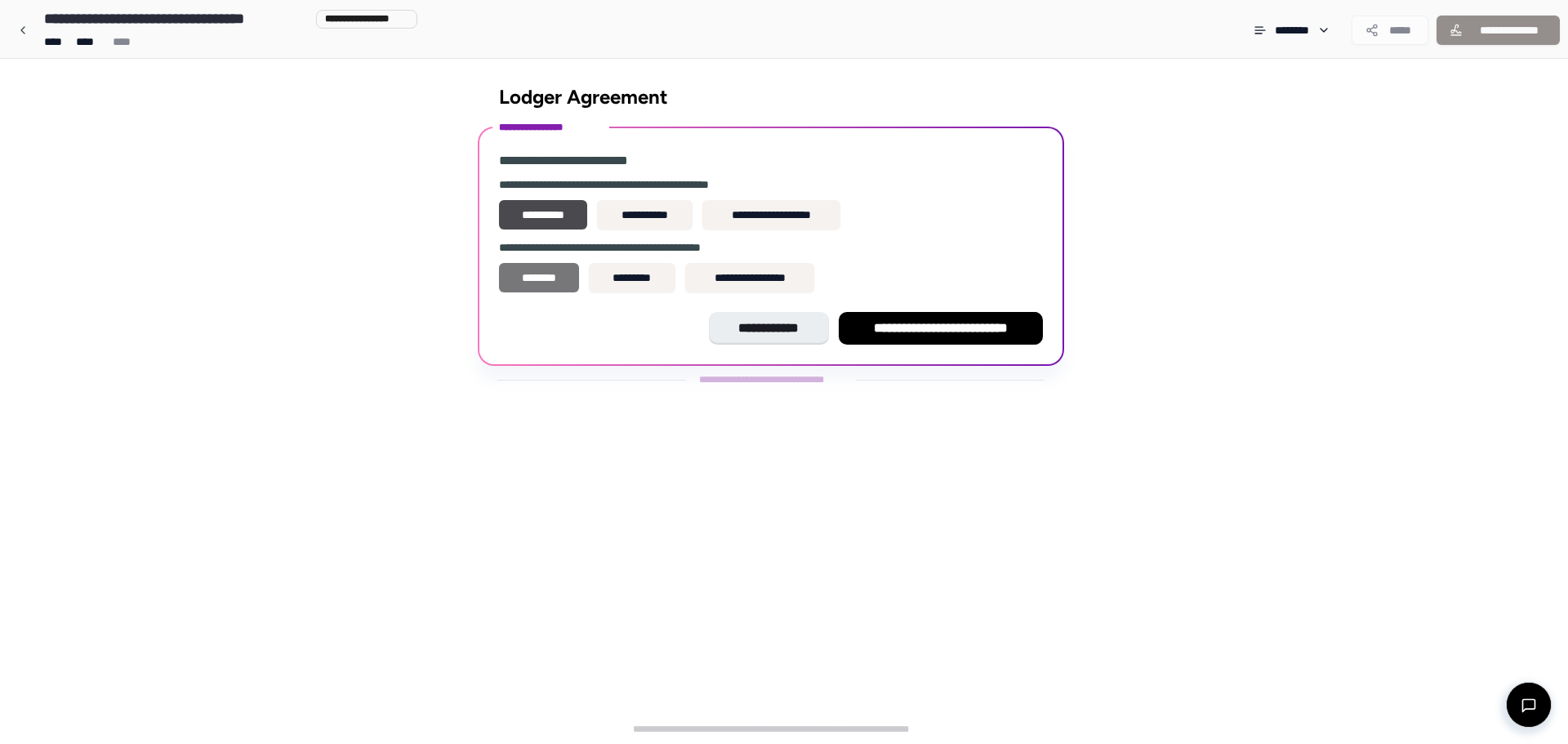 click on "********" at bounding box center [539, 278] 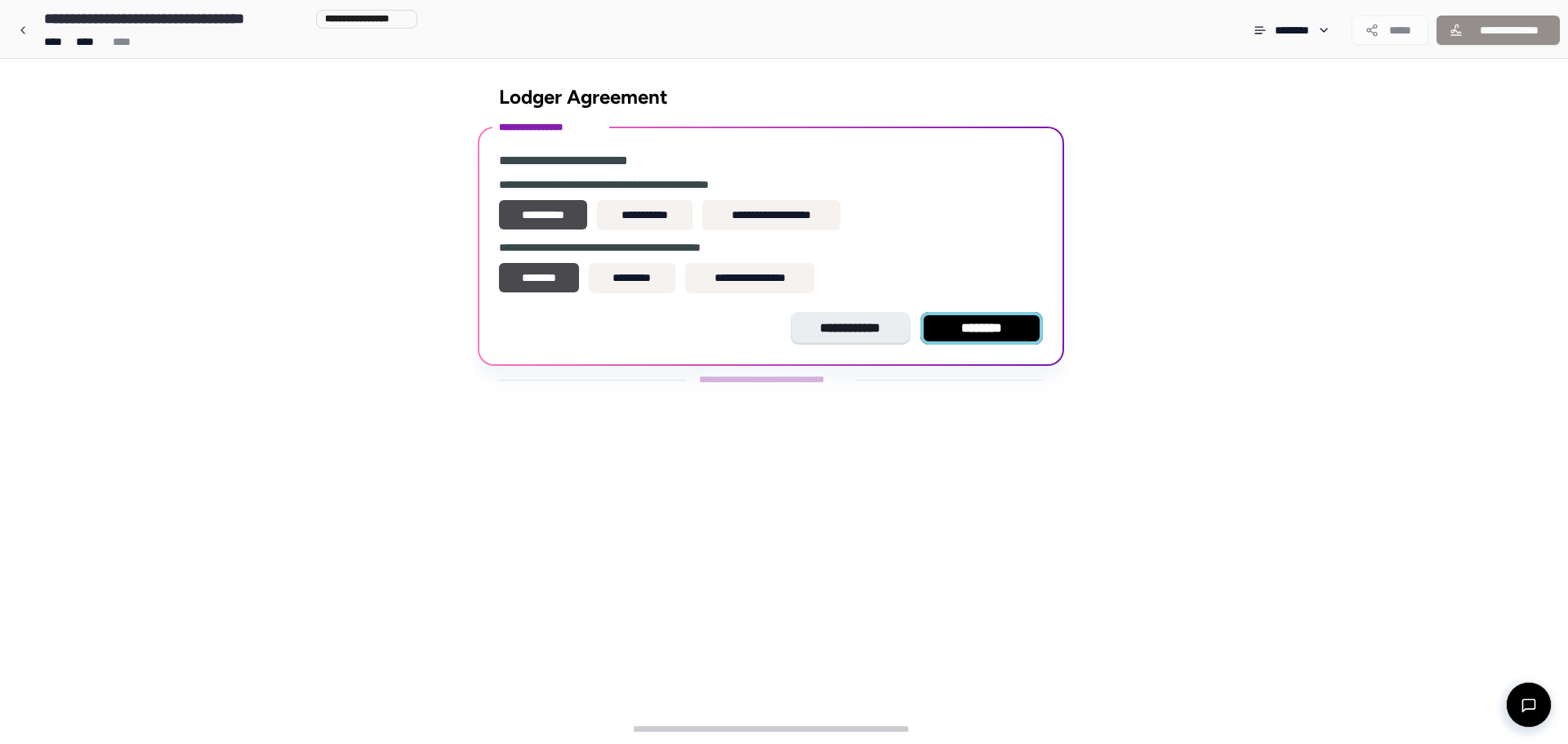 click on "********" at bounding box center [982, 328] 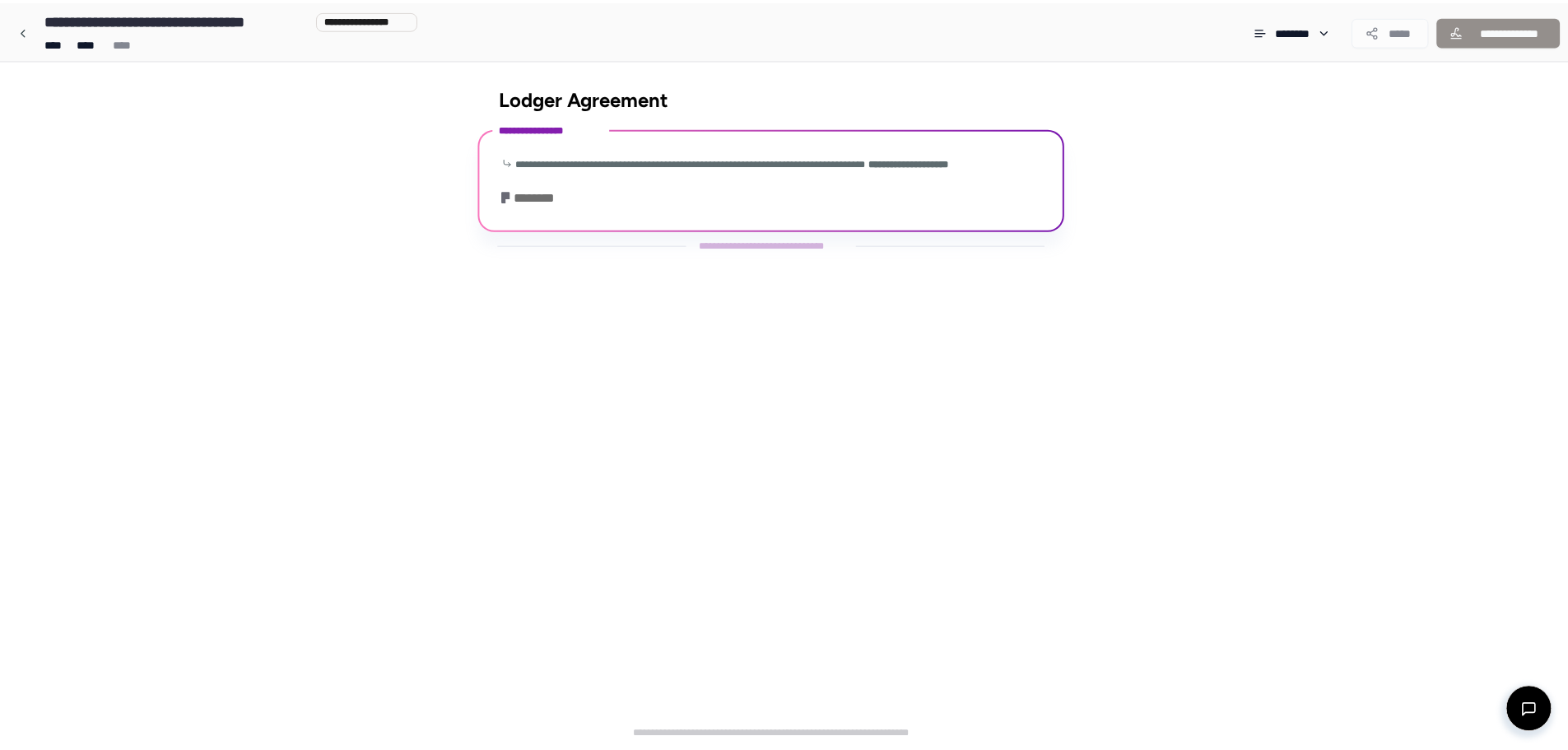 scroll, scrollTop: 63, scrollLeft: 0, axis: vertical 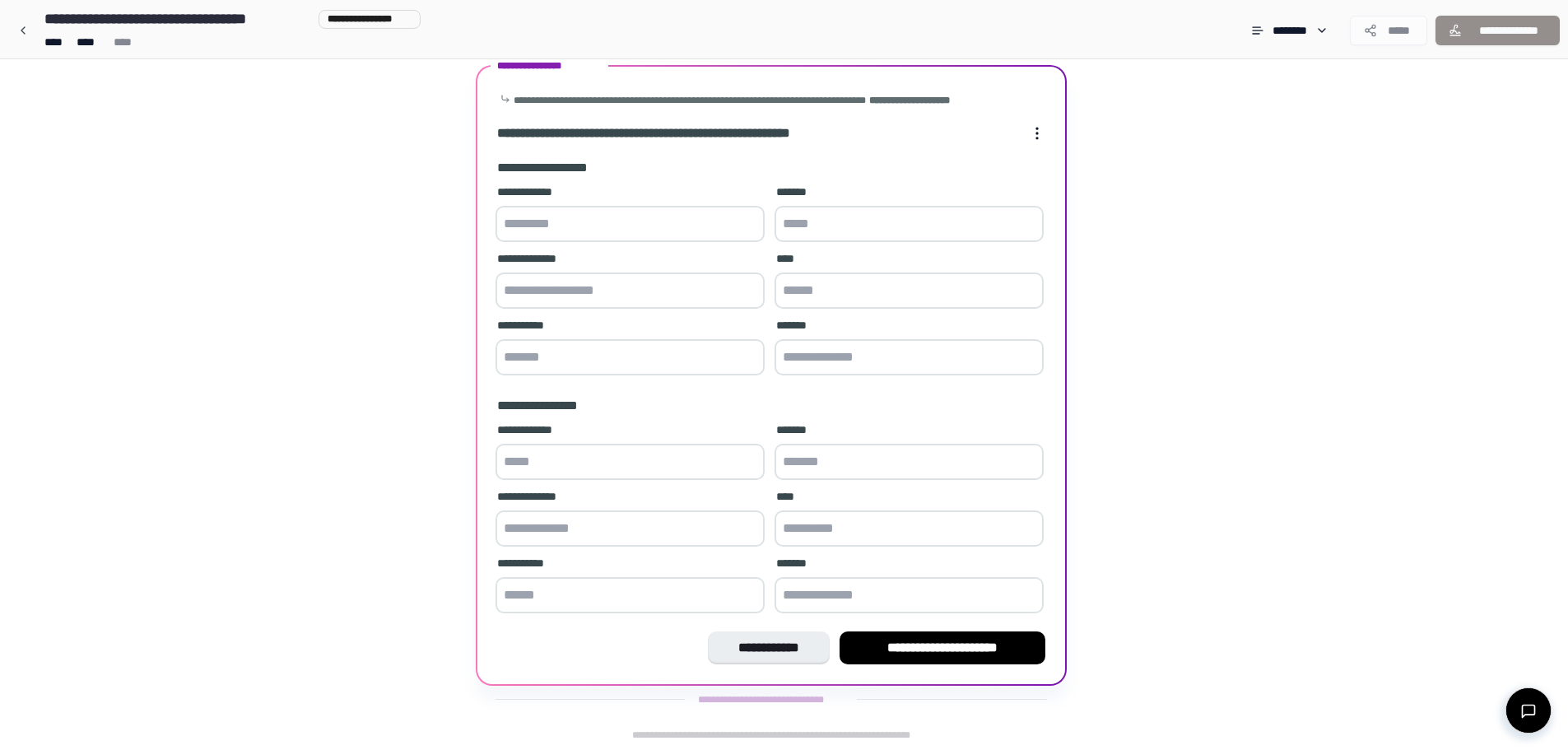 click at bounding box center [630, 224] 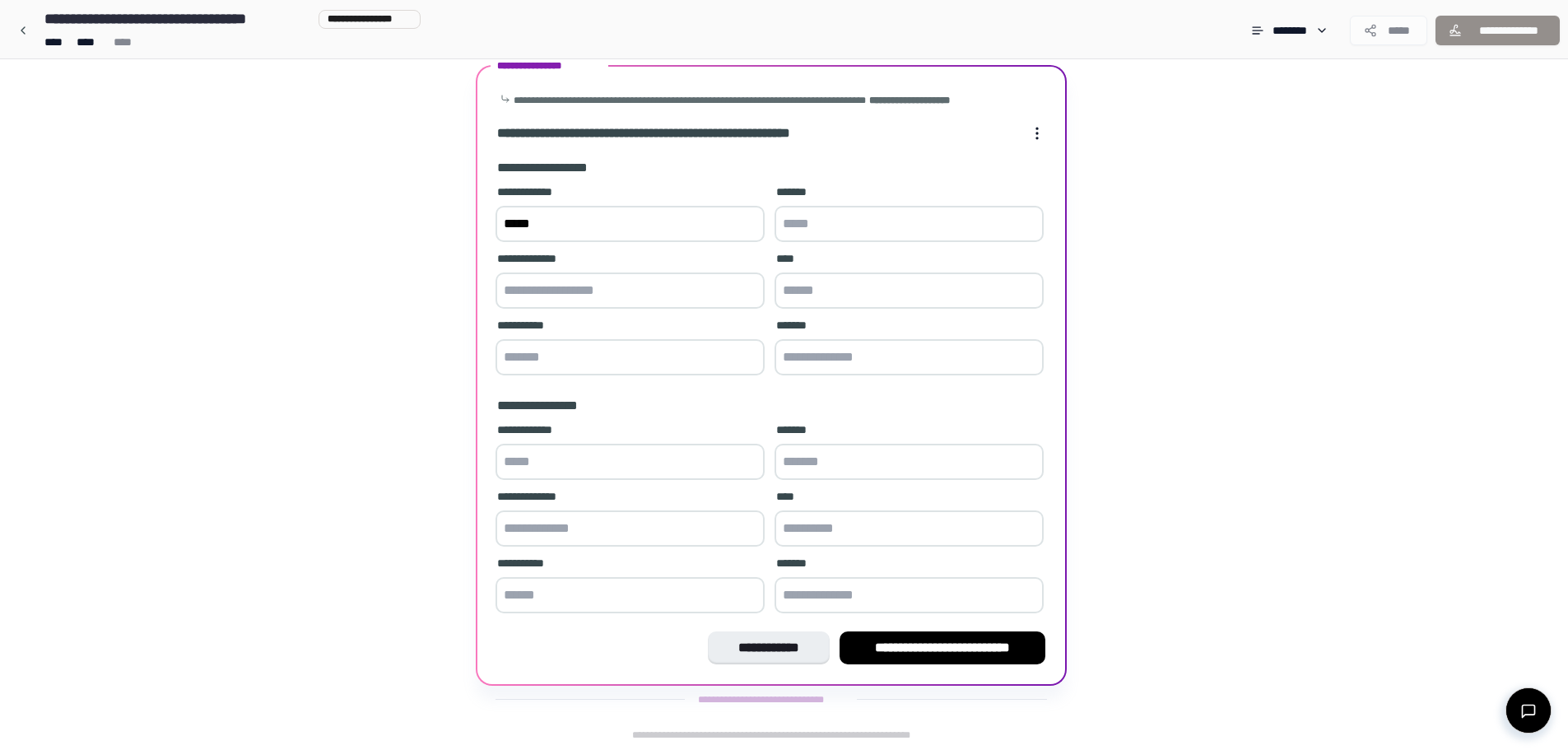type on "*****" 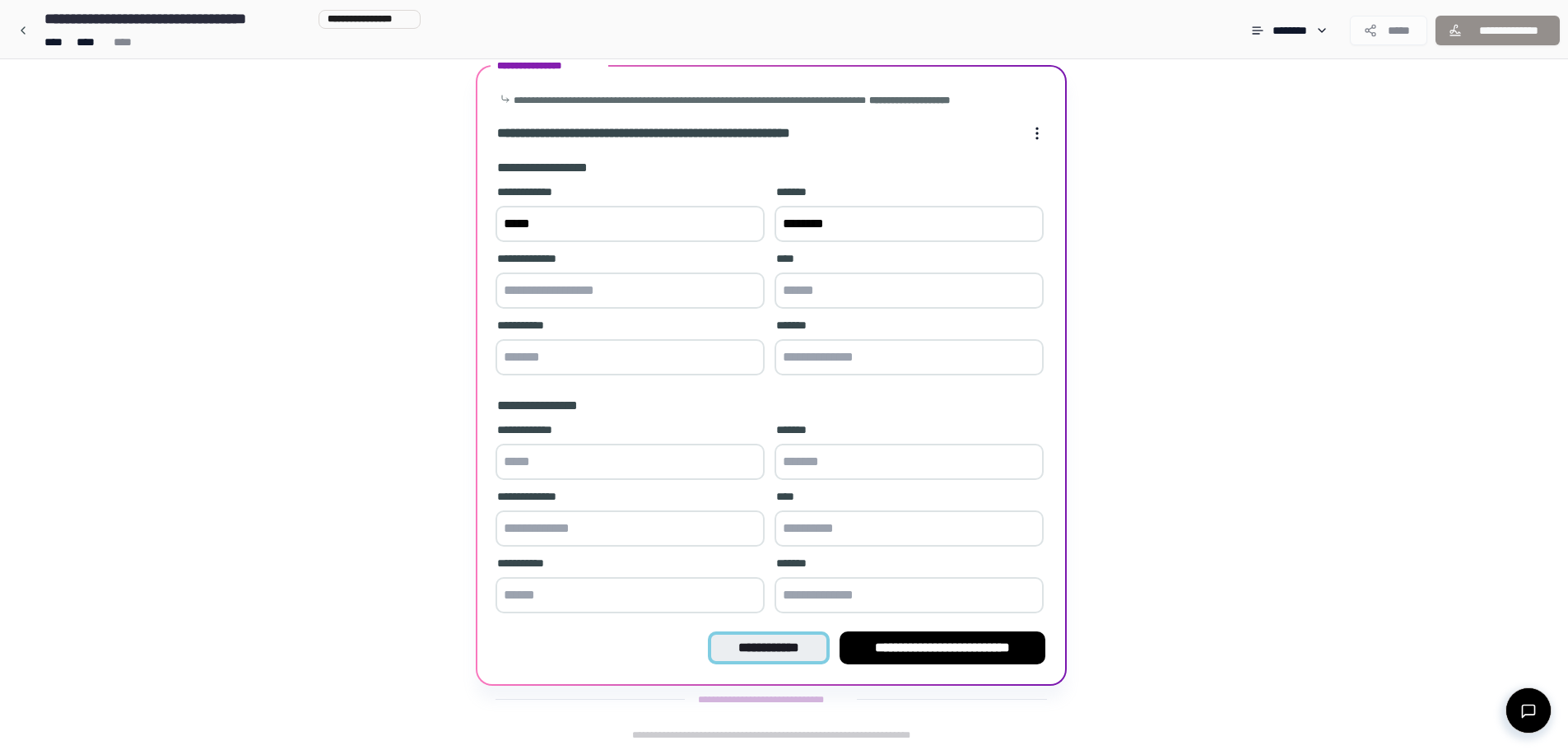 type on "********" 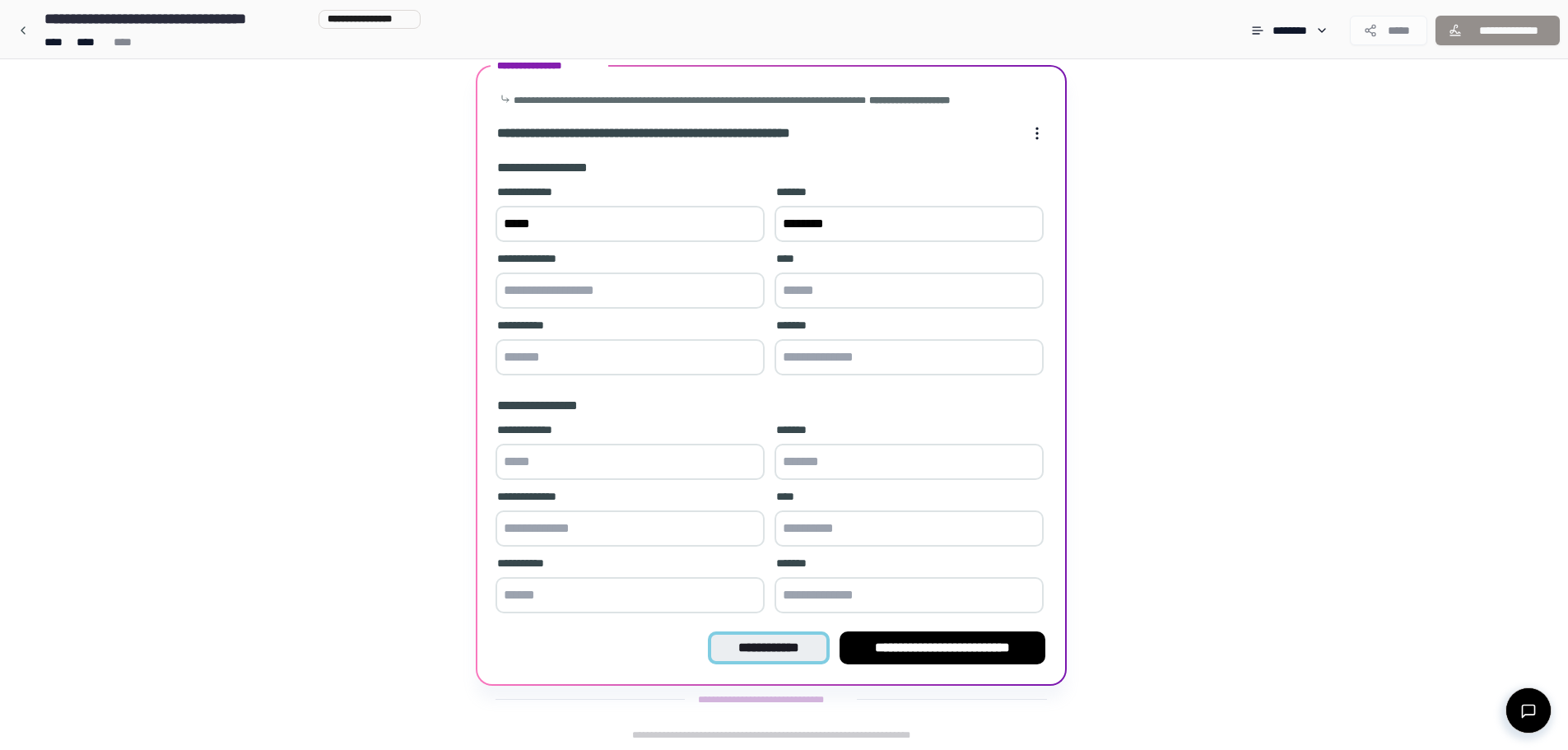 click on "**********" at bounding box center (768, 648) 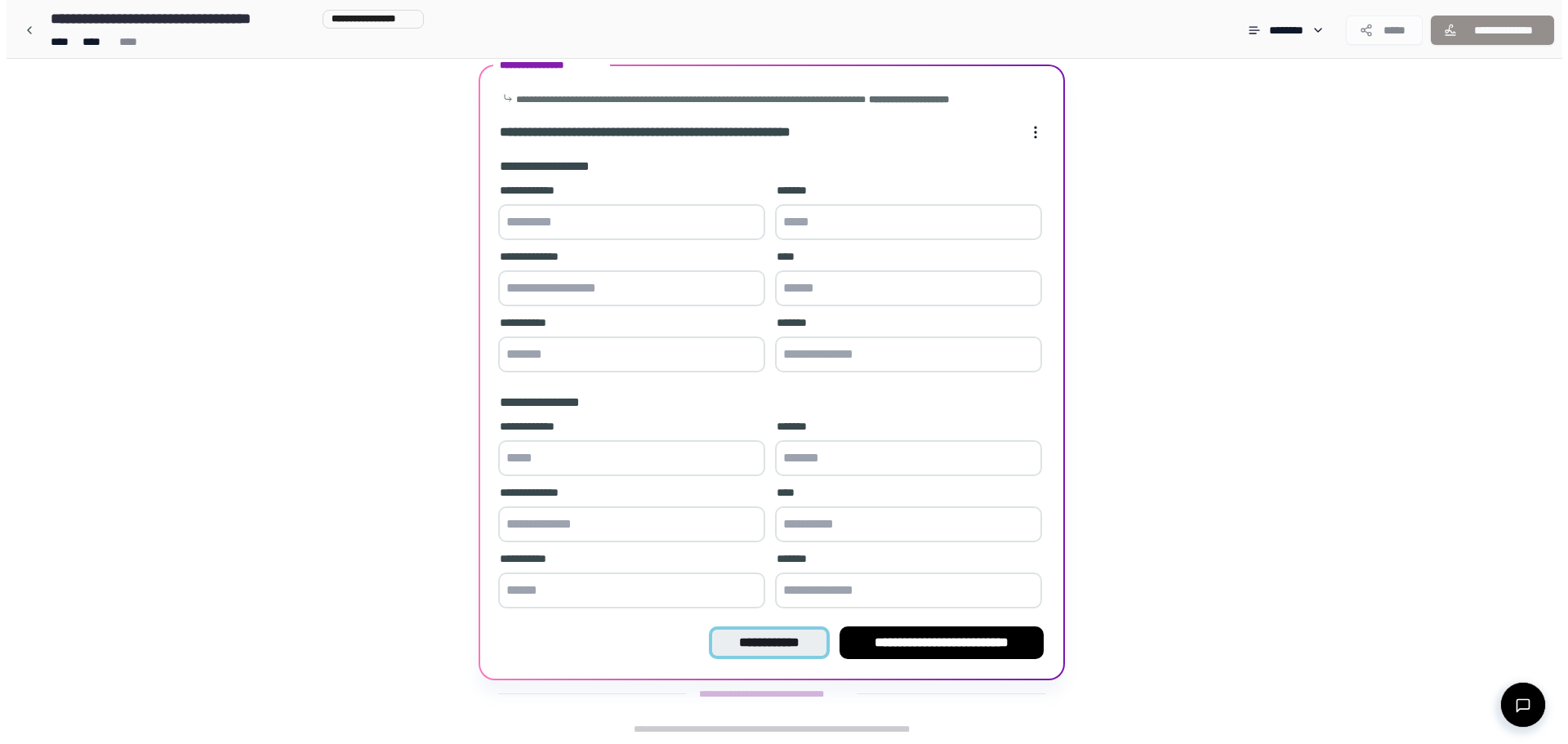 scroll, scrollTop: 0, scrollLeft: 0, axis: both 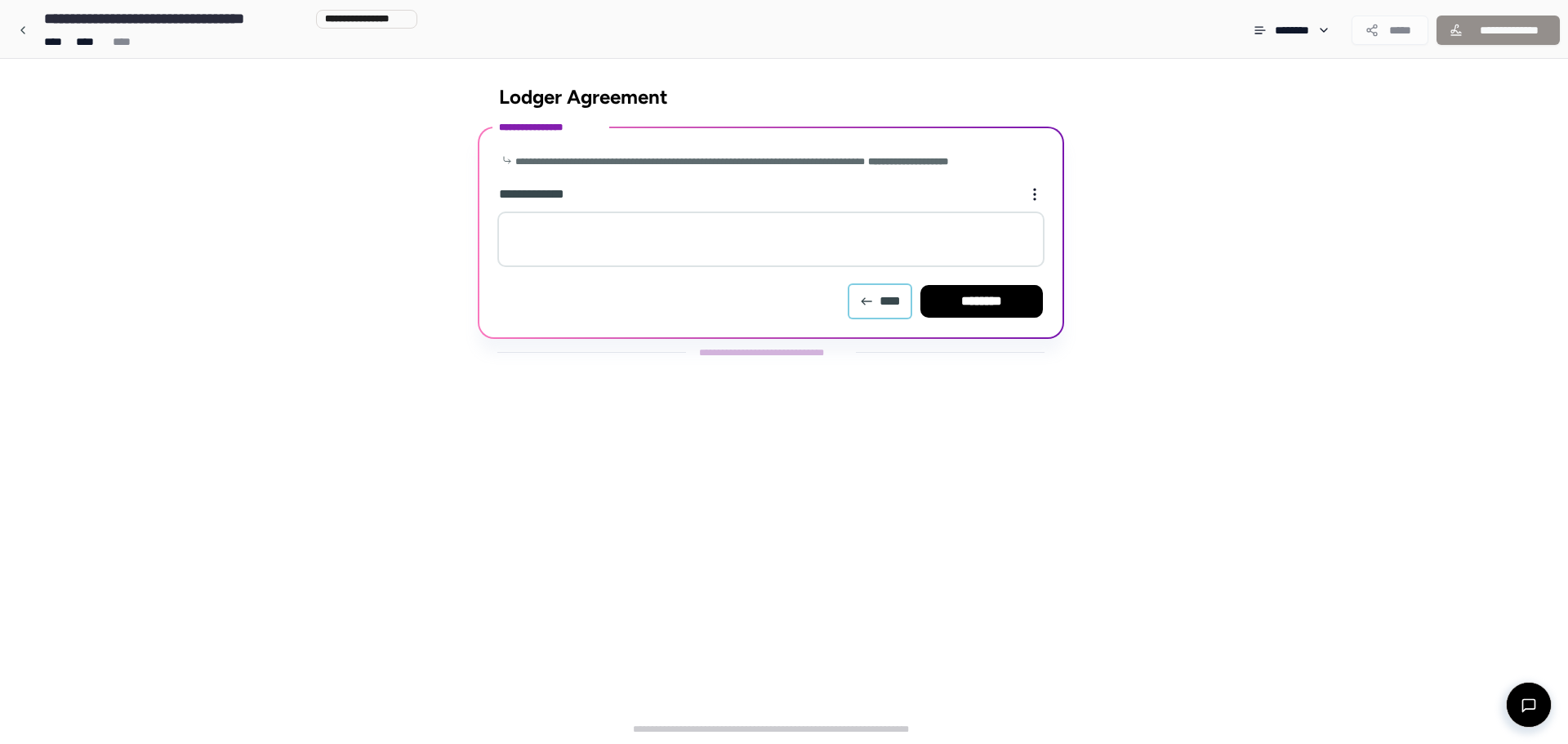 click on "****" at bounding box center [880, 301] 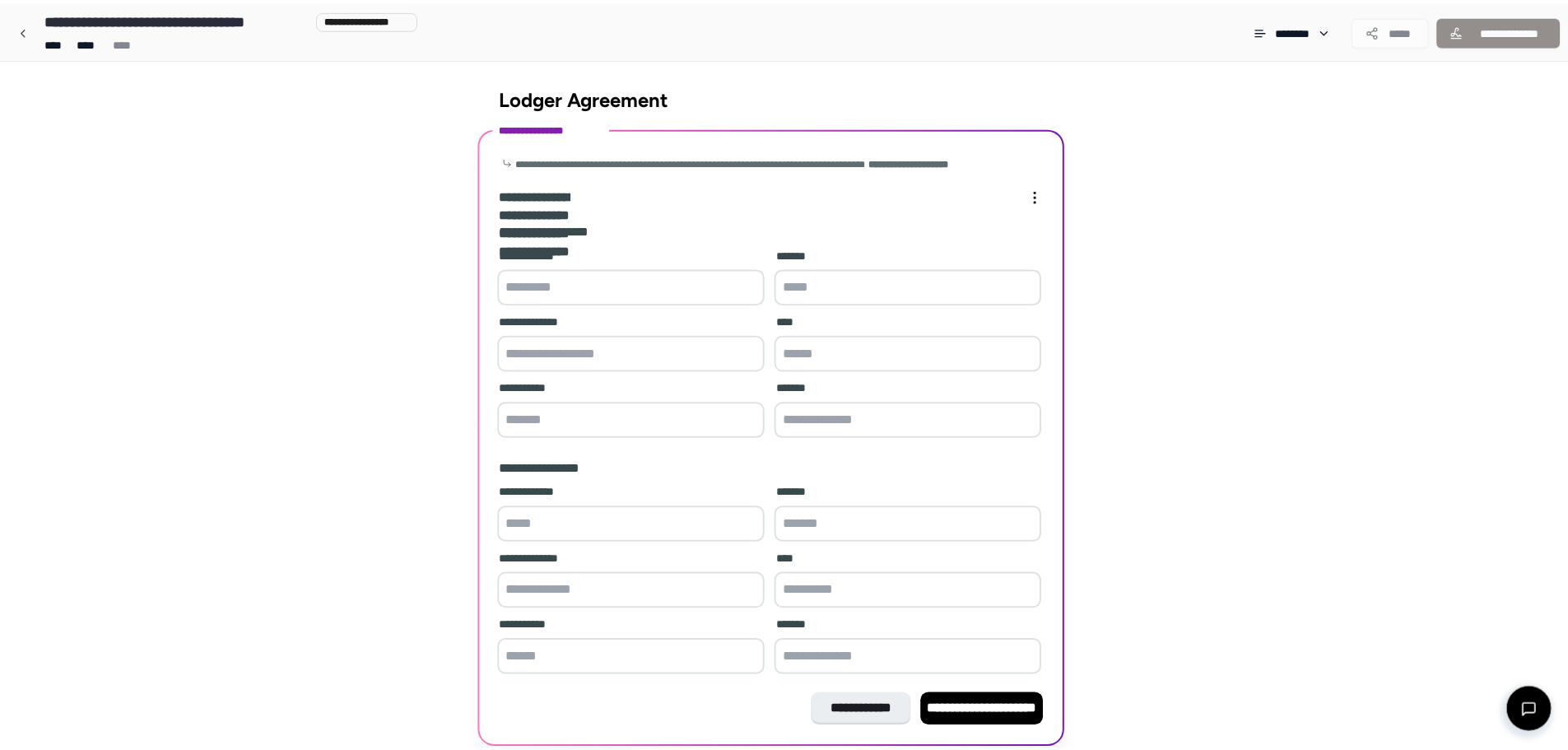 scroll, scrollTop: 63, scrollLeft: 0, axis: vertical 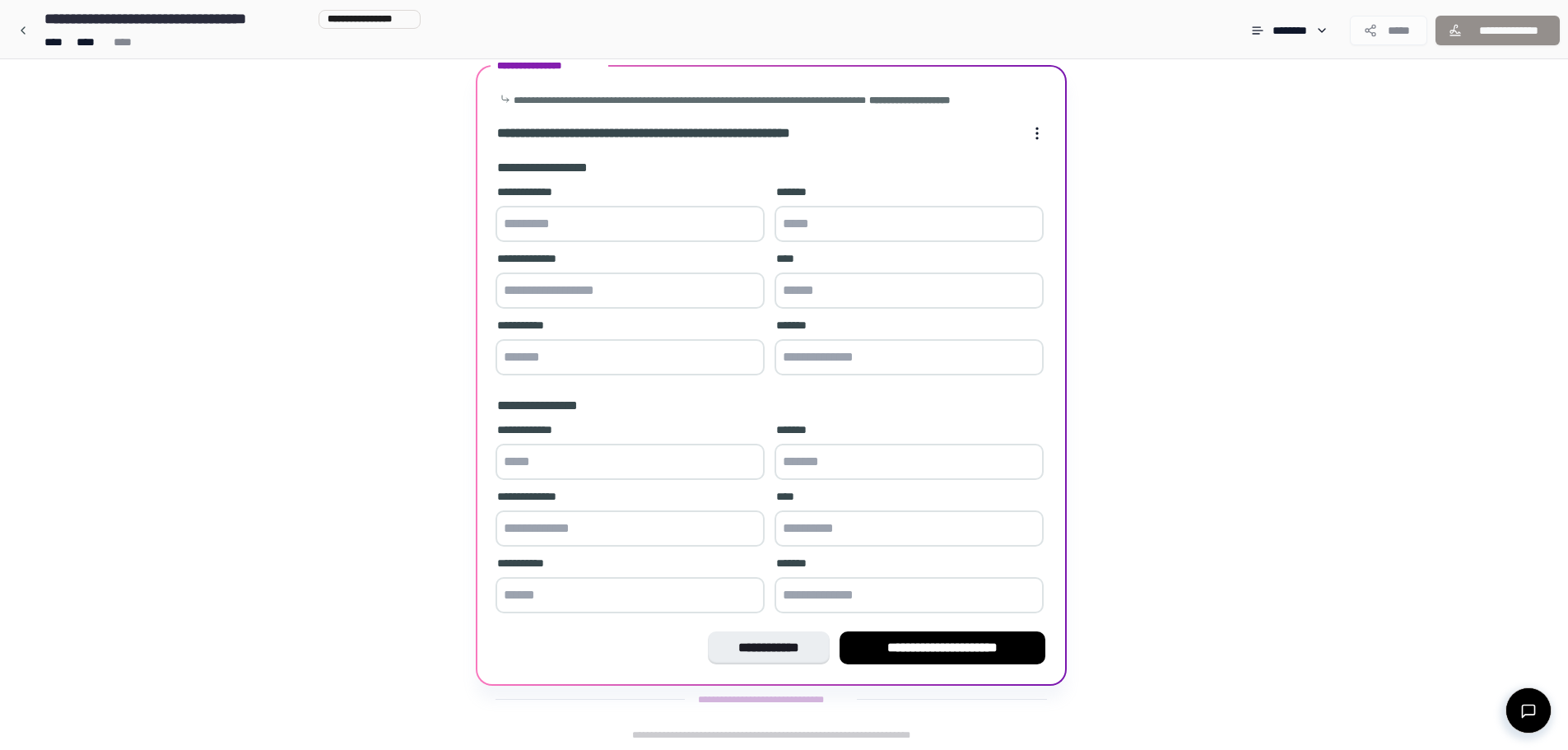click at bounding box center [630, 224] 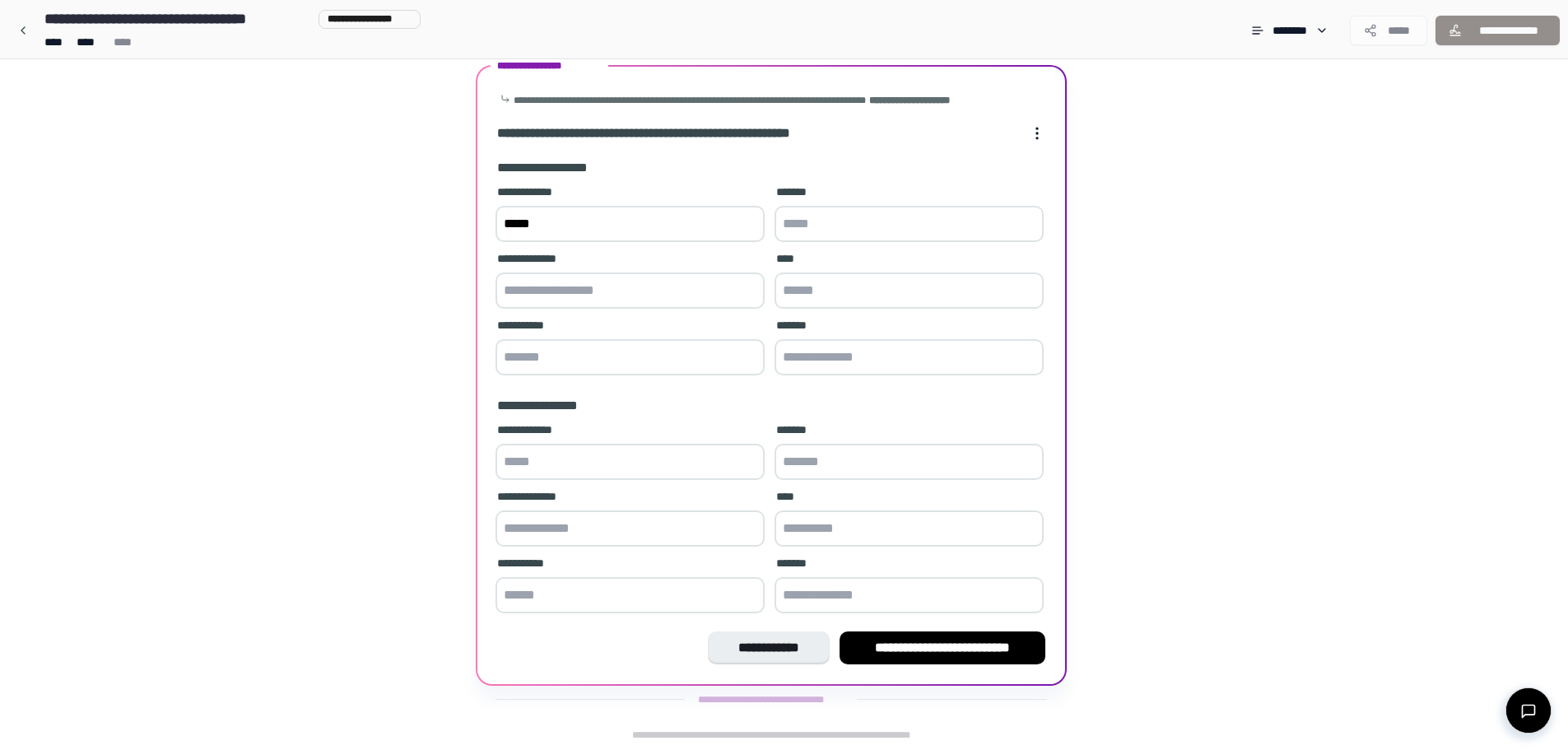 type on "*****" 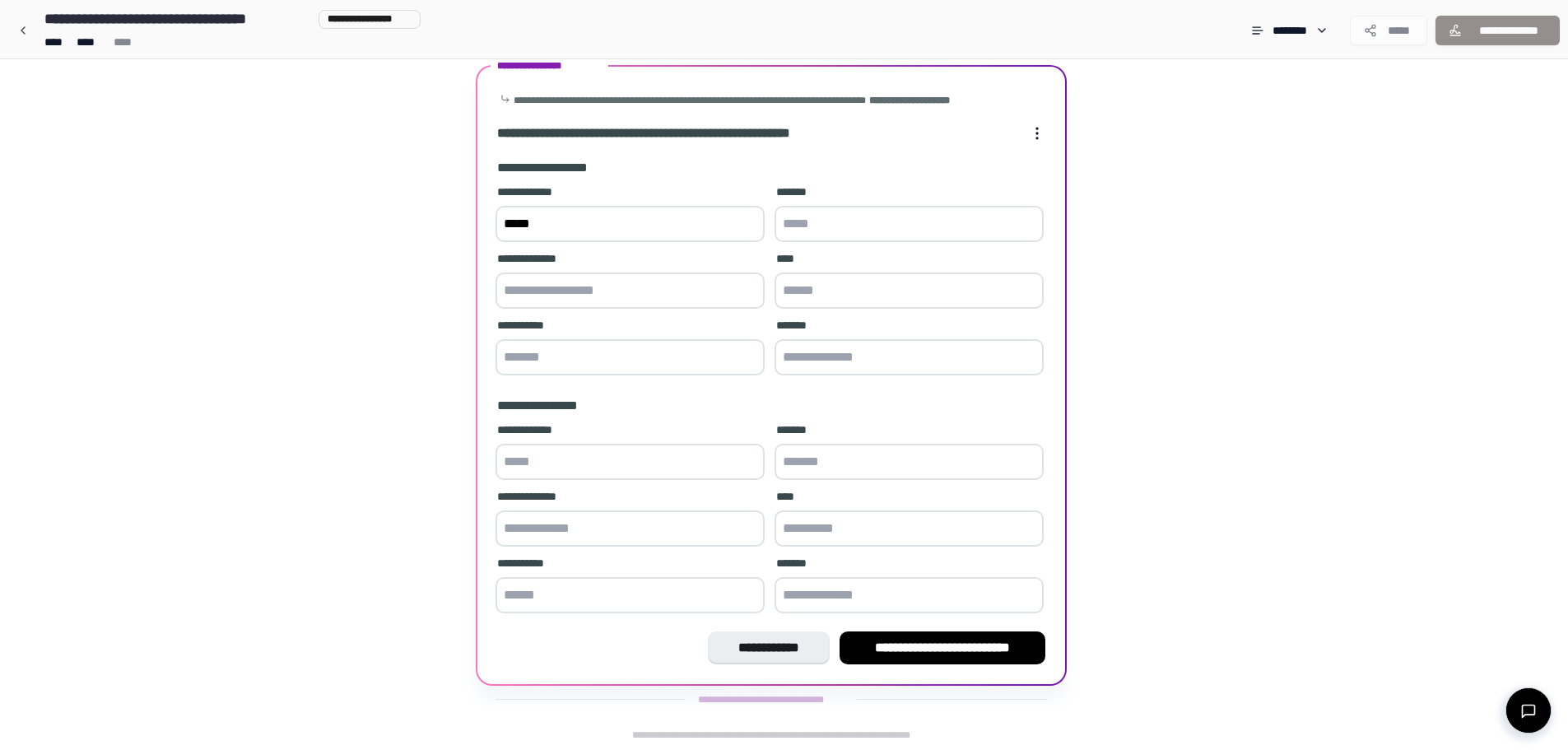 type on "*" 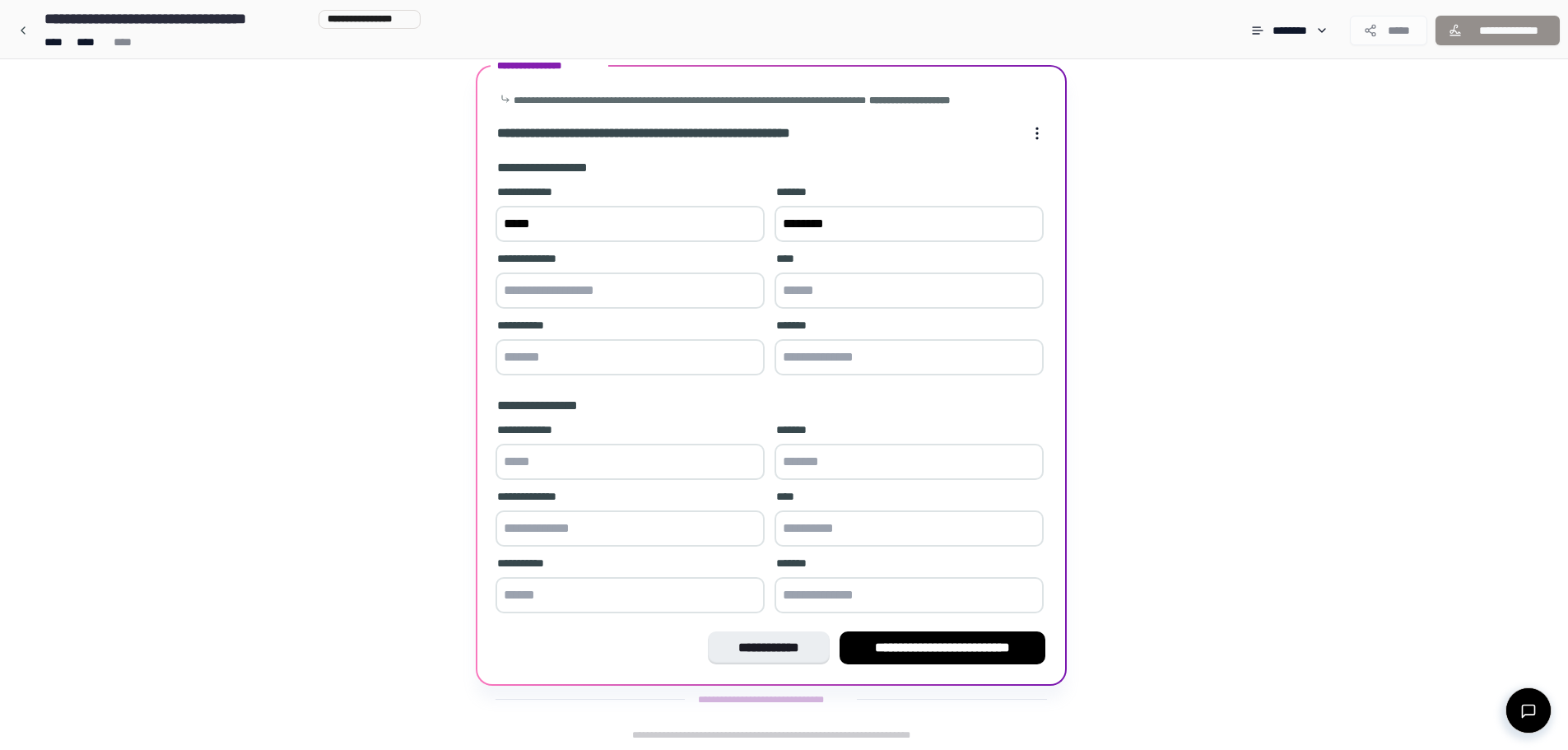type on "********" 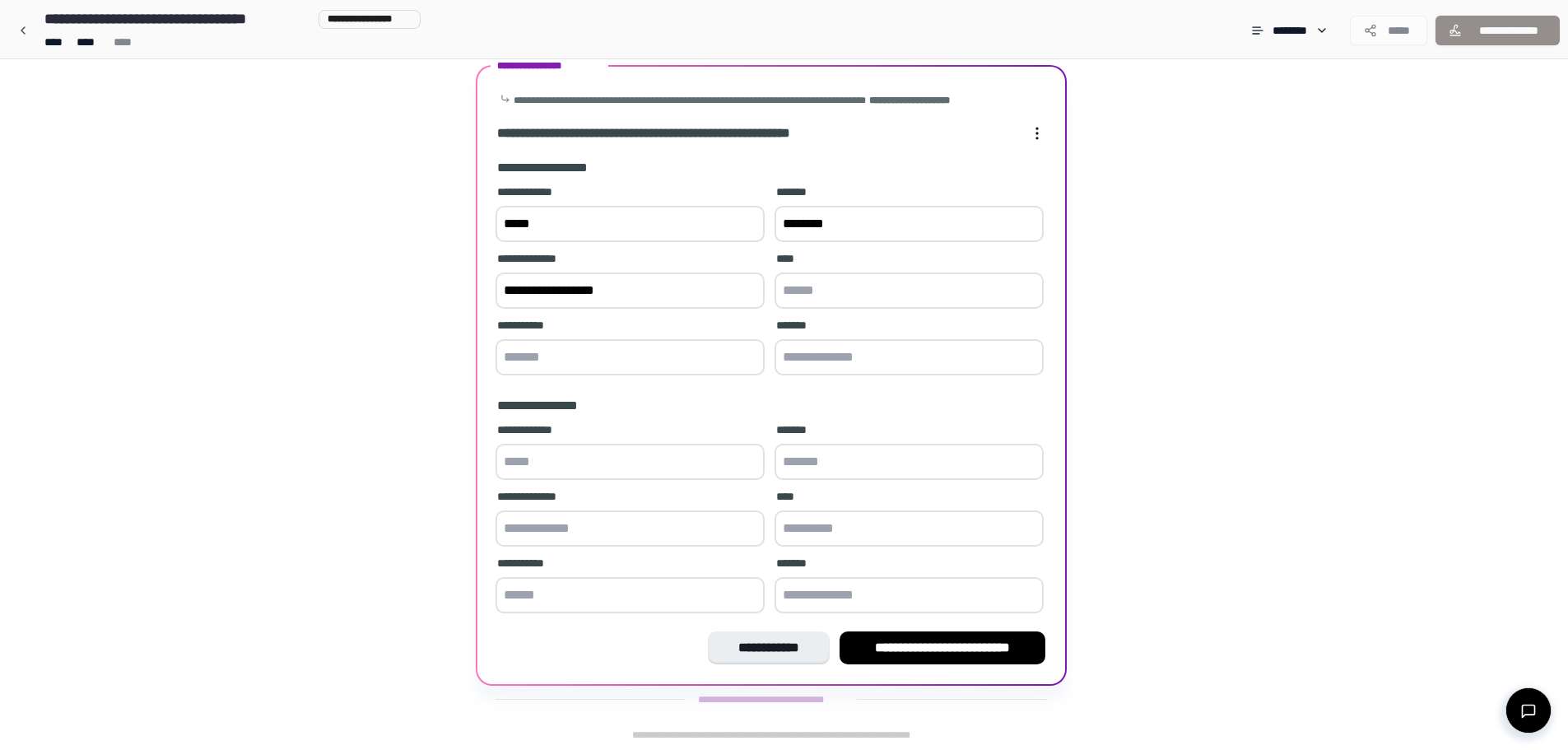 type on "**********" 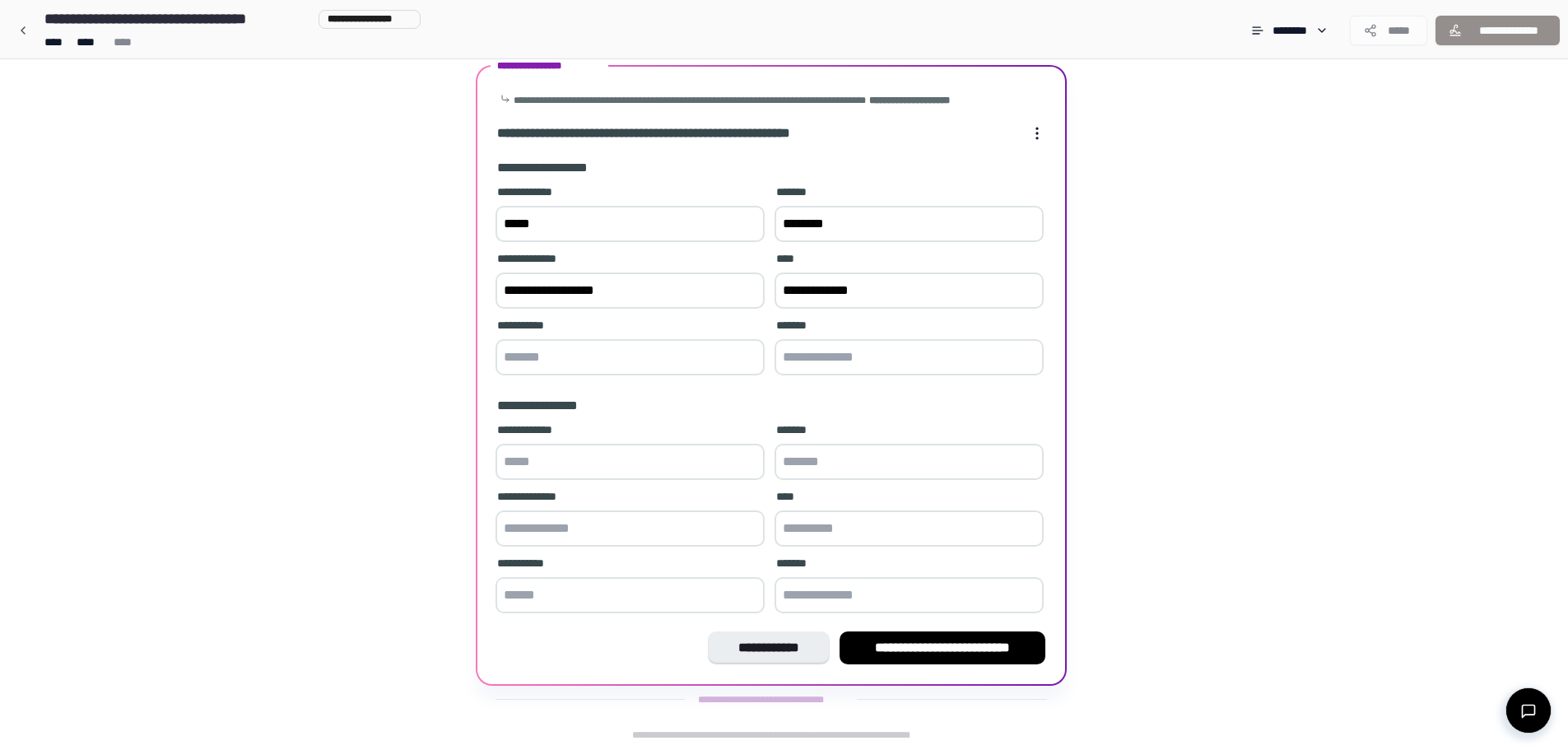 type on "**********" 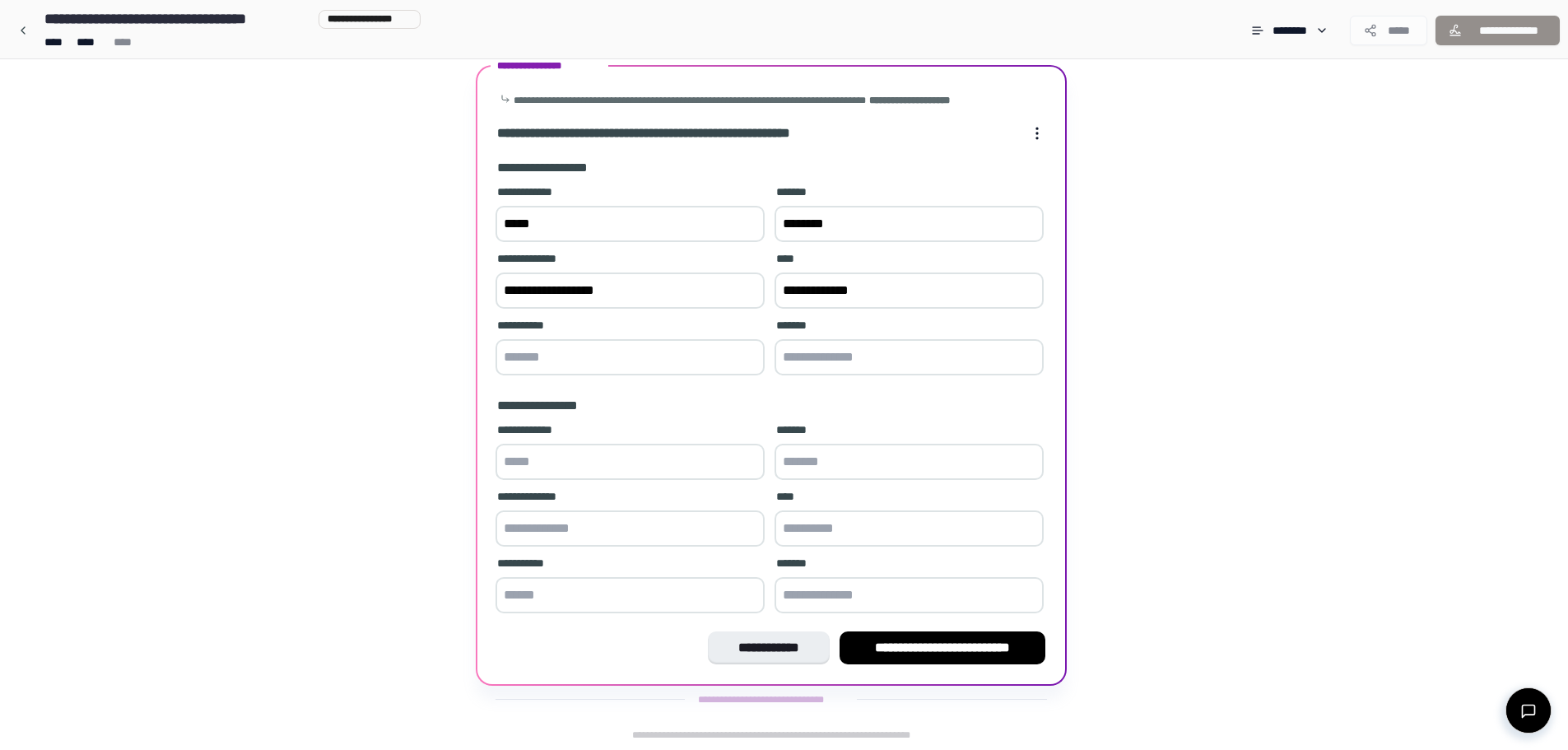 click on "**********" at bounding box center [630, 291] 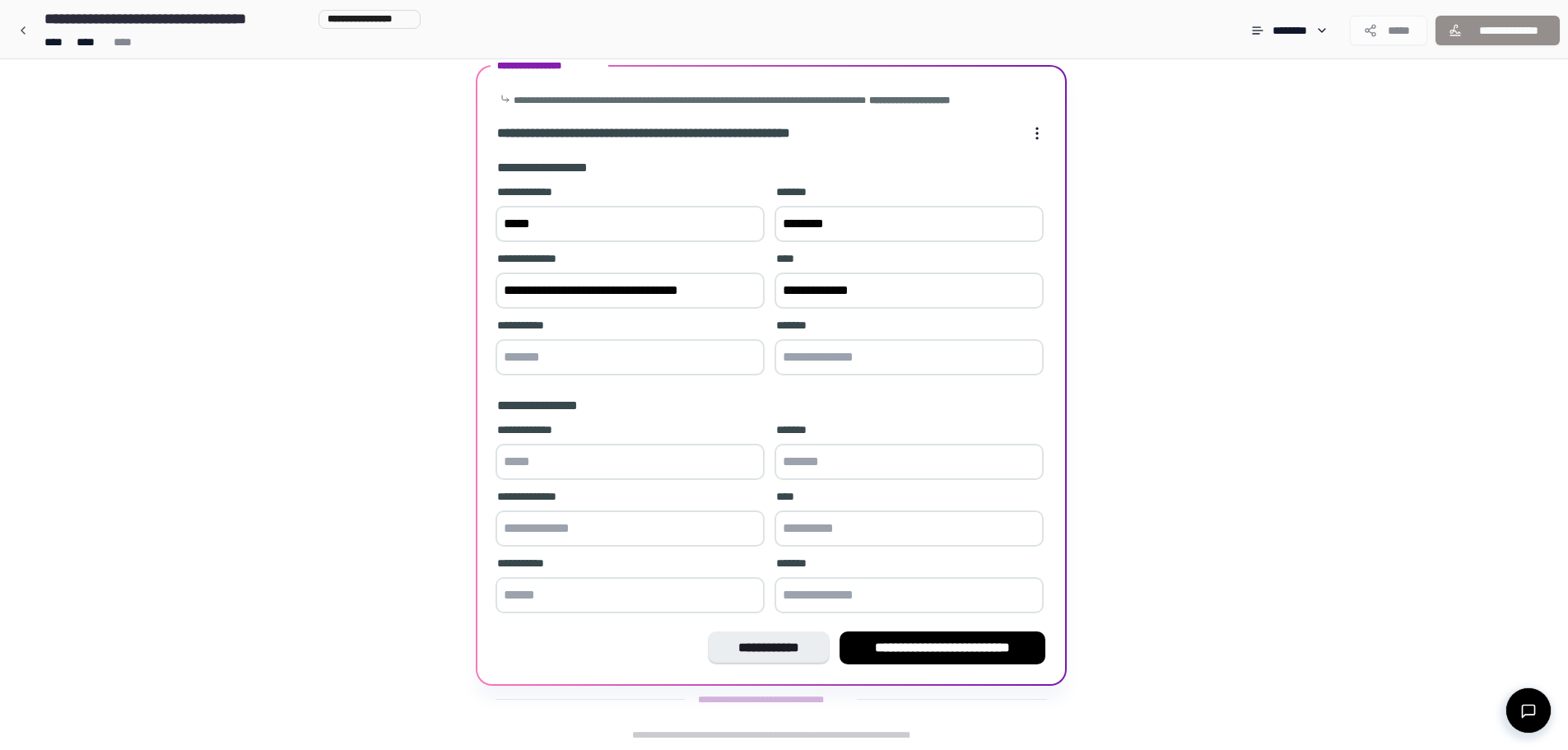 type on "**********" 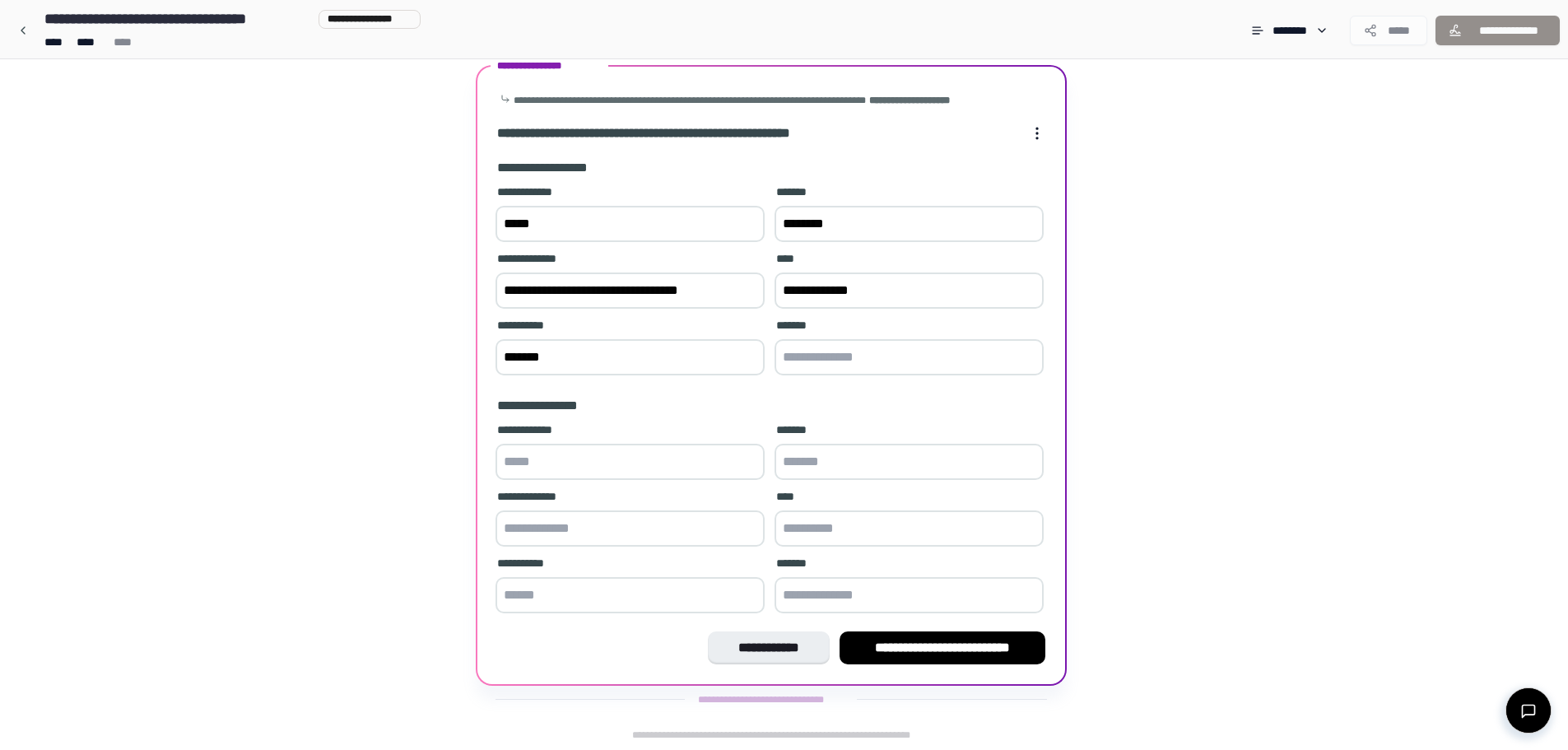 type on "*******" 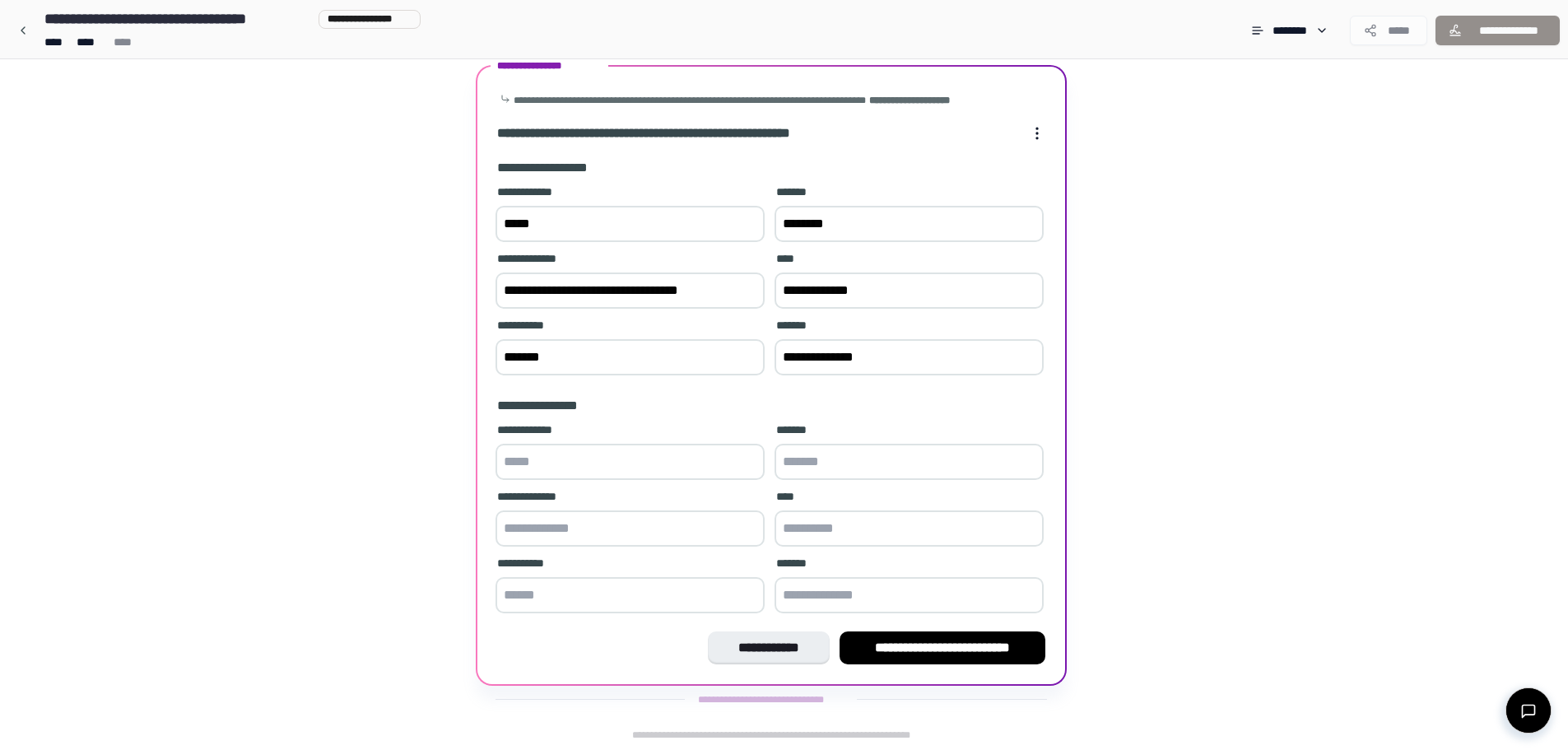 type on "**********" 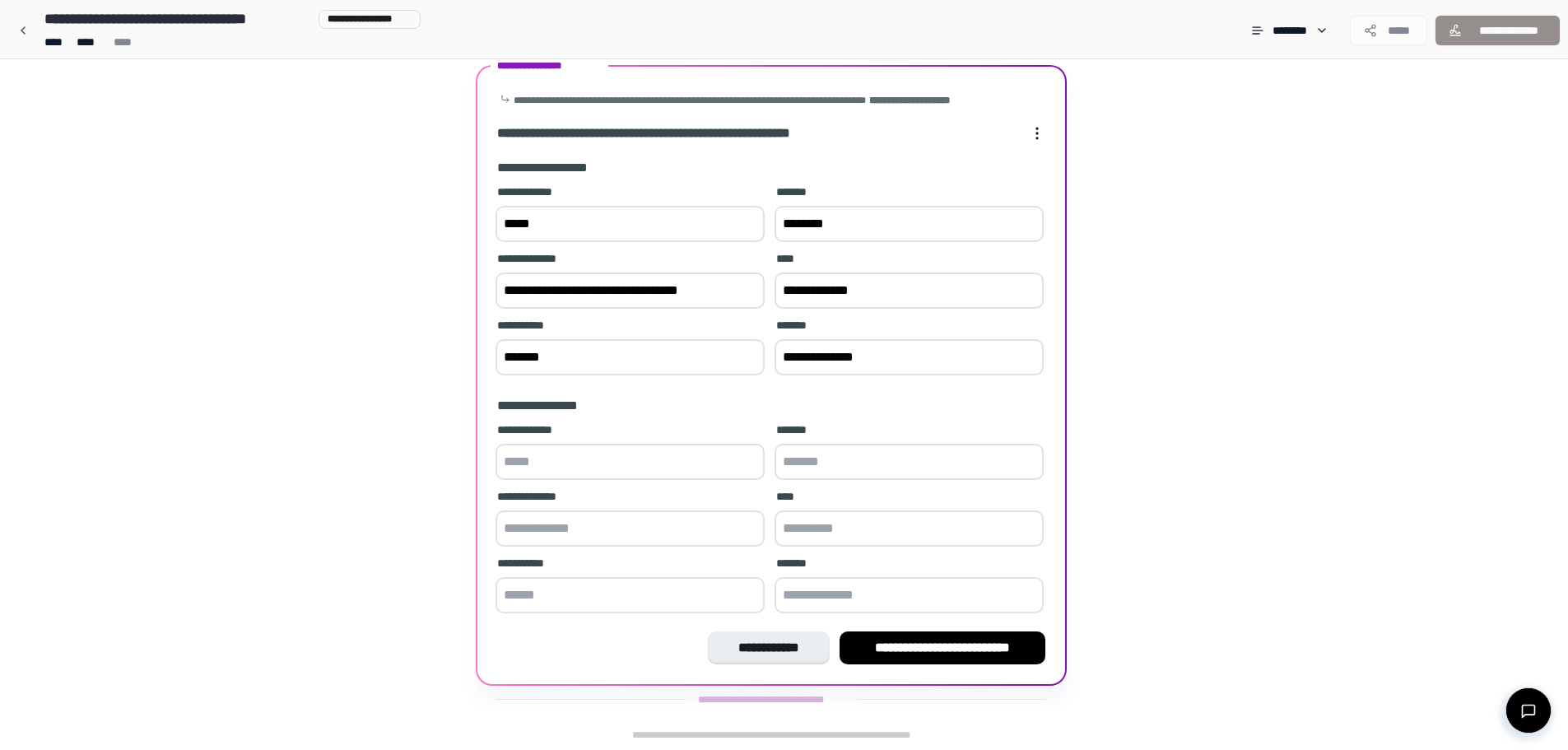 click at bounding box center (630, 462) 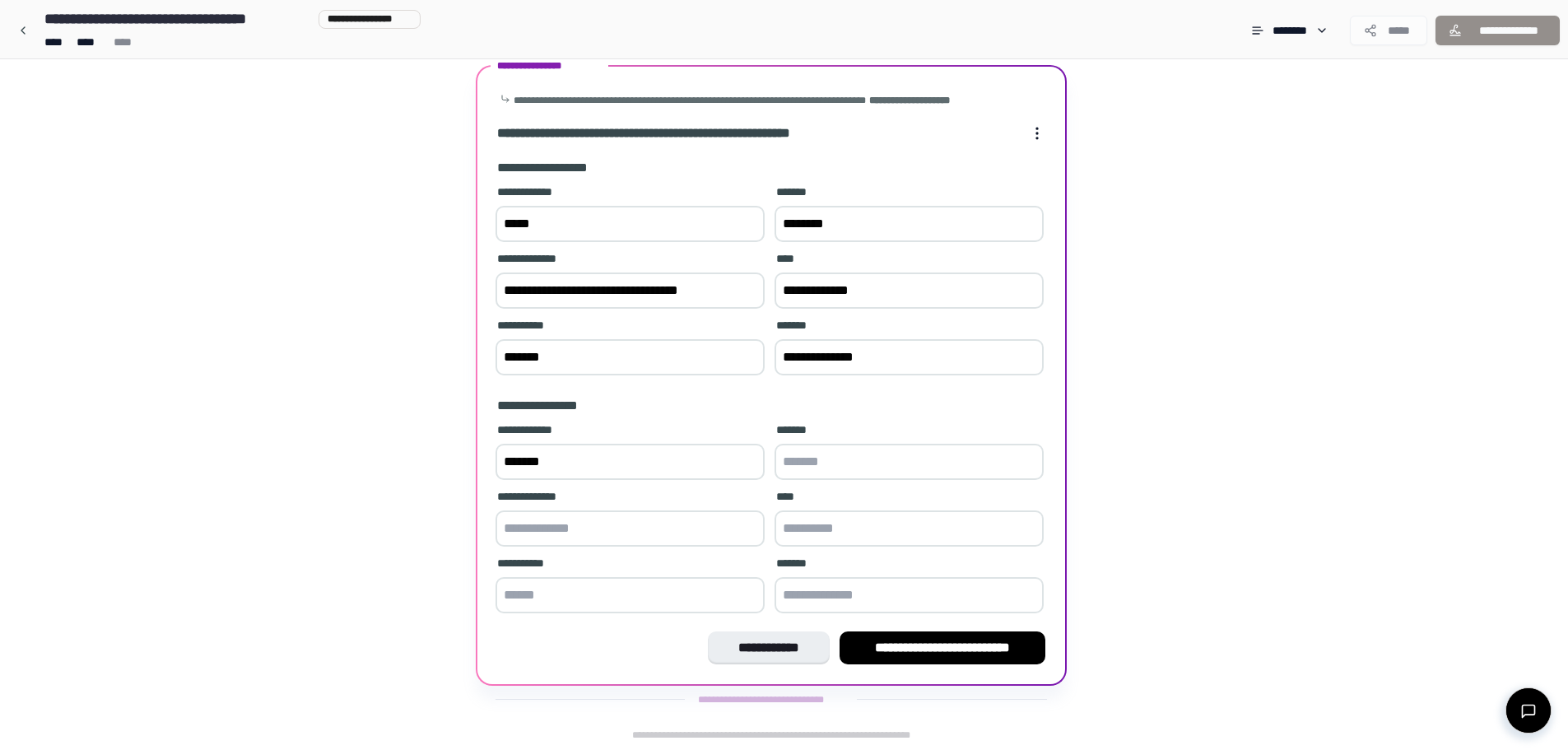 type on "*******" 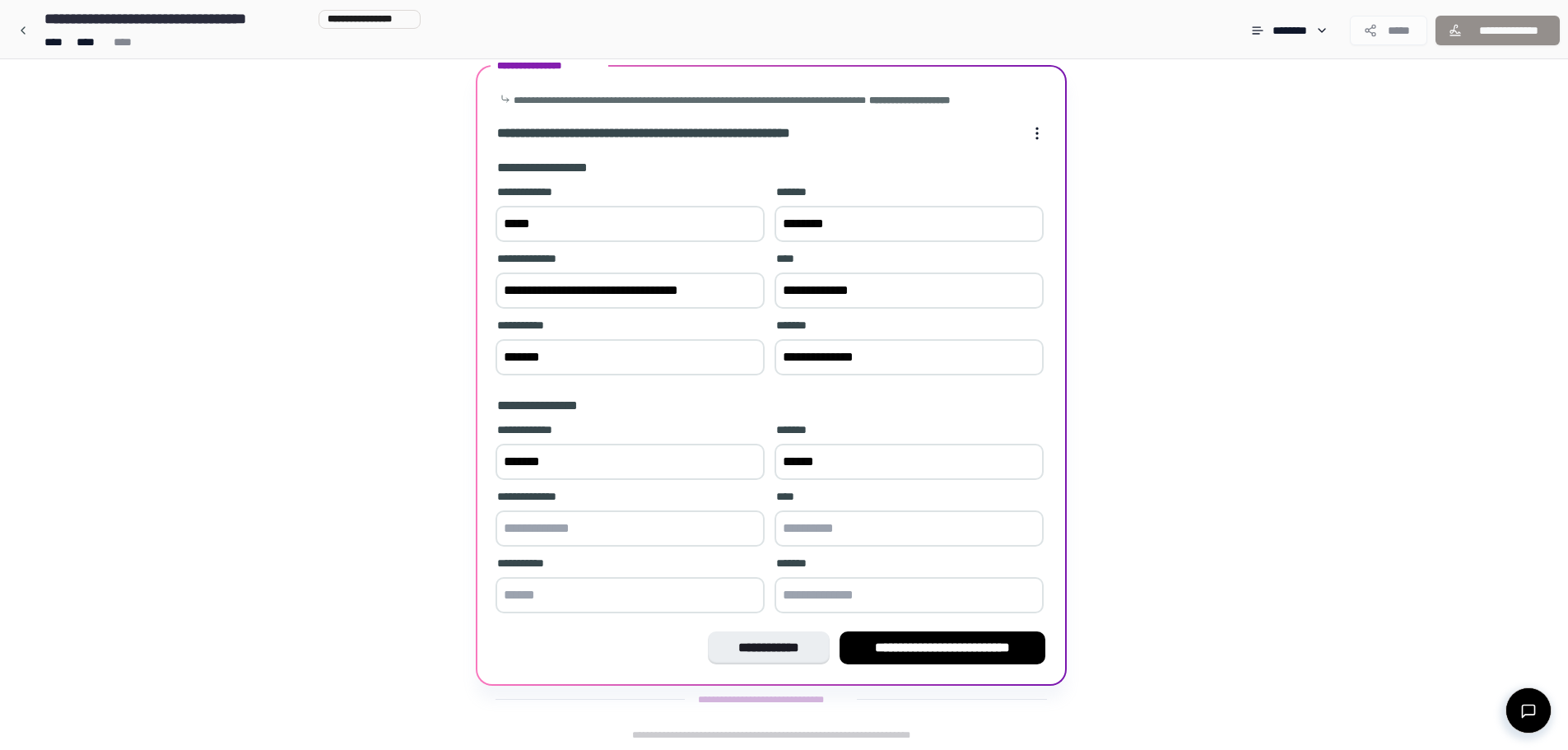 type on "******" 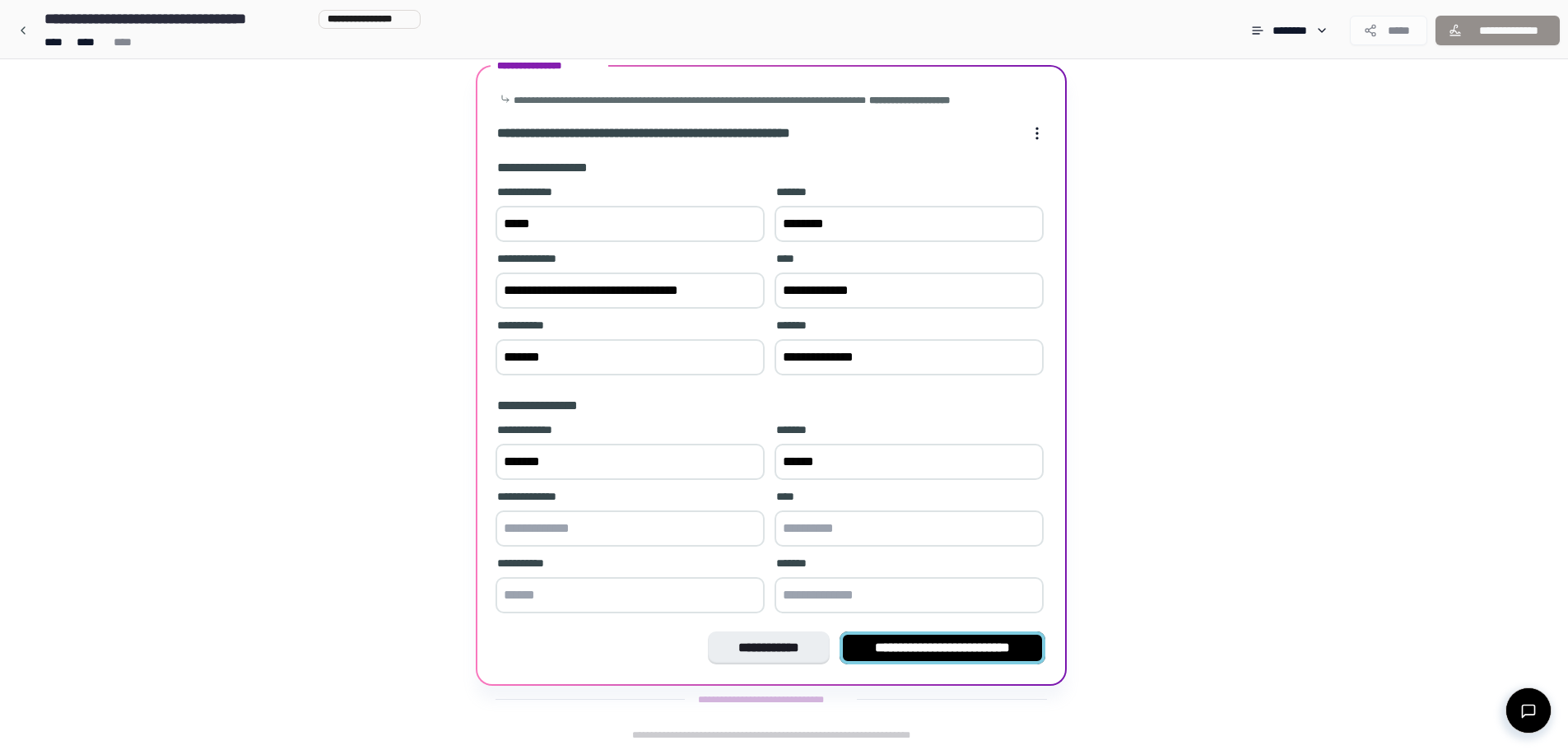 click on "**********" at bounding box center (942, 648) 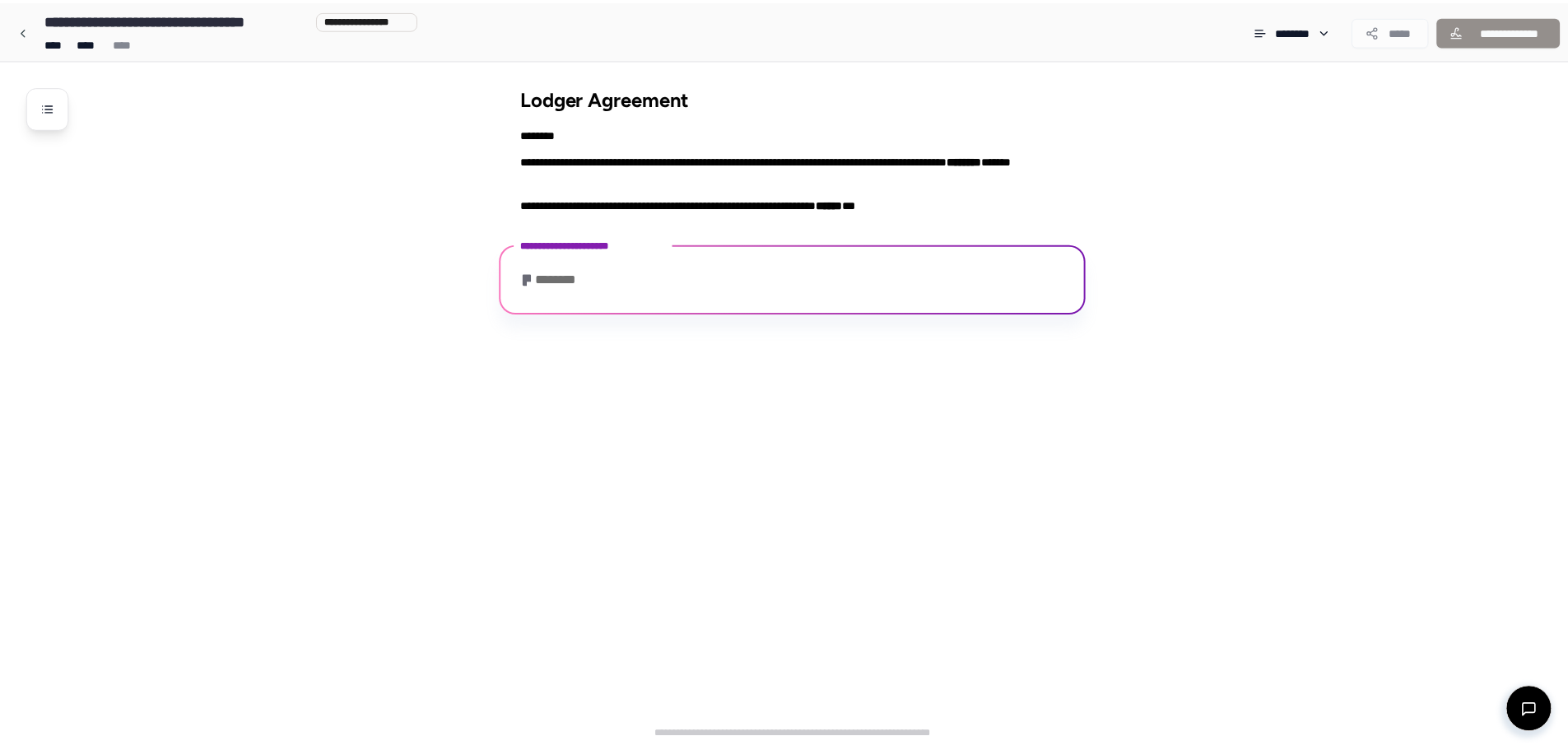 scroll, scrollTop: 8, scrollLeft: 0, axis: vertical 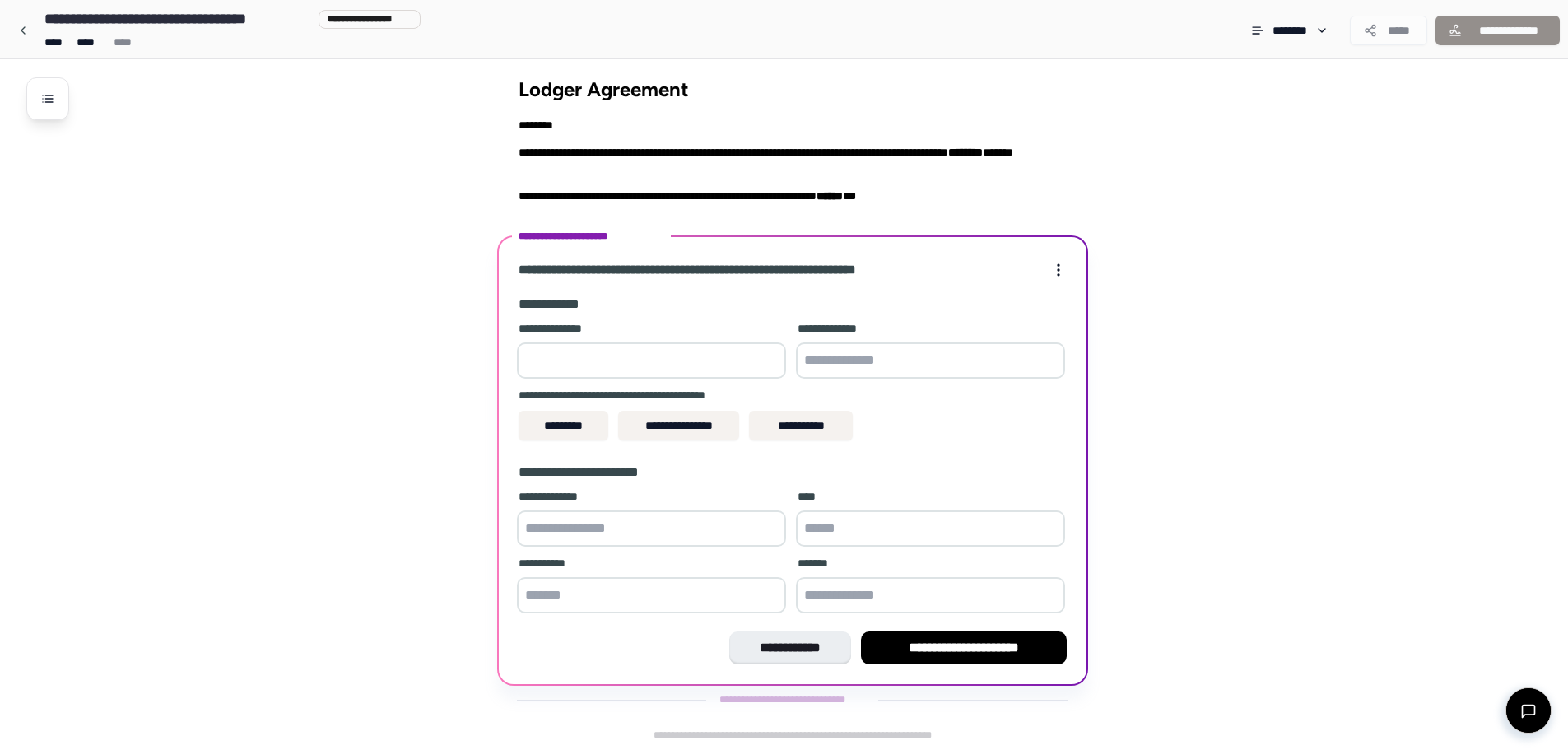 drag, startPoint x: 97, startPoint y: 4, endPoint x: 681, endPoint y: 355, distance: 681.3641 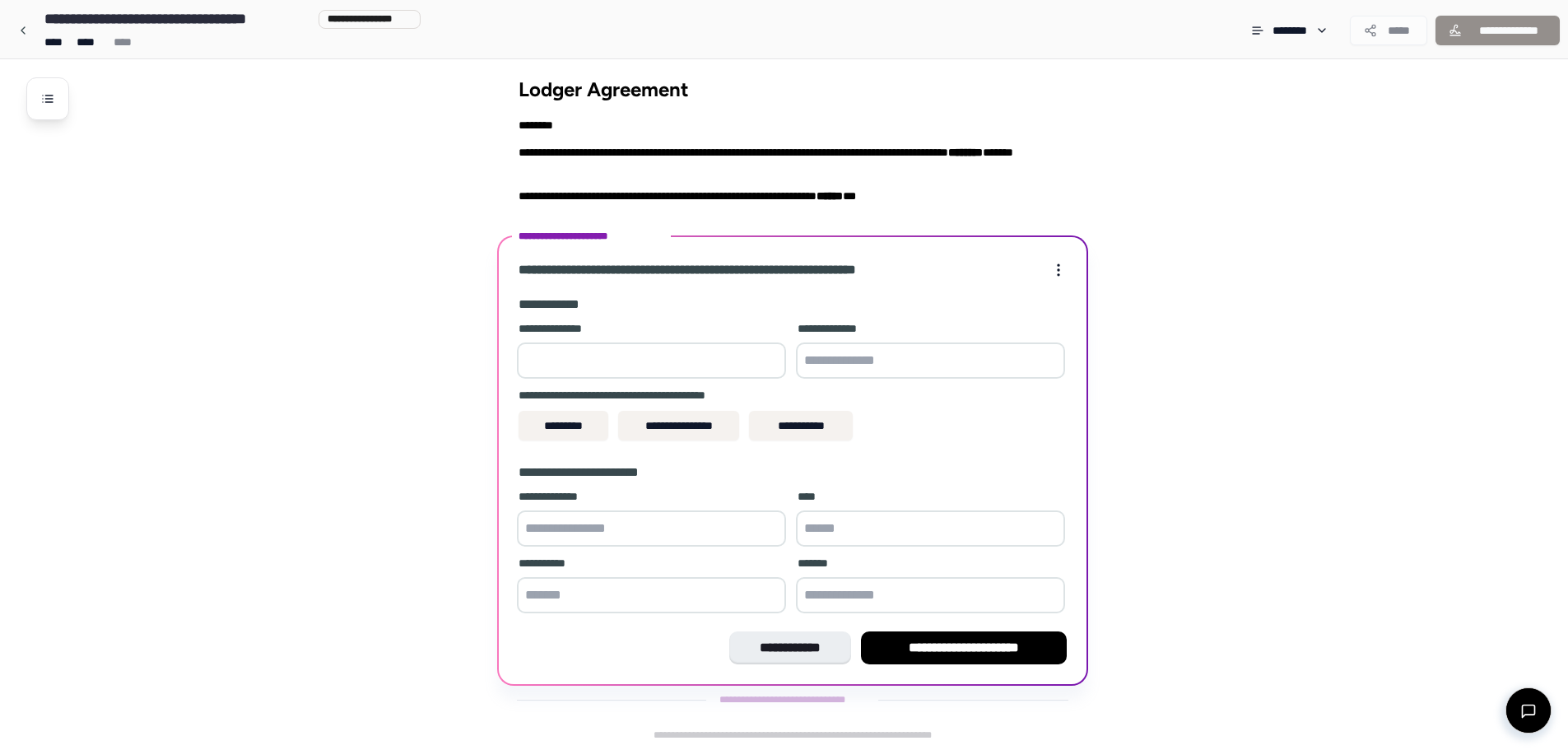 click at bounding box center [651, 361] 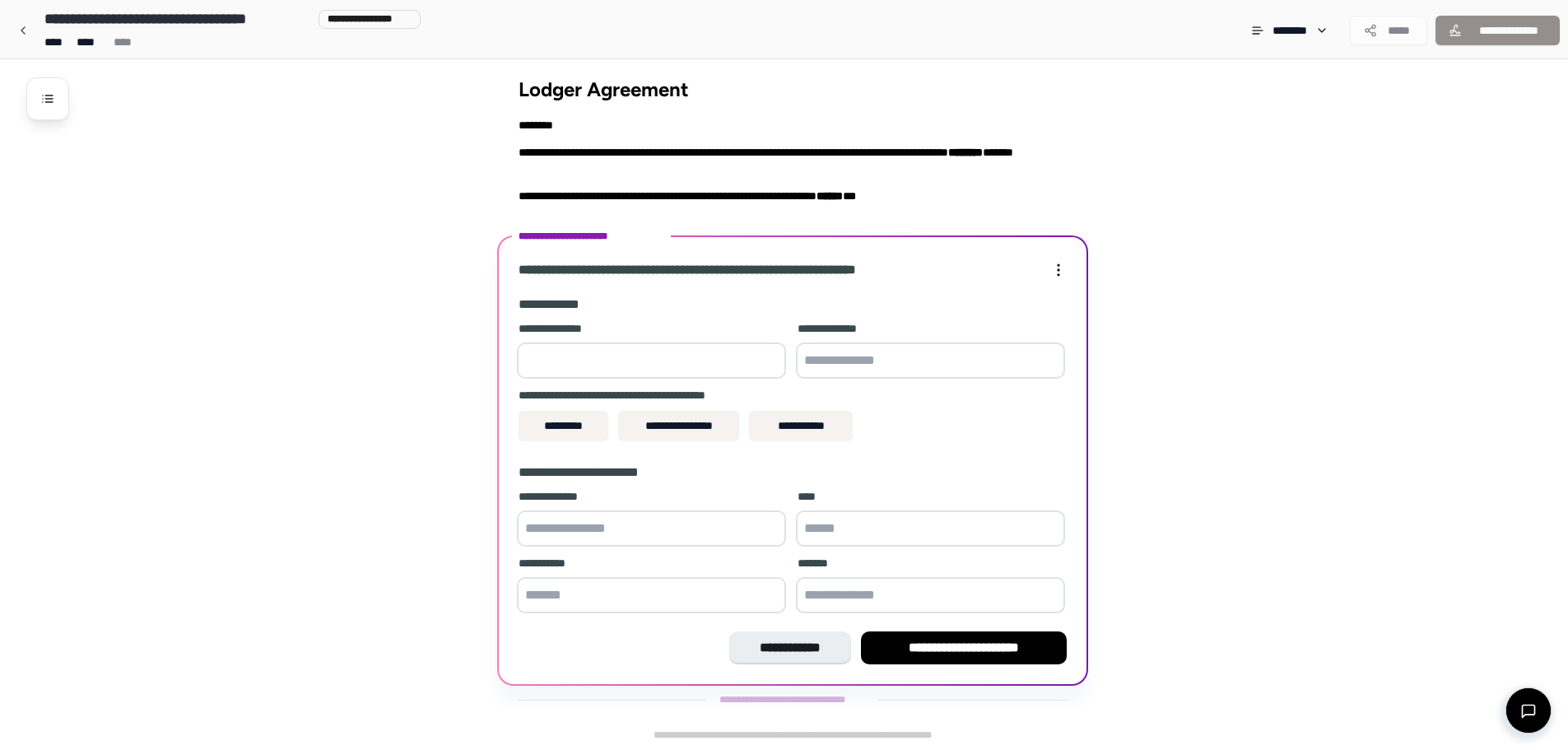 click at bounding box center (651, 361) 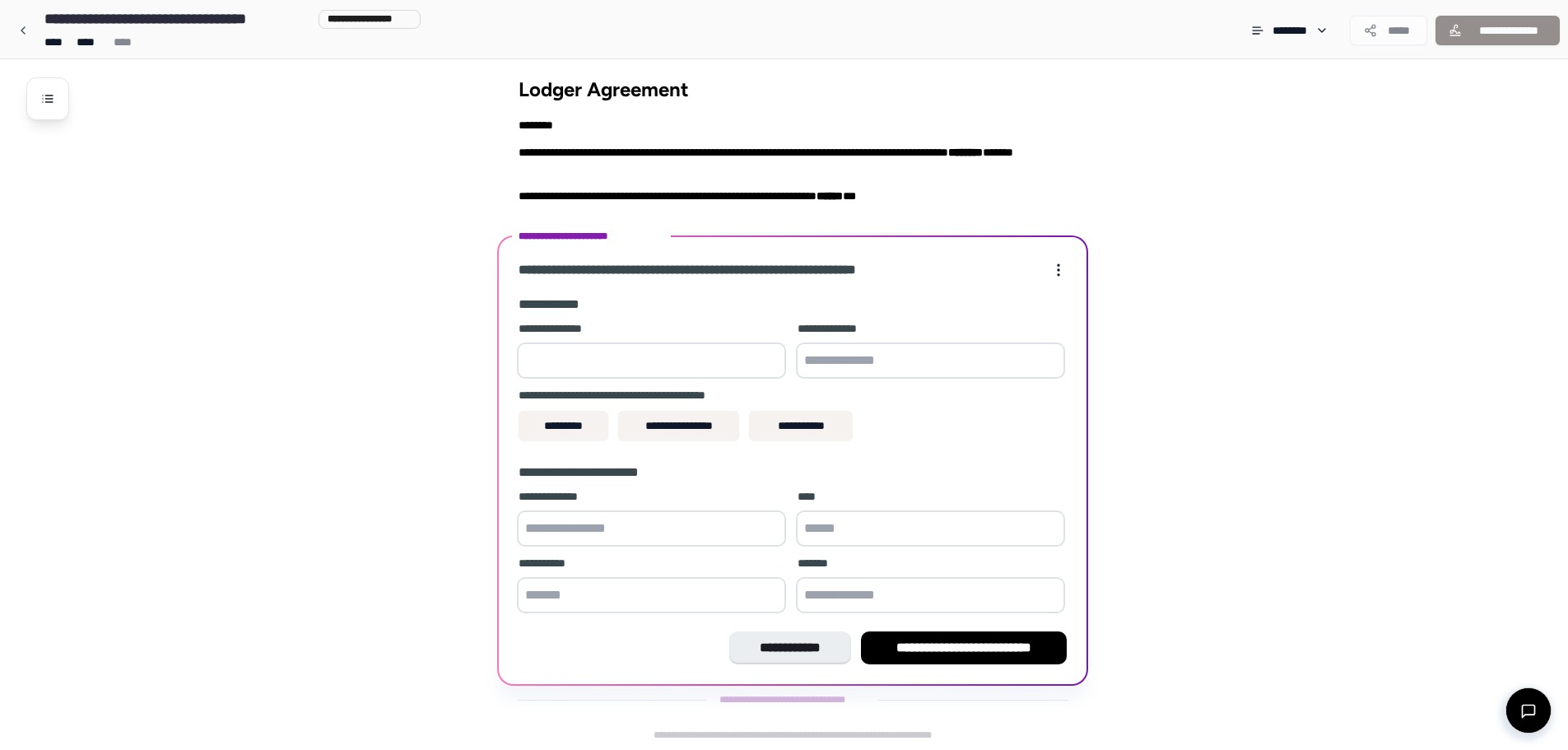 type on "*" 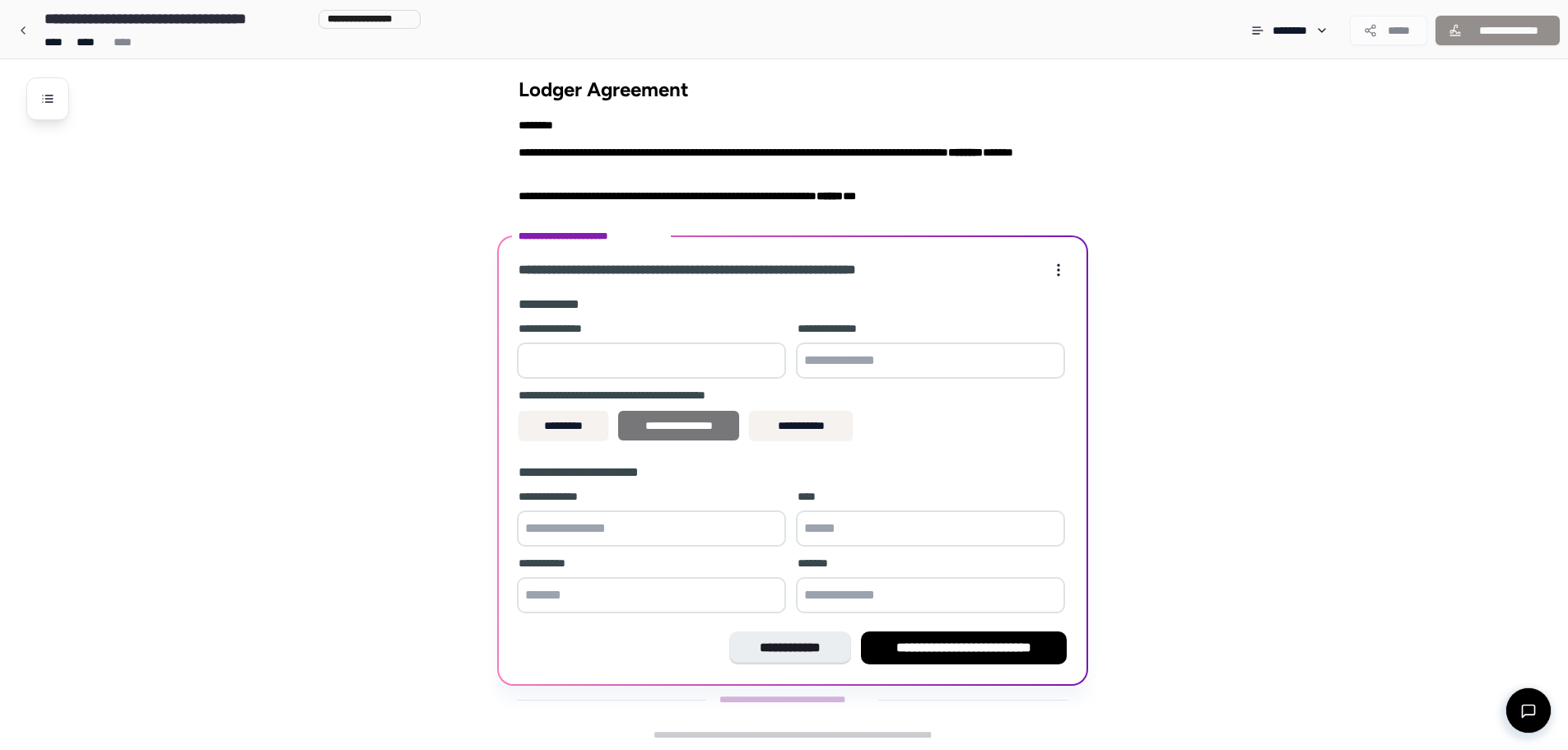 click on "**********" at bounding box center [678, 426] 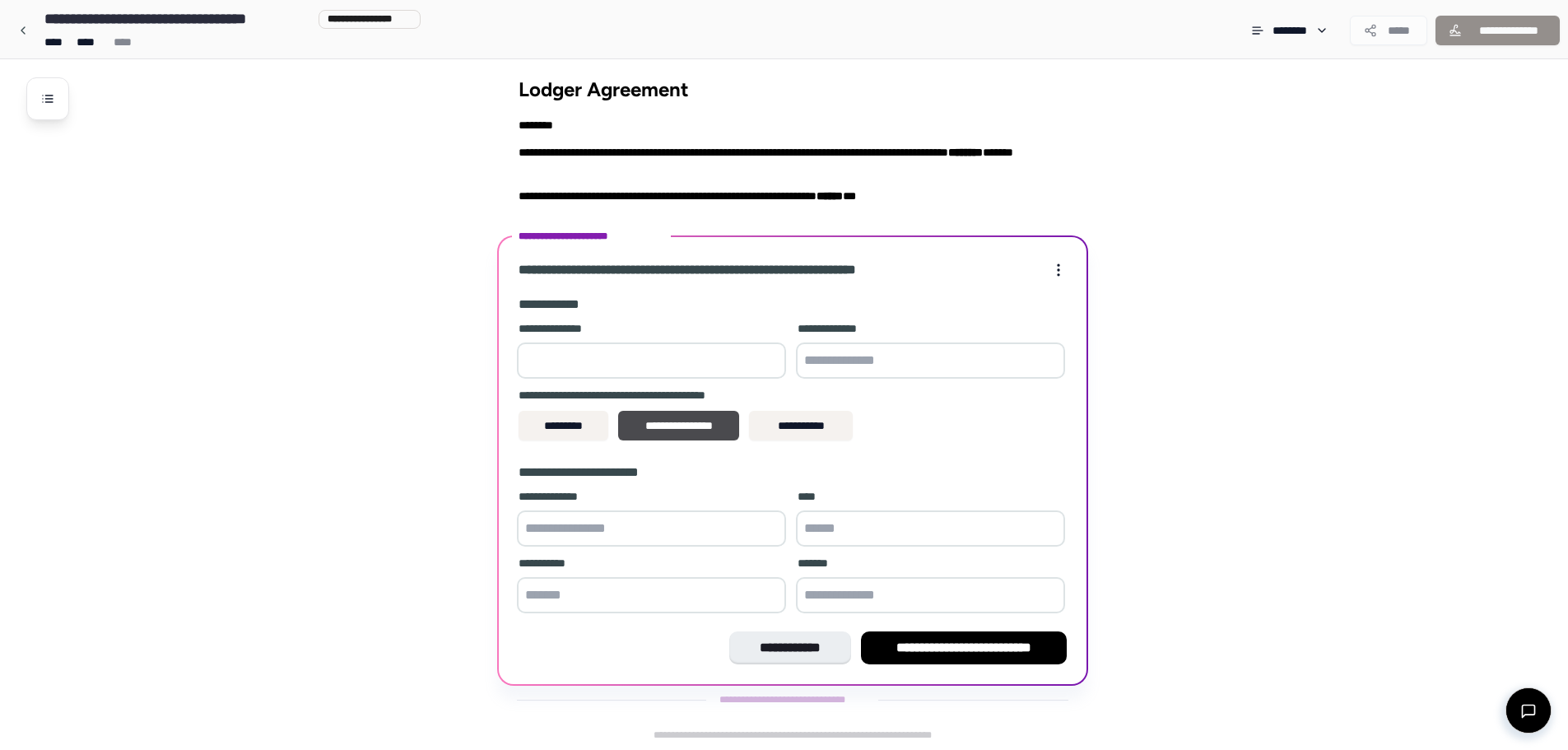 click at bounding box center (651, 529) 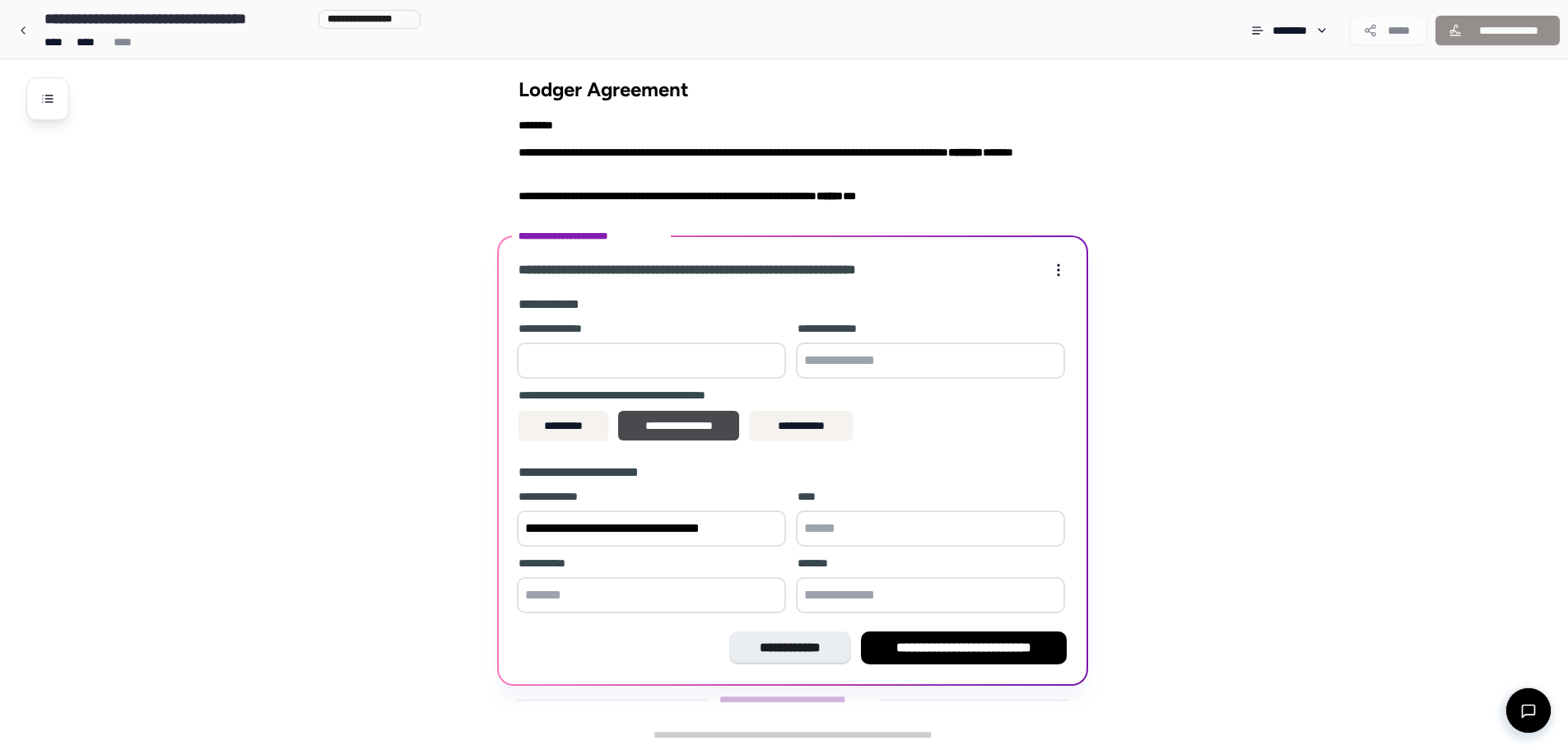 type on "**********" 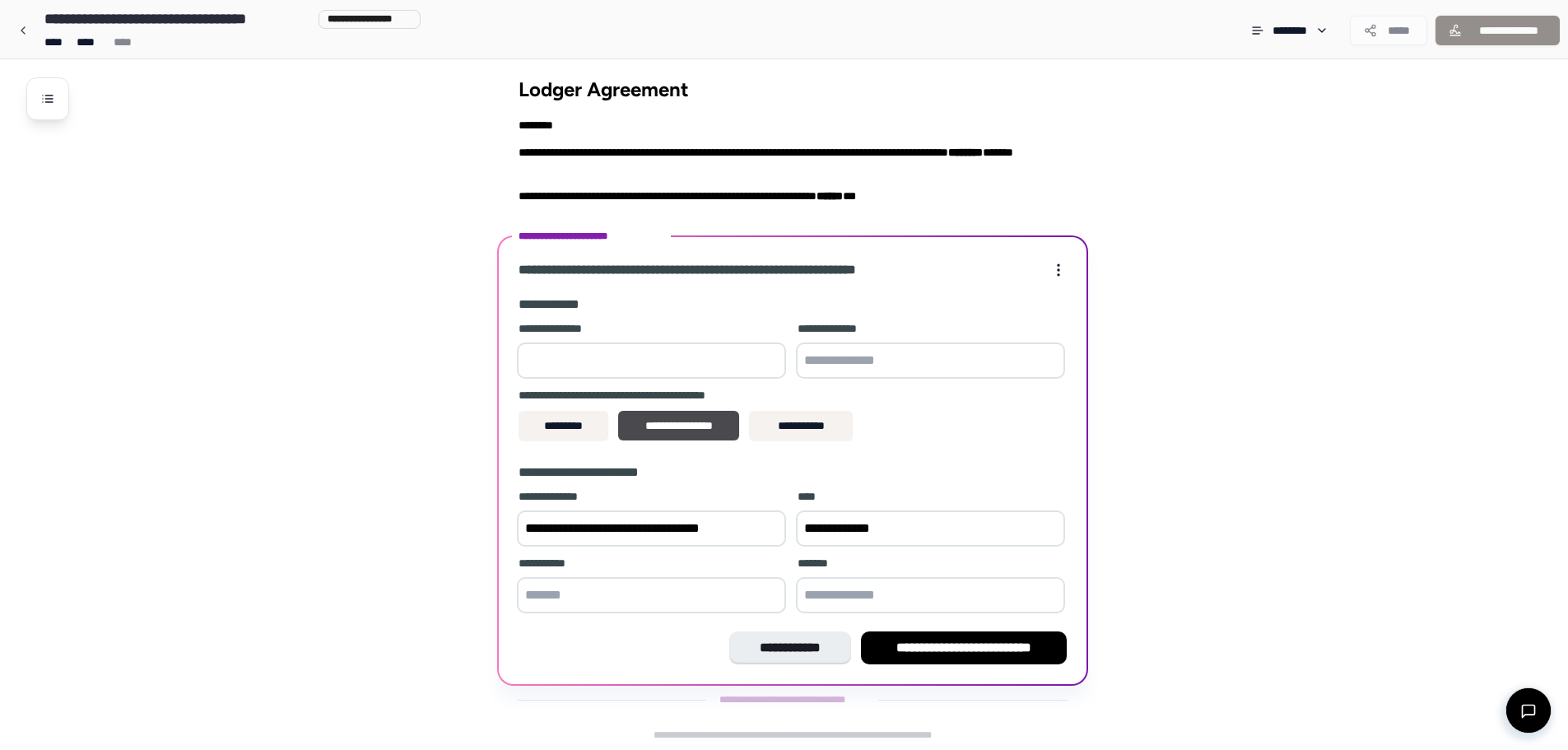 type on "**********" 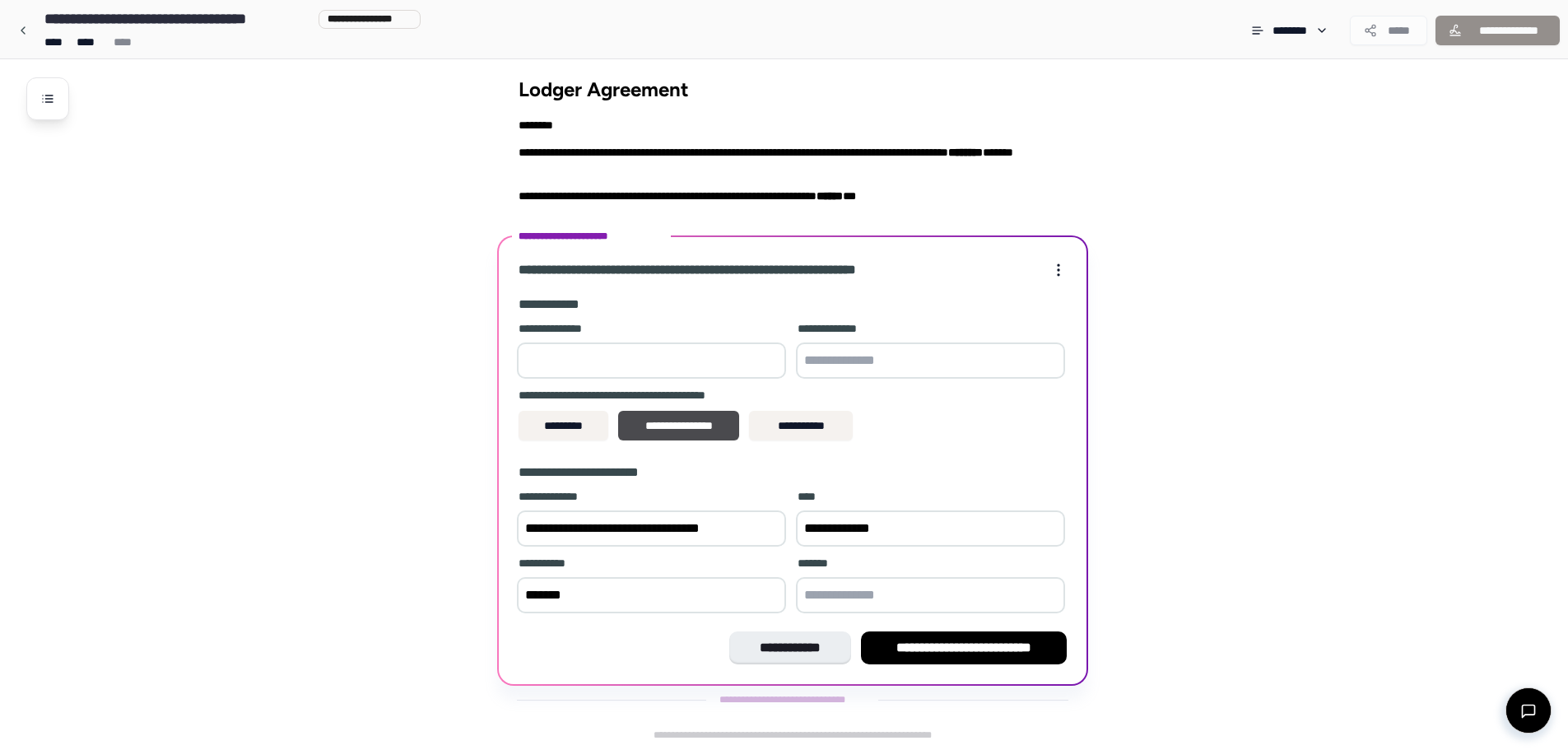 type on "*******" 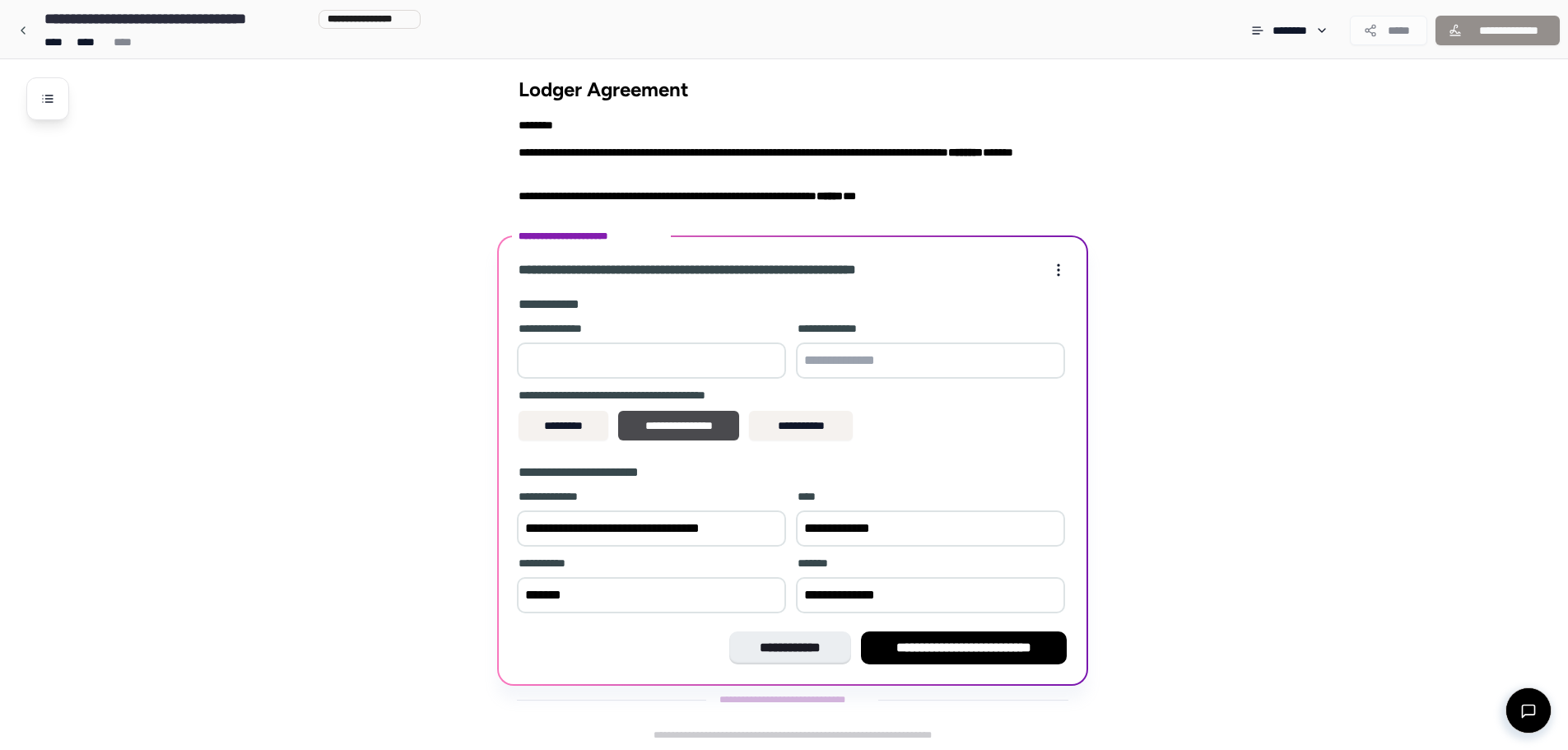 type on "**********" 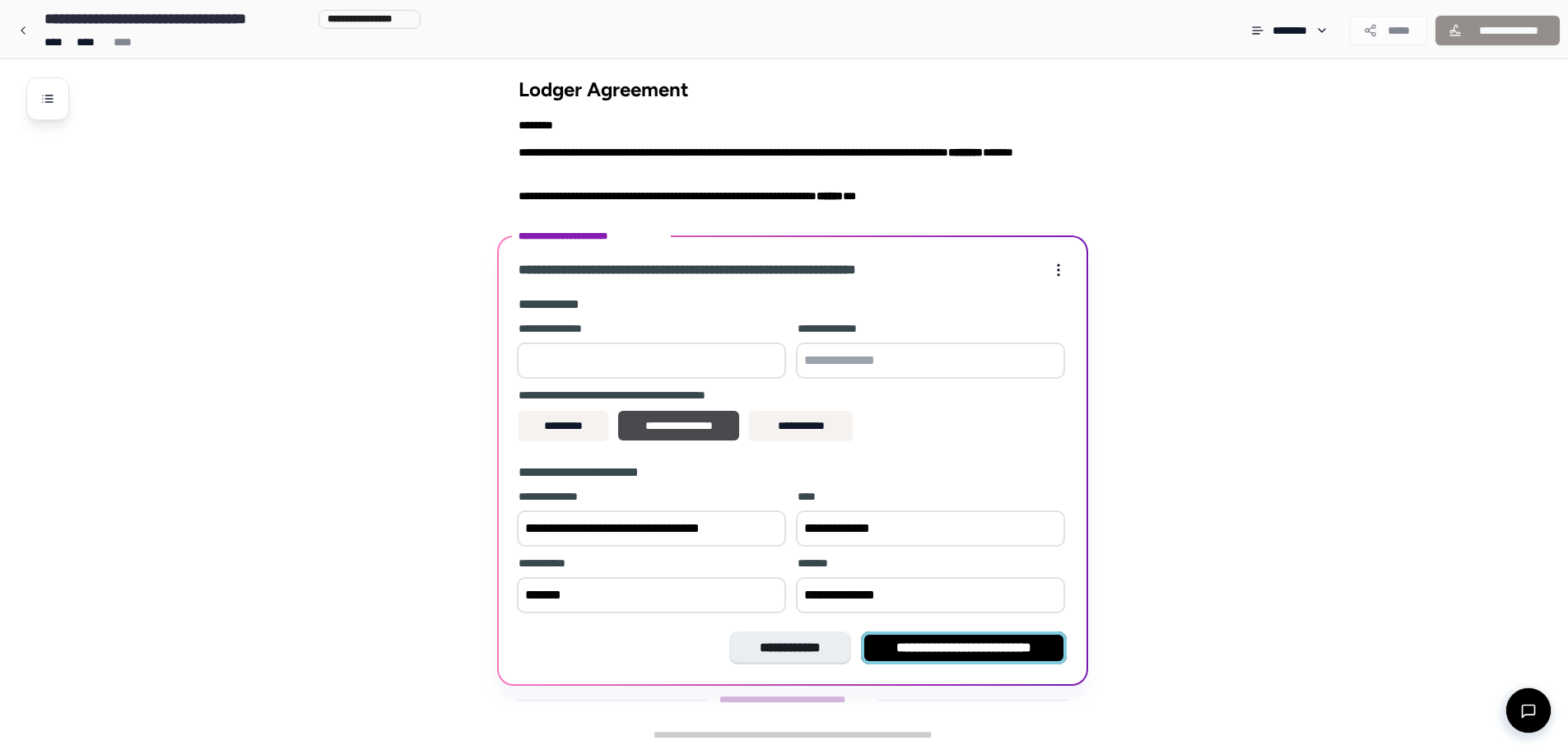 click on "**********" at bounding box center (964, 648) 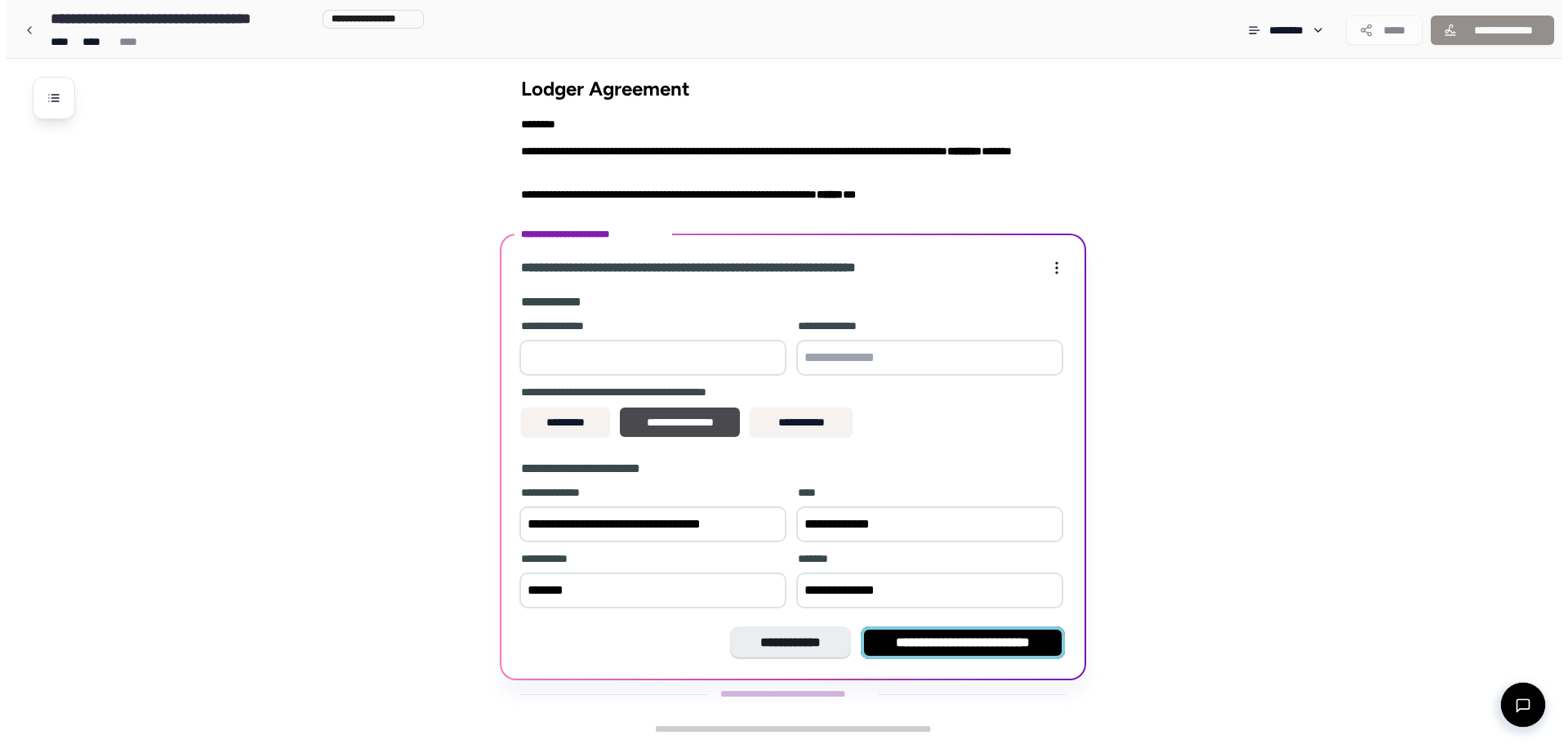 scroll, scrollTop: 0, scrollLeft: 0, axis: both 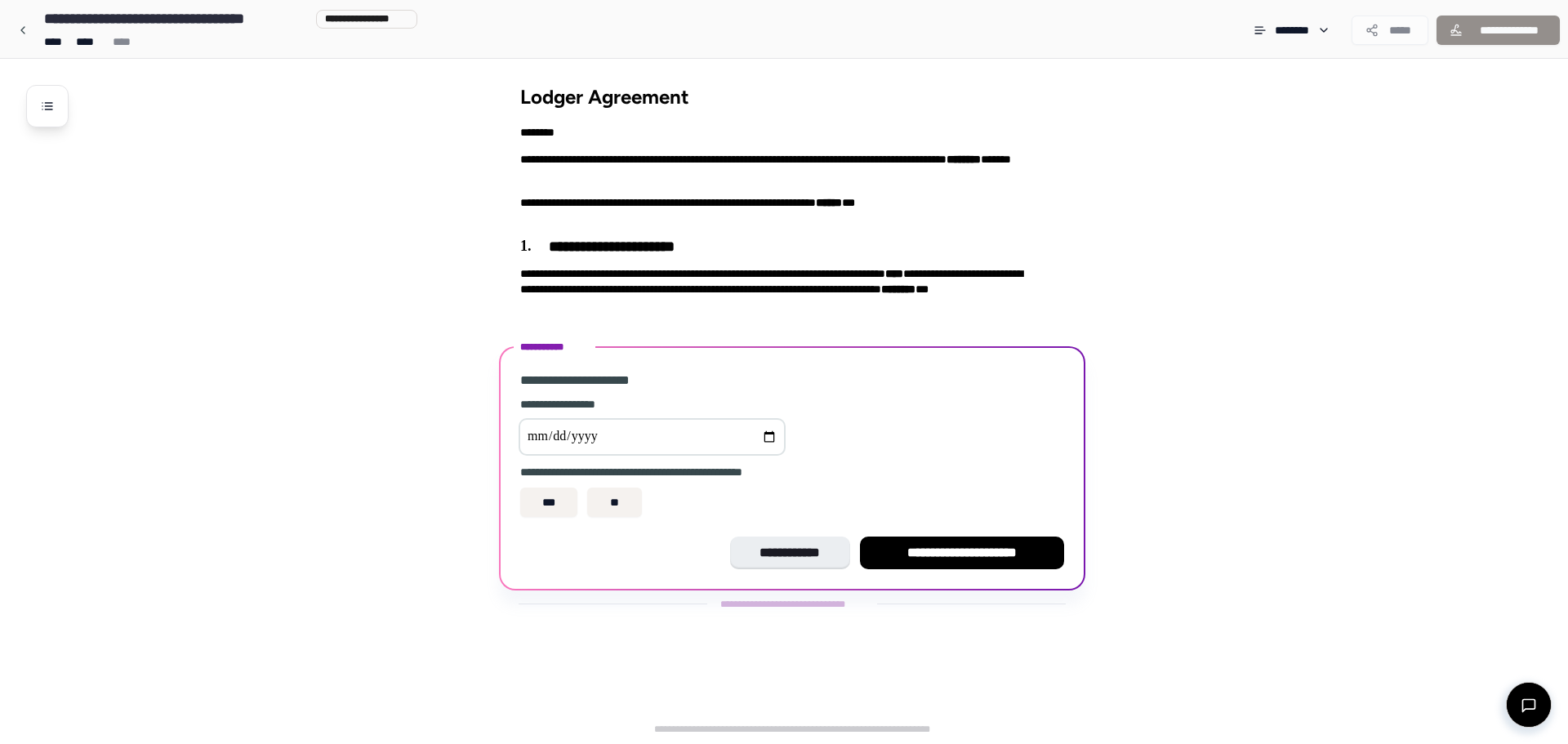 click at bounding box center (652, 437) 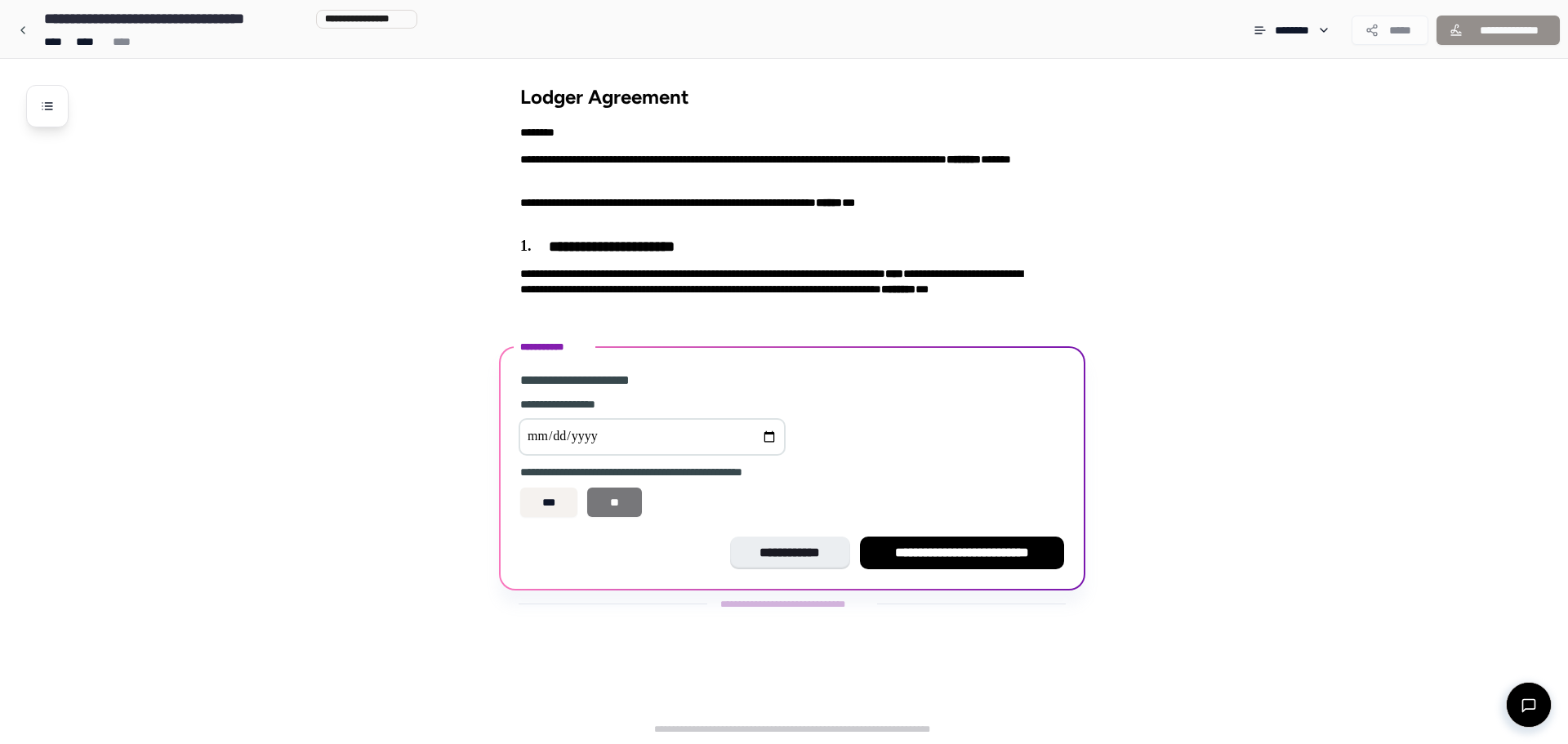 click on "**" at bounding box center [614, 502] 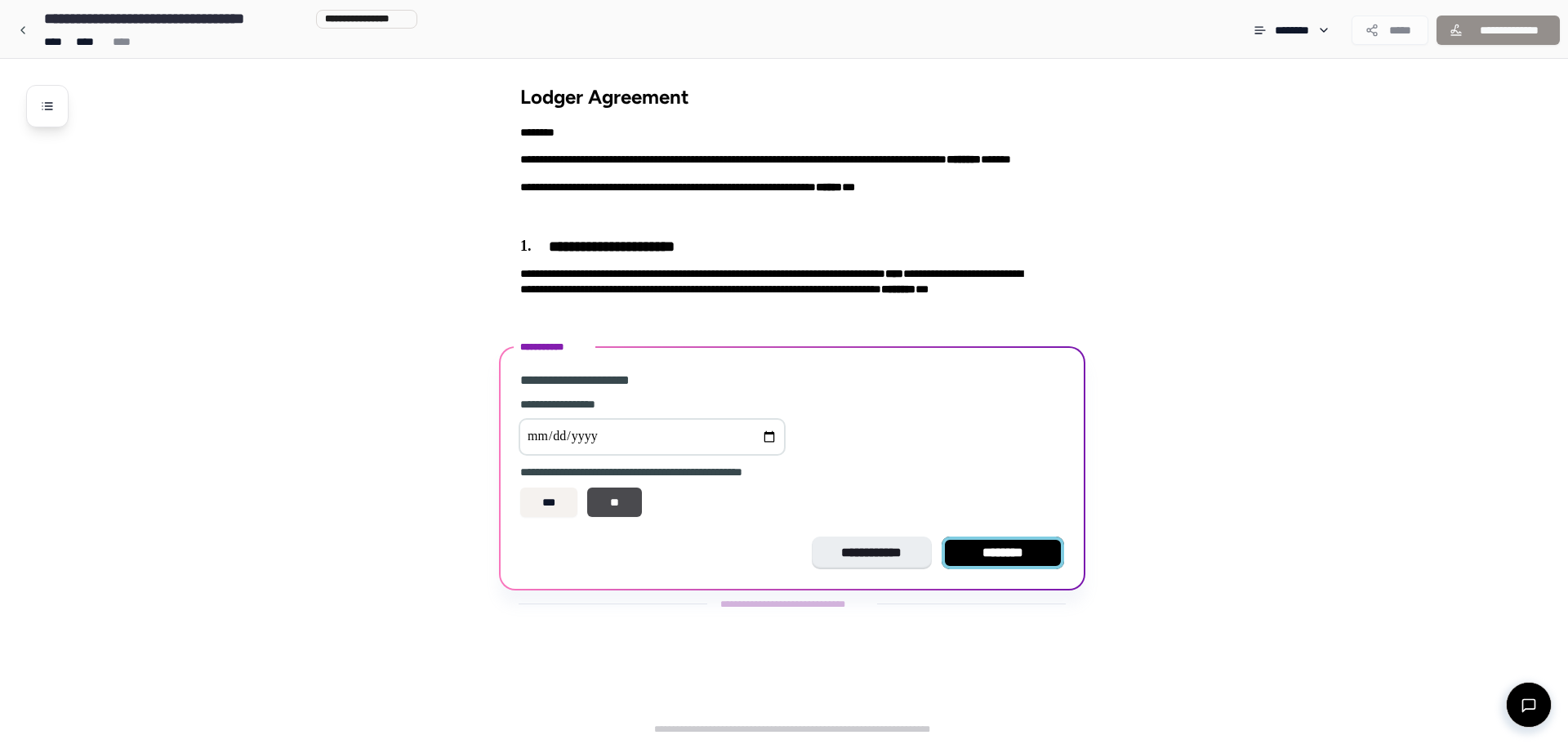click on "********" at bounding box center (1003, 553) 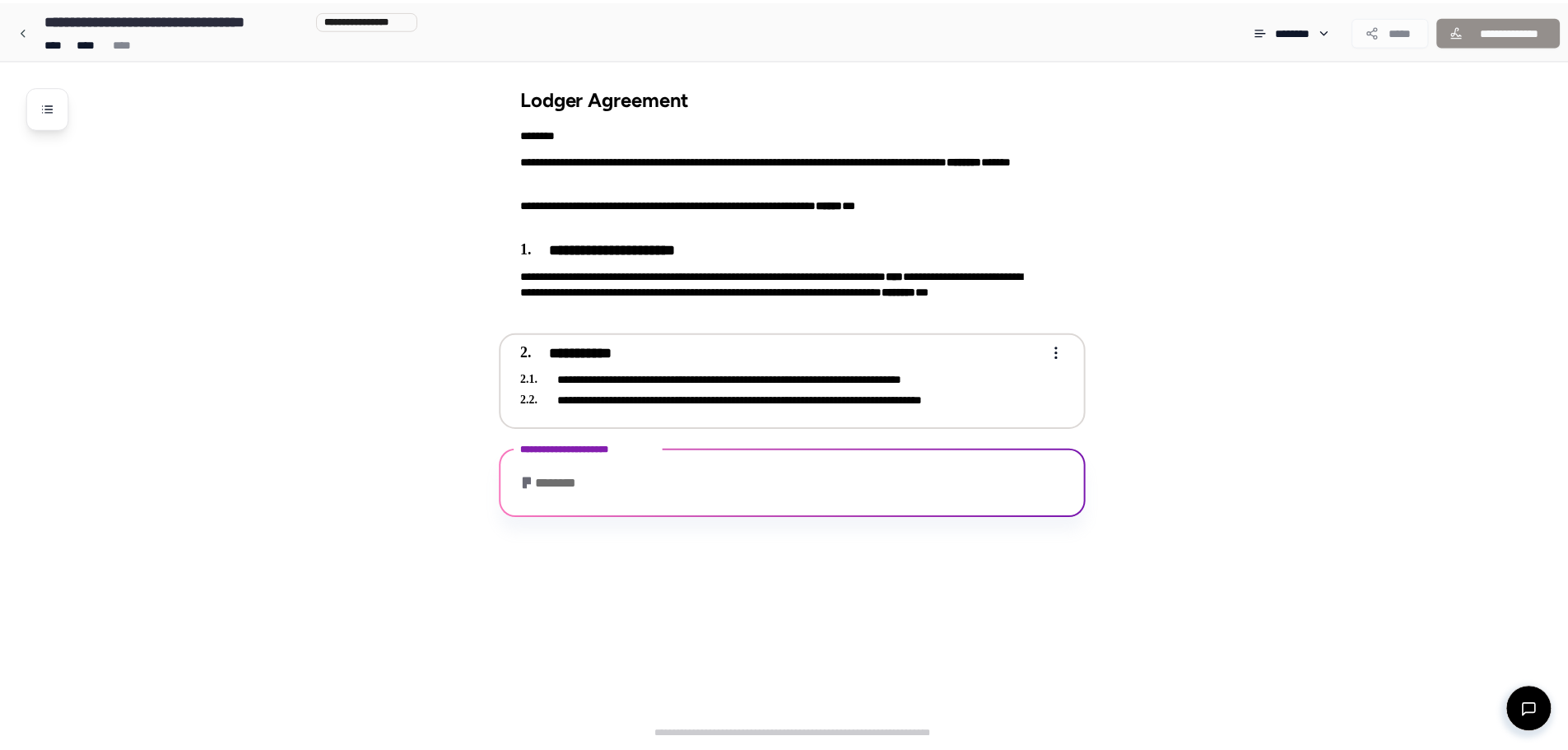 scroll, scrollTop: 209, scrollLeft: 0, axis: vertical 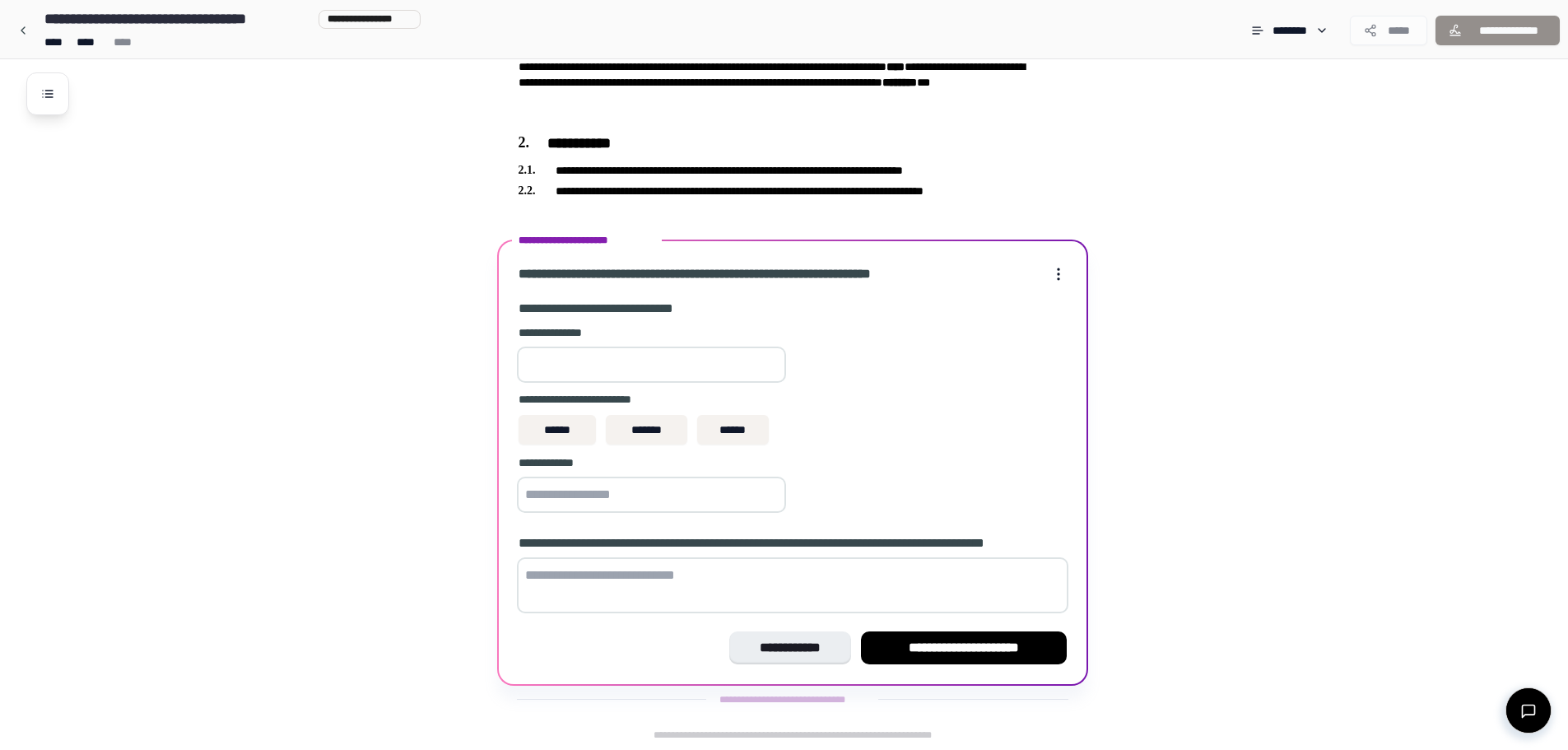 click at bounding box center [651, 365] 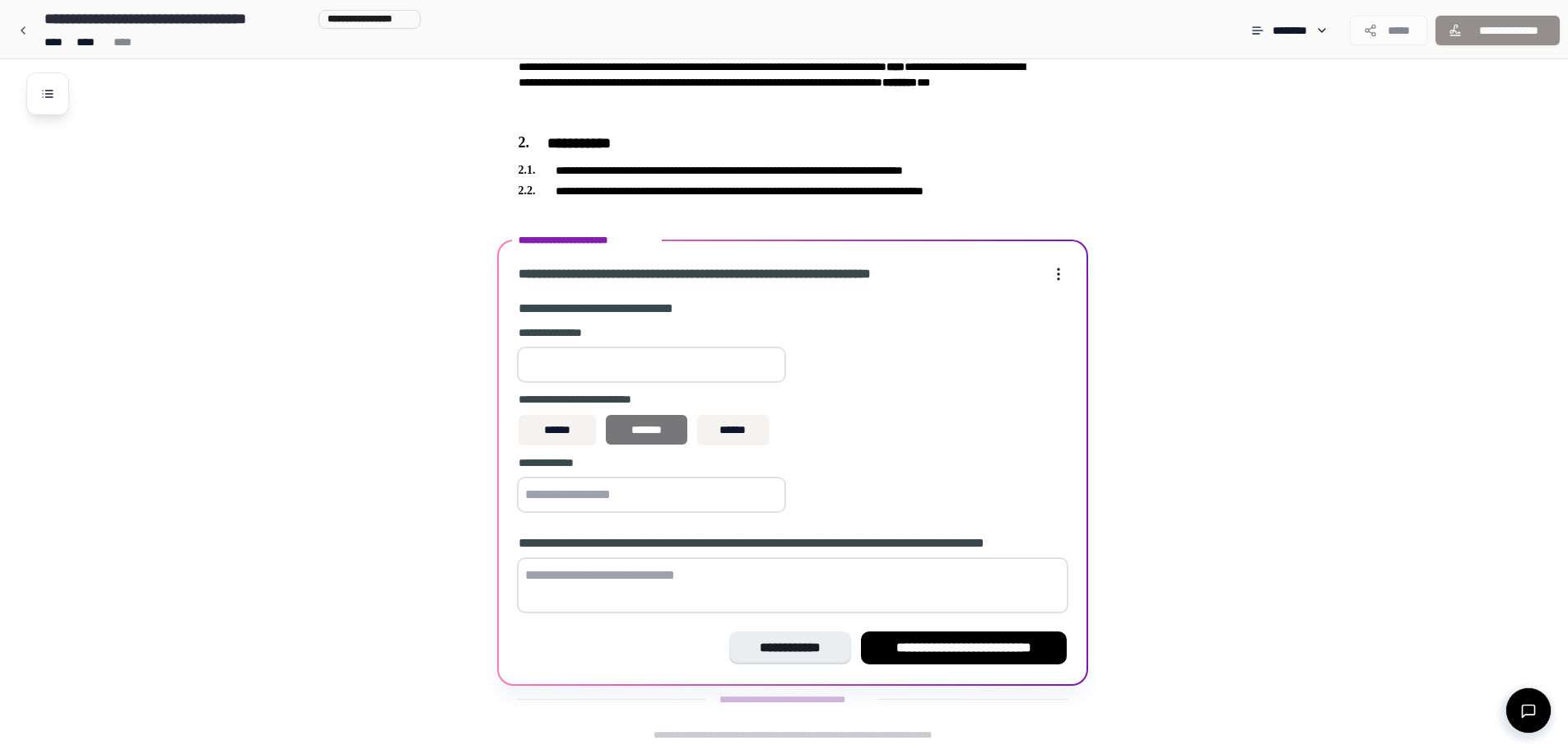 type on "***" 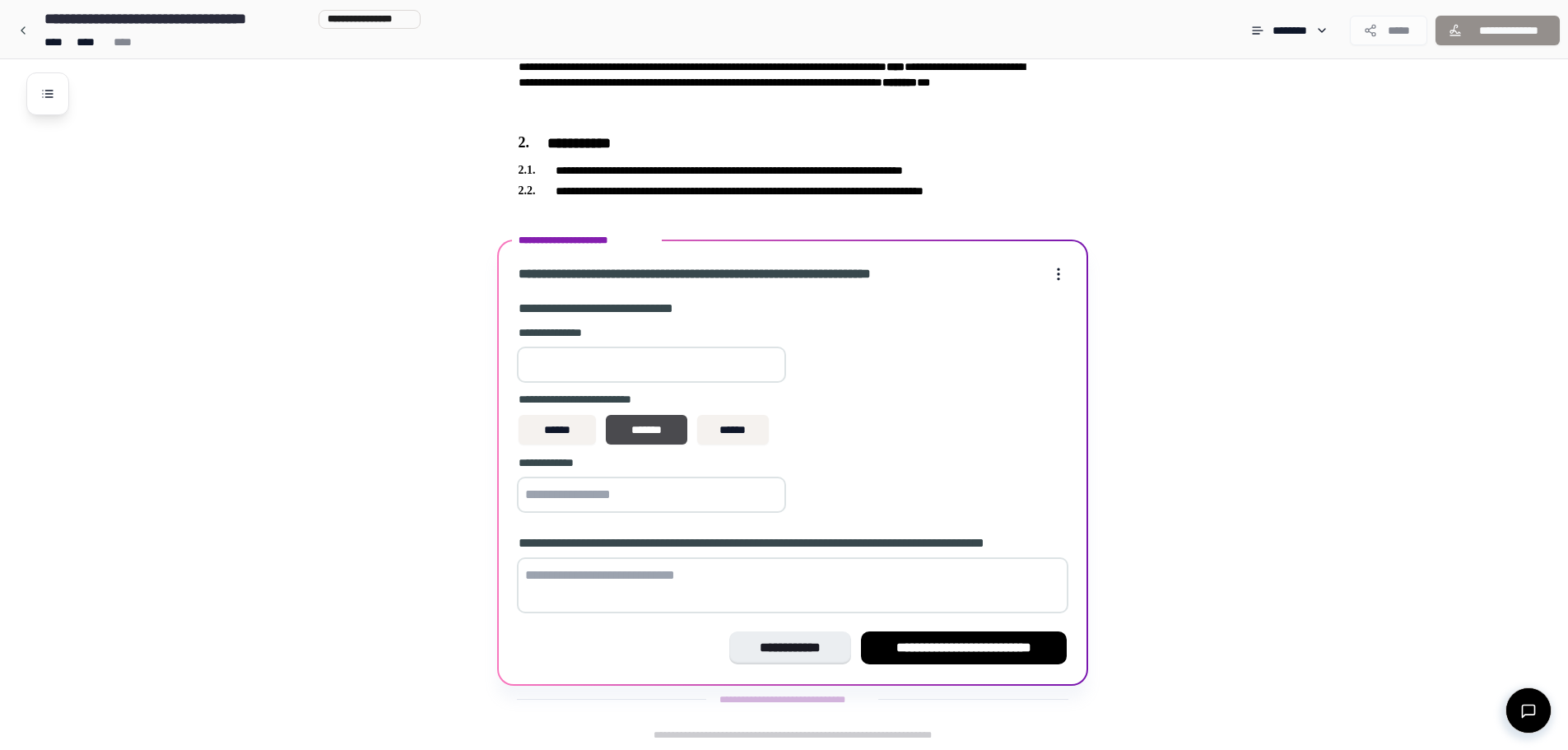 click at bounding box center [651, 495] 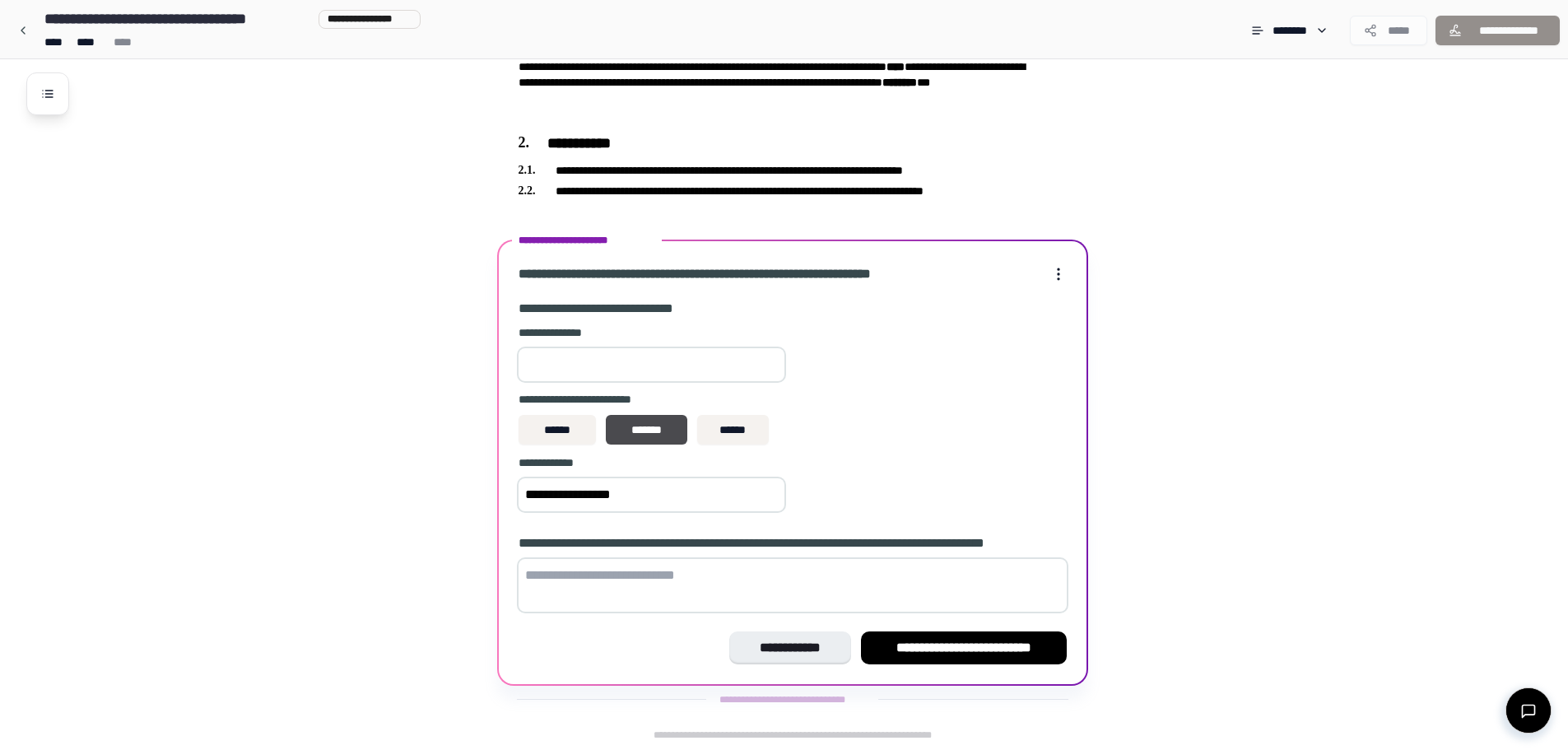 type on "**********" 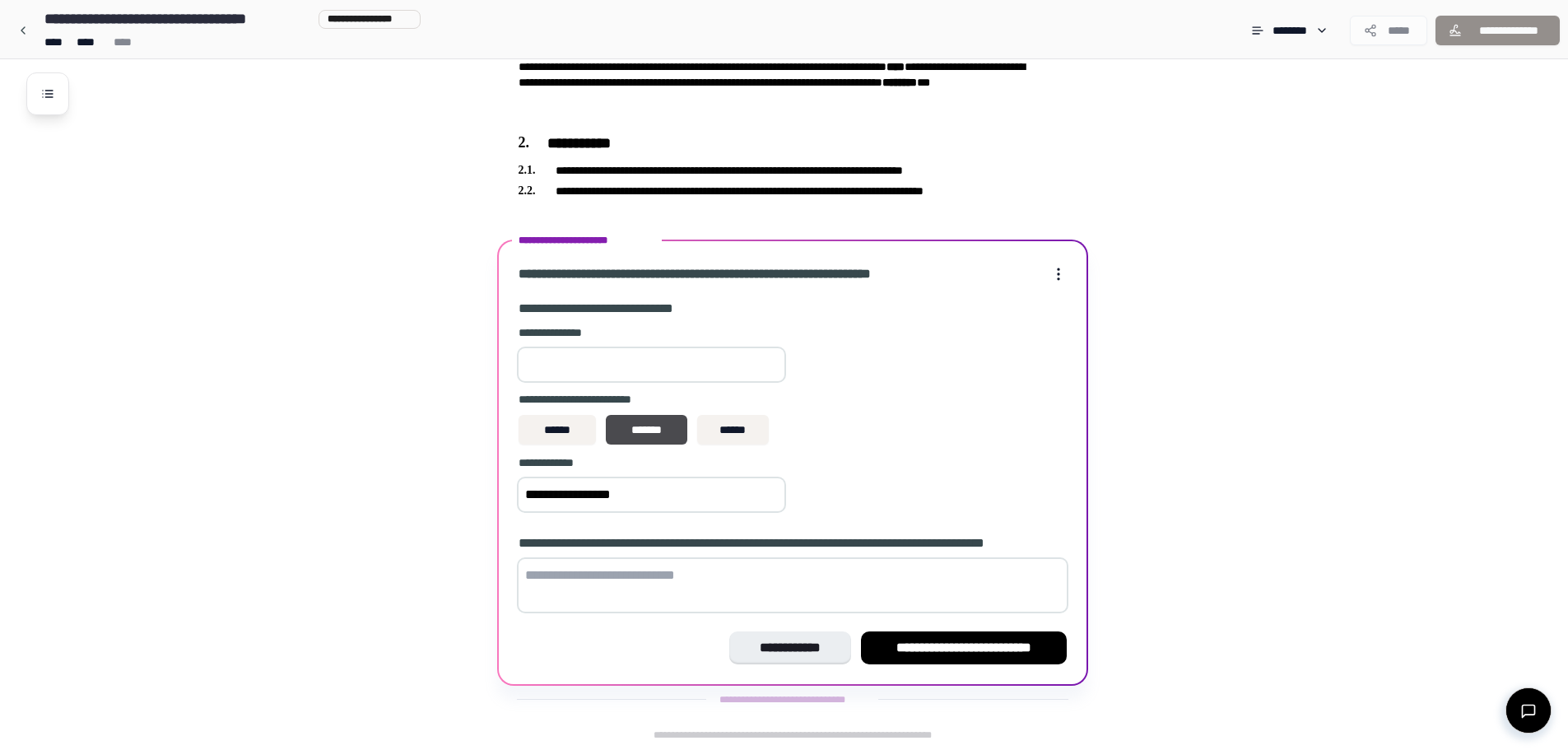 click on "**********" at bounding box center [793, 576] 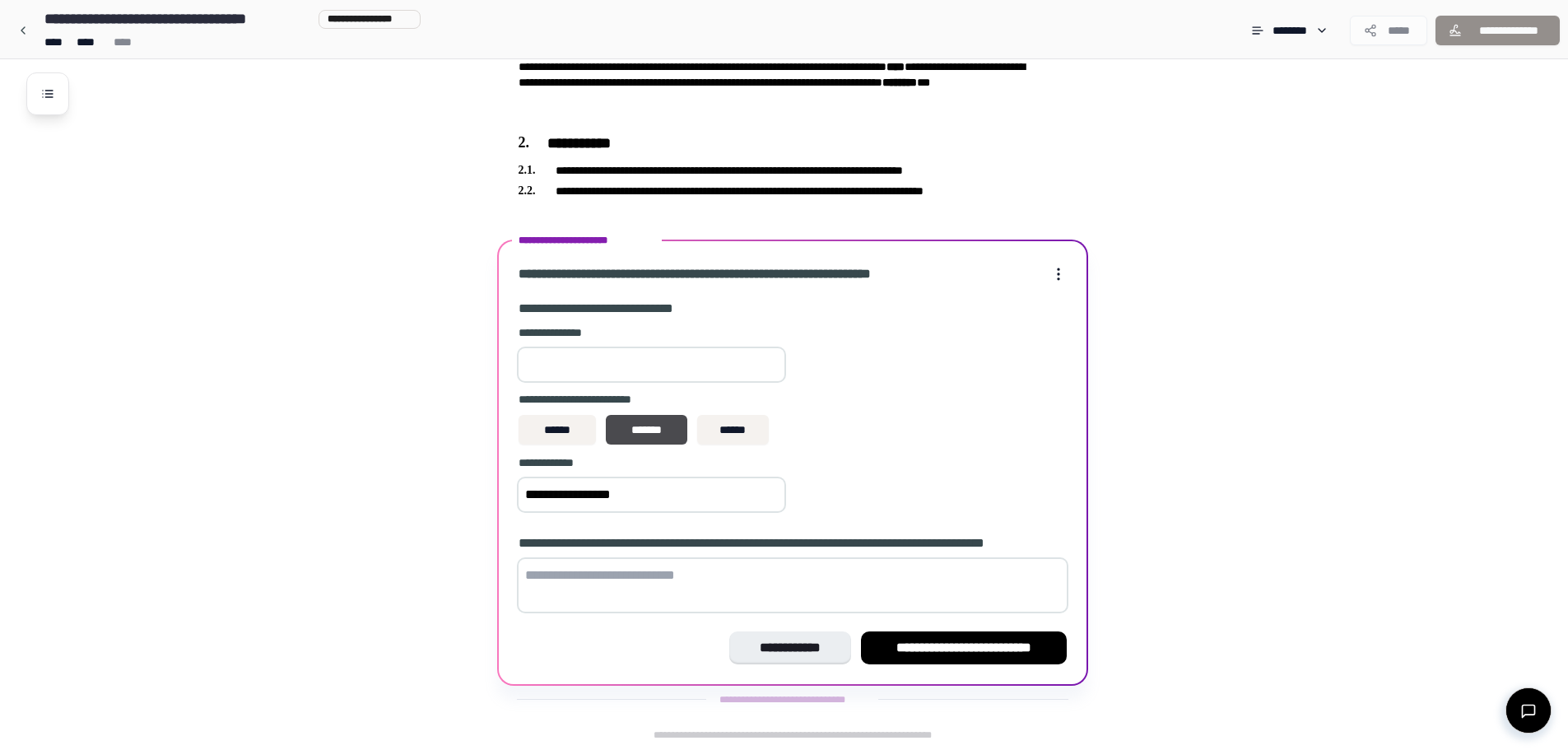 click at bounding box center [793, 585] 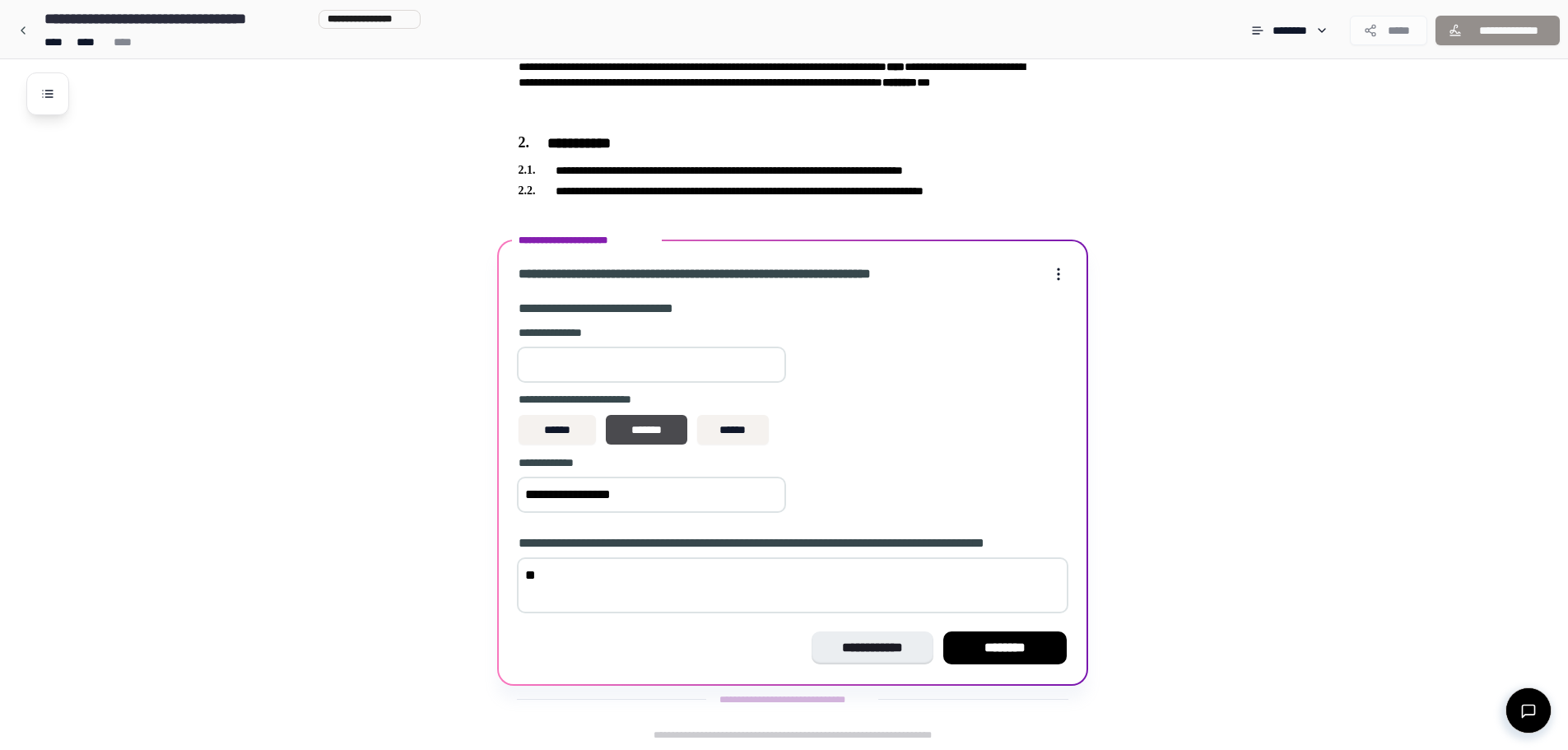 type on "*" 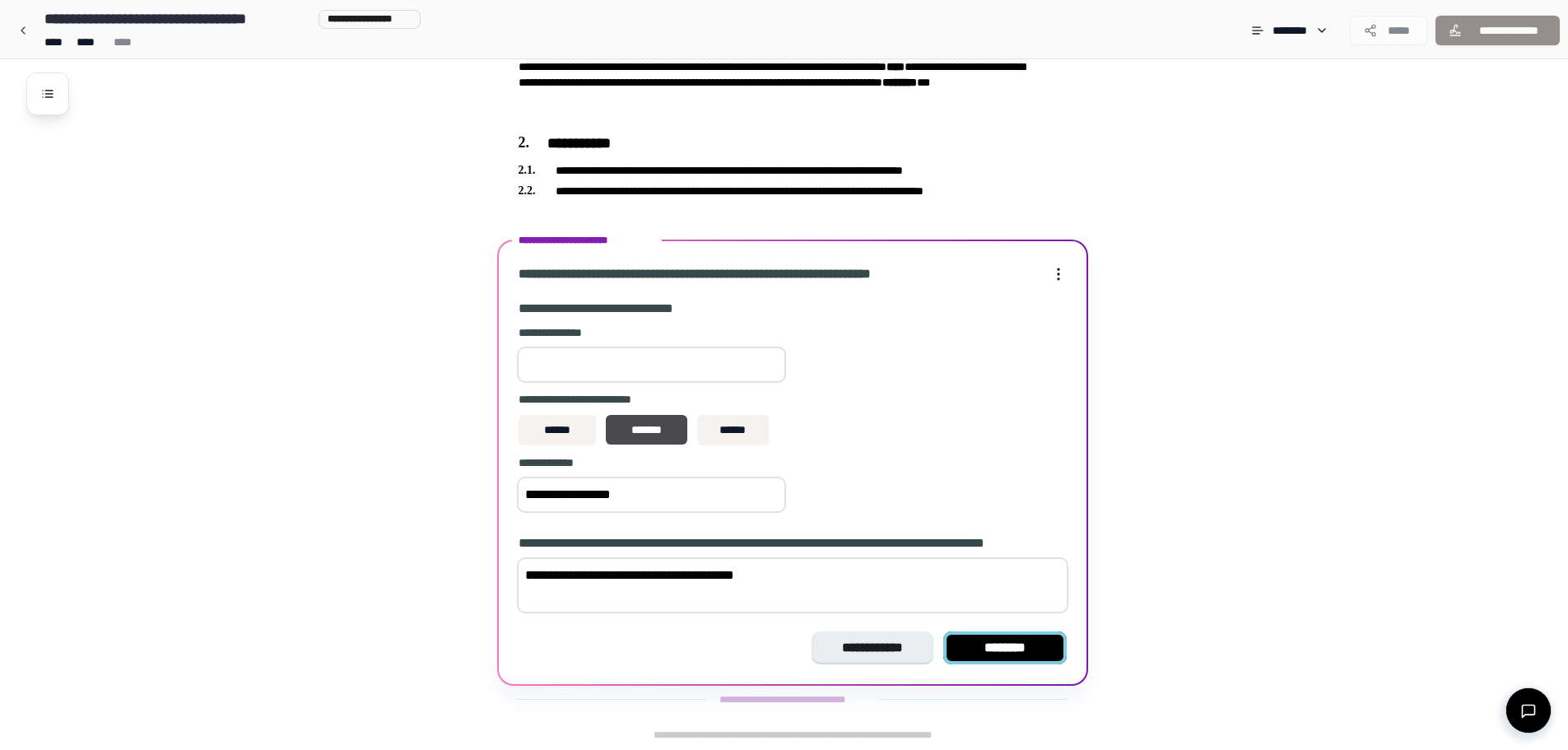 type on "**********" 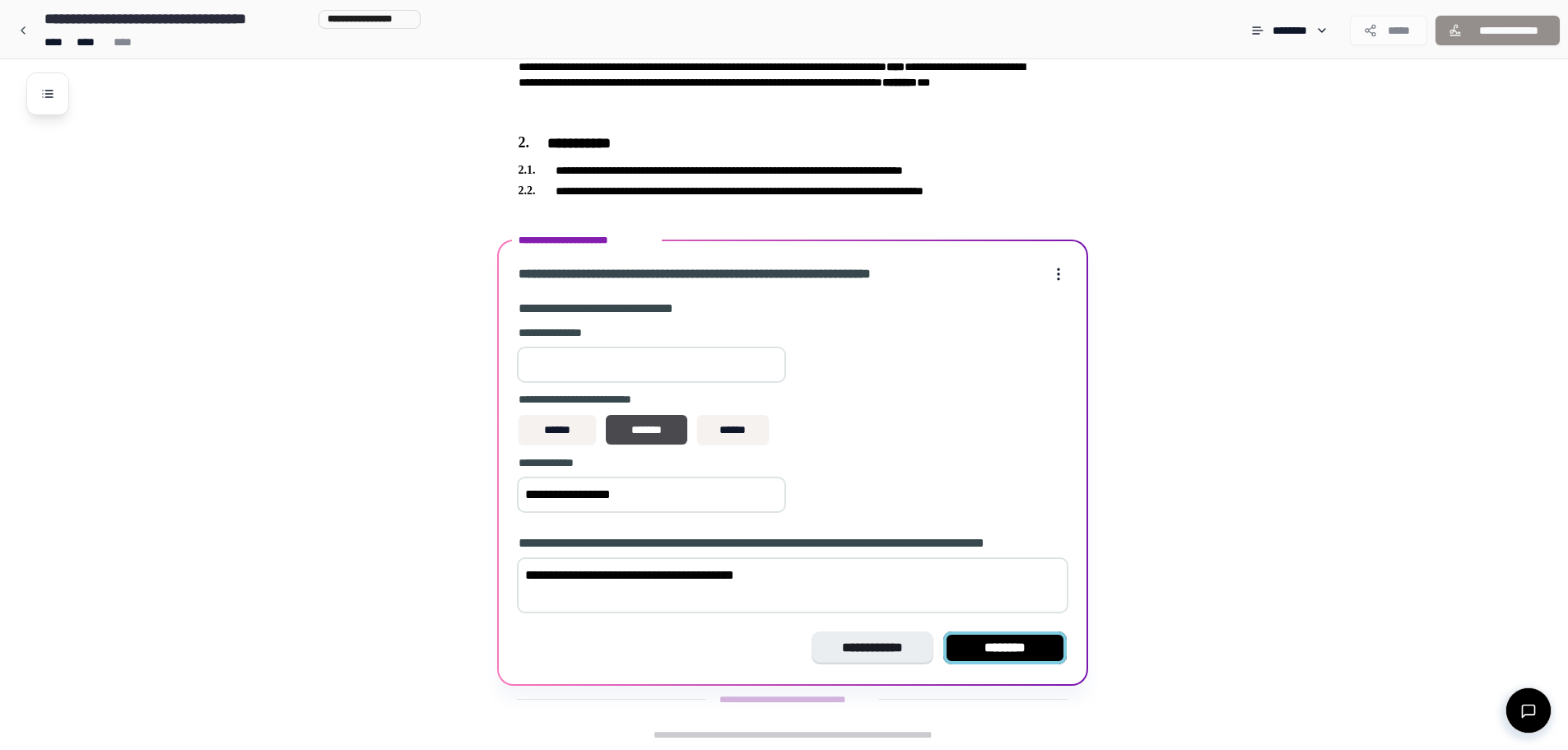 click on "********" at bounding box center (1005, 648) 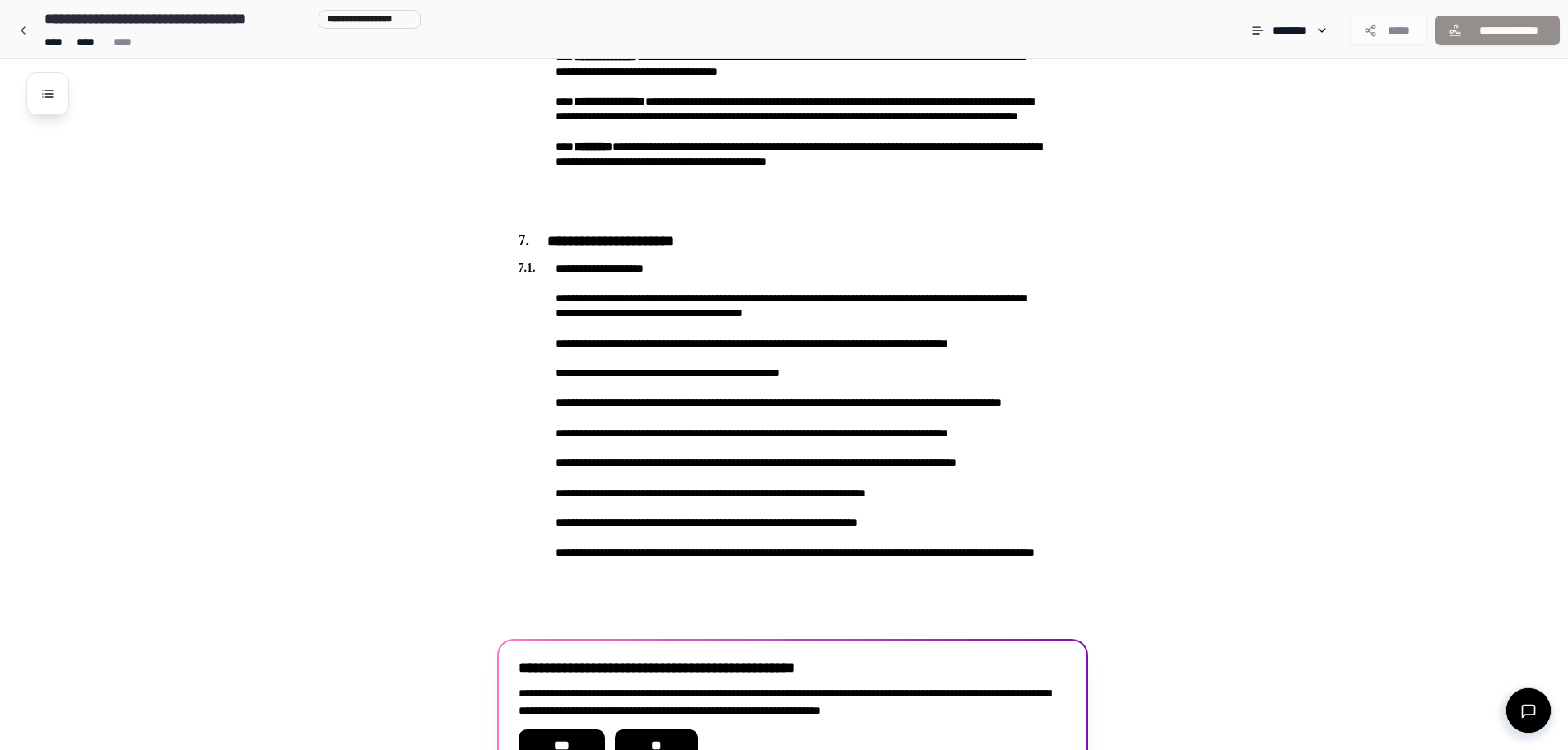 scroll, scrollTop: 1880, scrollLeft: 0, axis: vertical 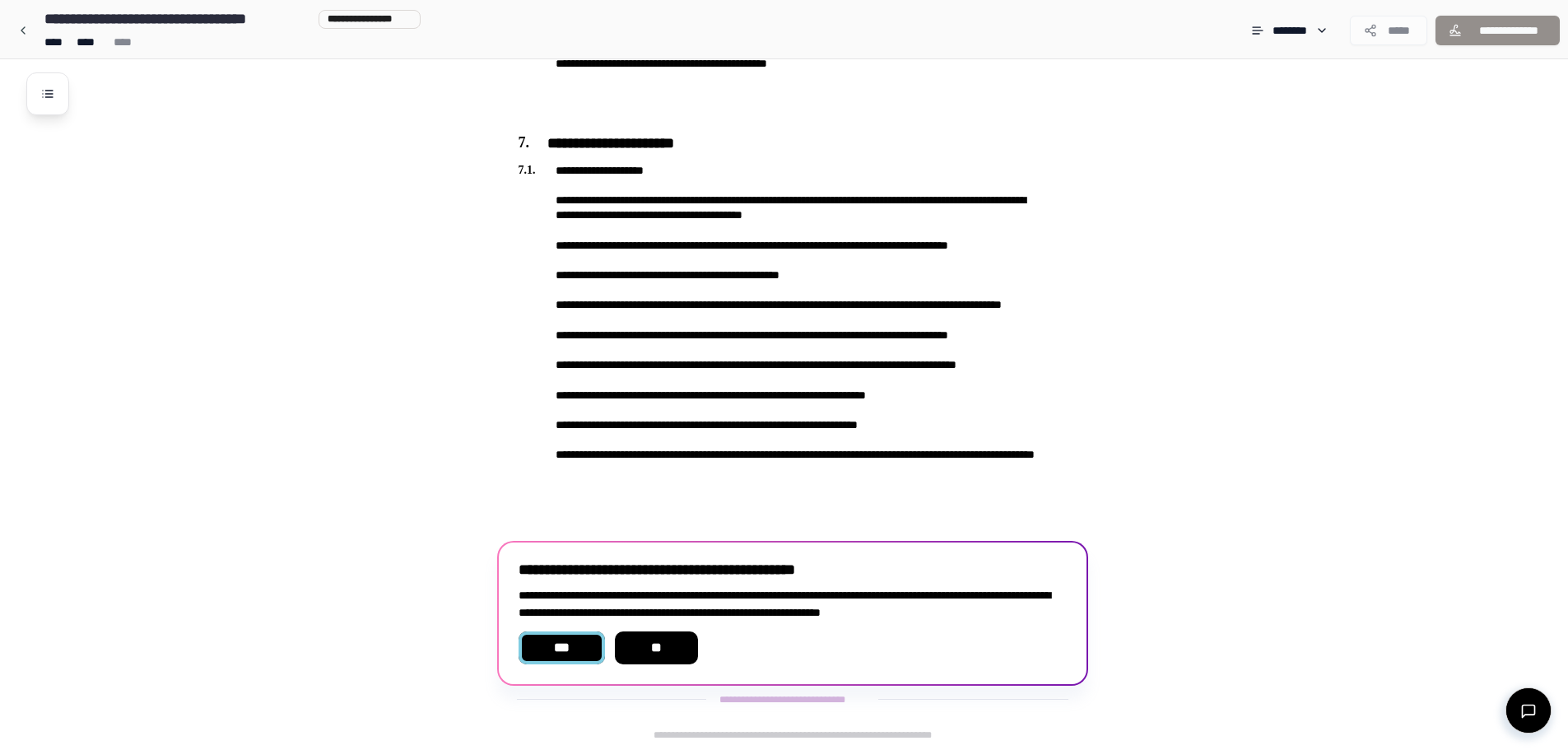 click on "***" at bounding box center [561, 648] 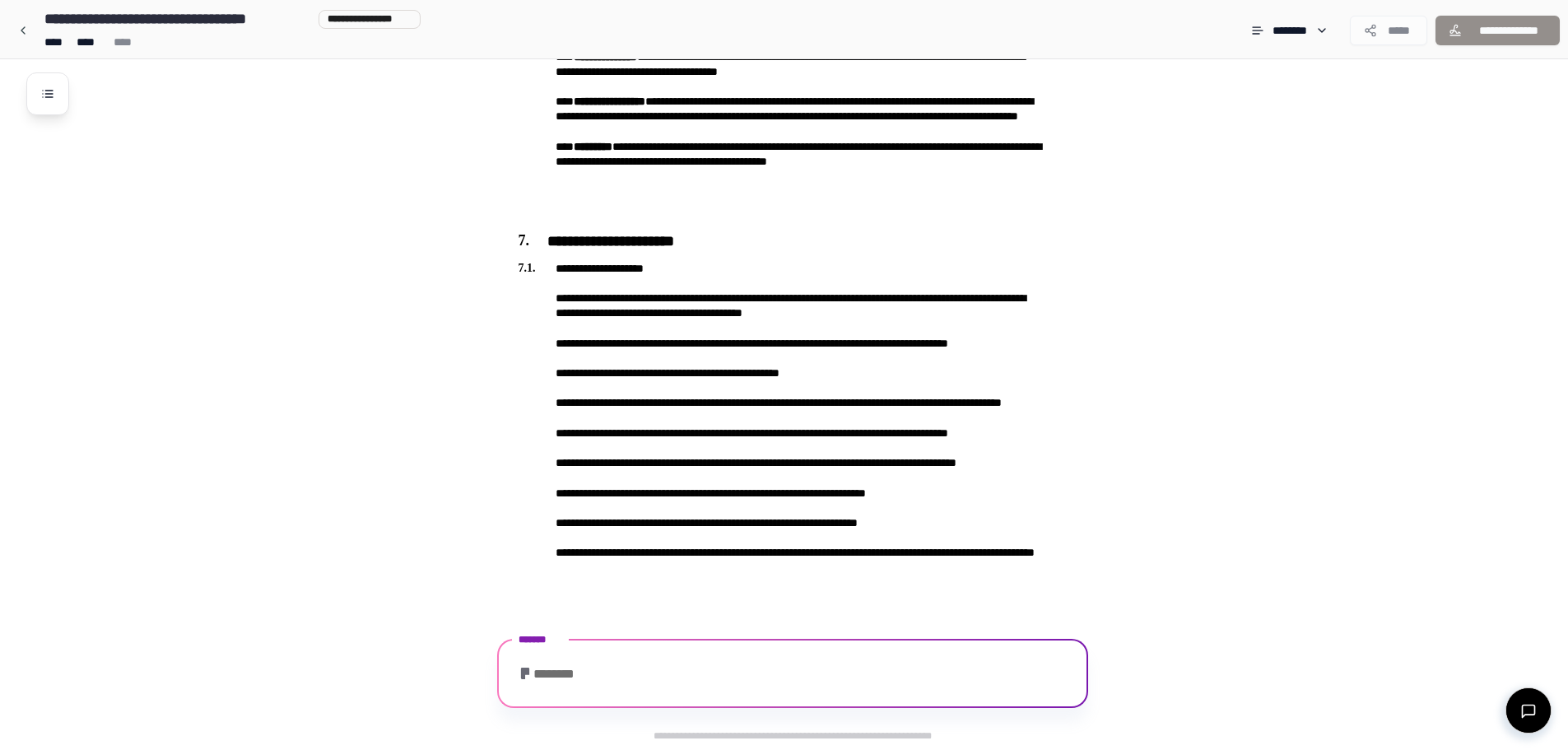 scroll, scrollTop: 1893, scrollLeft: 0, axis: vertical 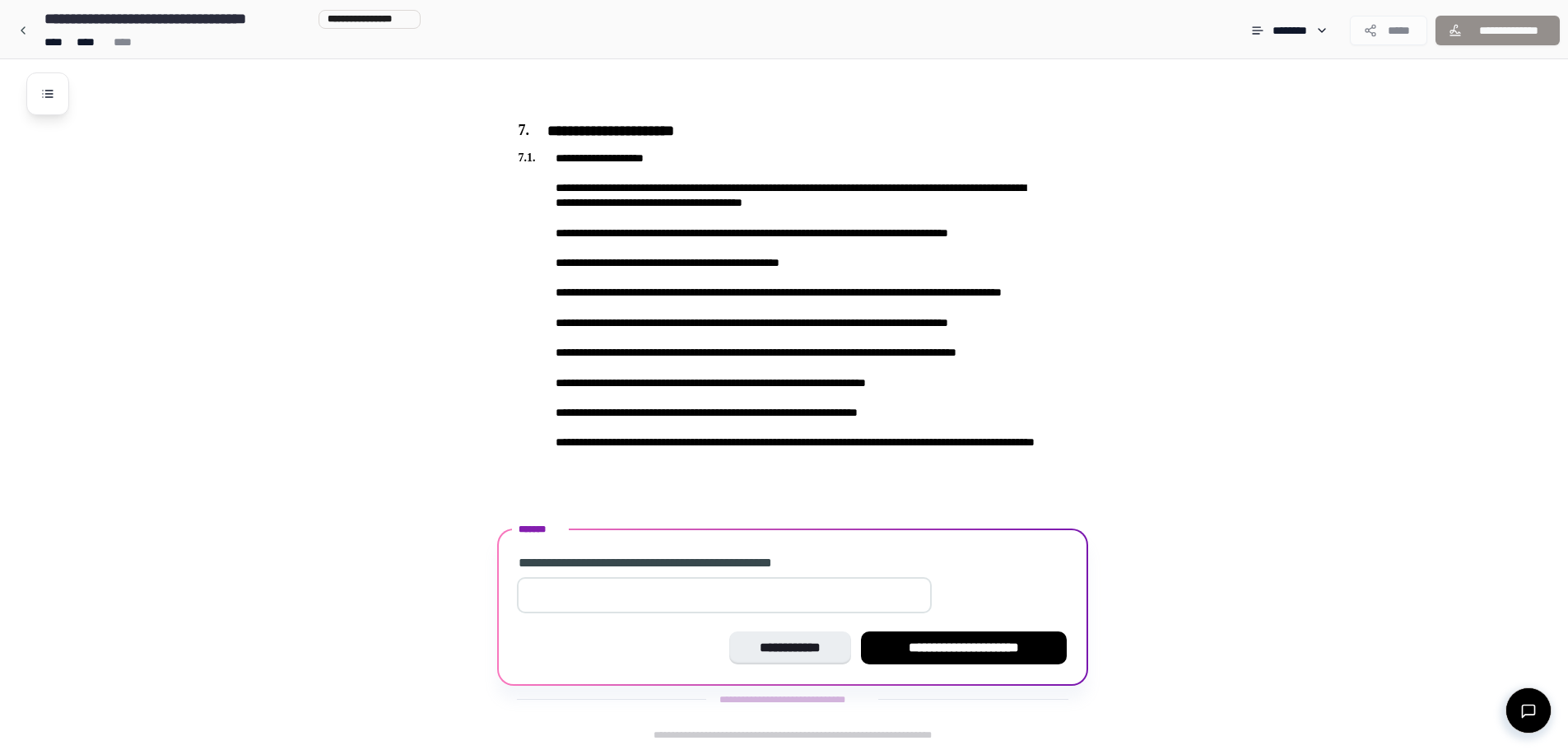 click at bounding box center [724, 595] 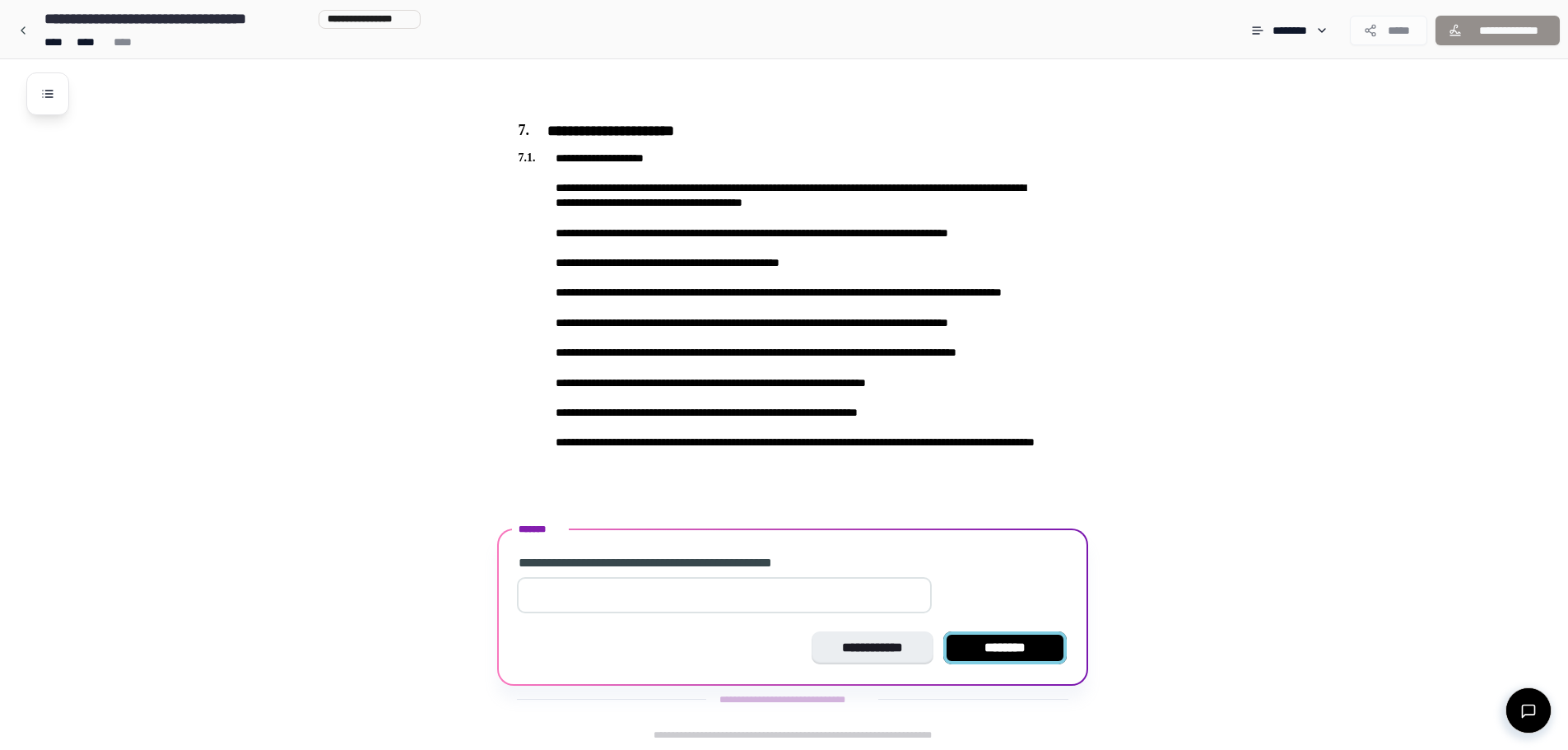 type on "*" 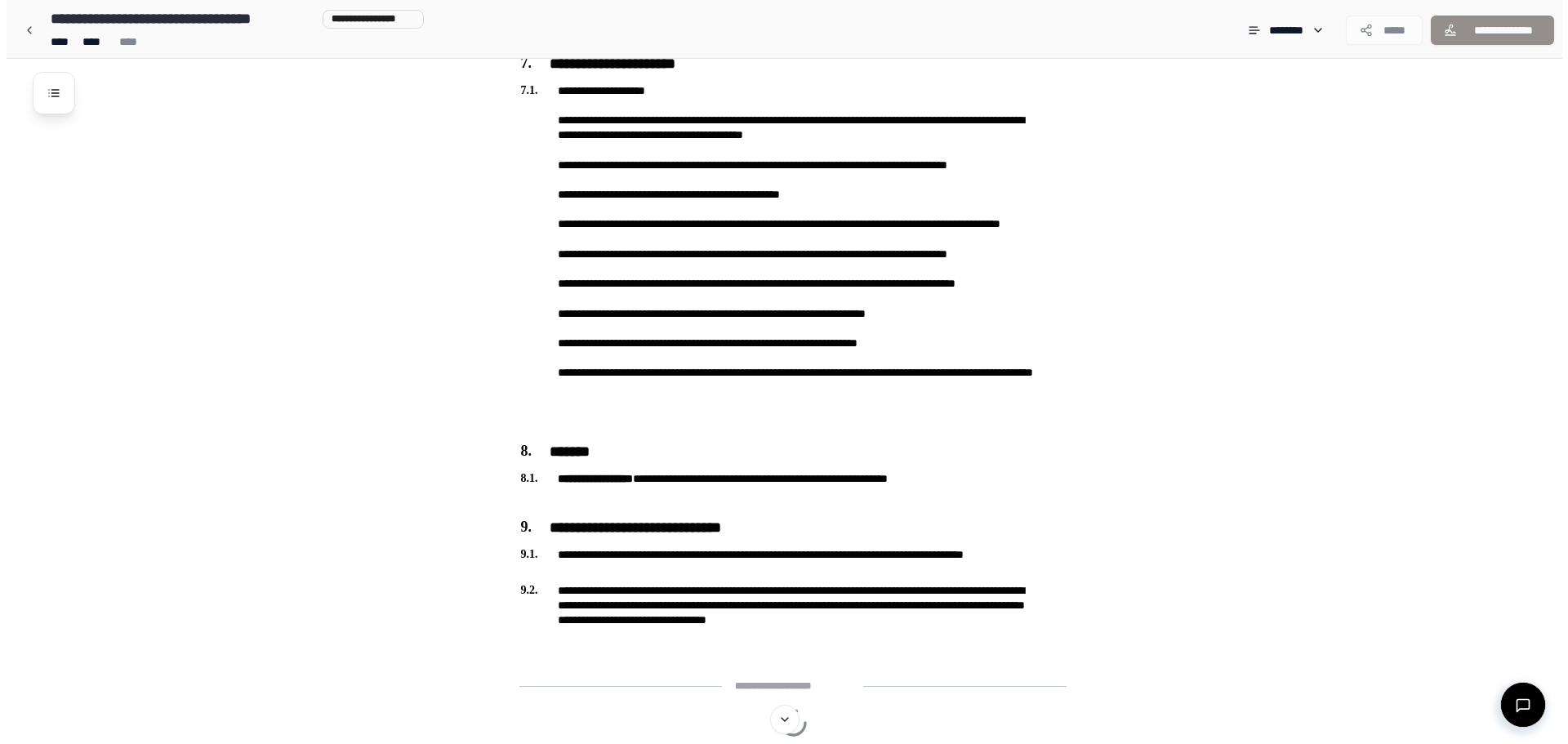 scroll, scrollTop: 1991, scrollLeft: 0, axis: vertical 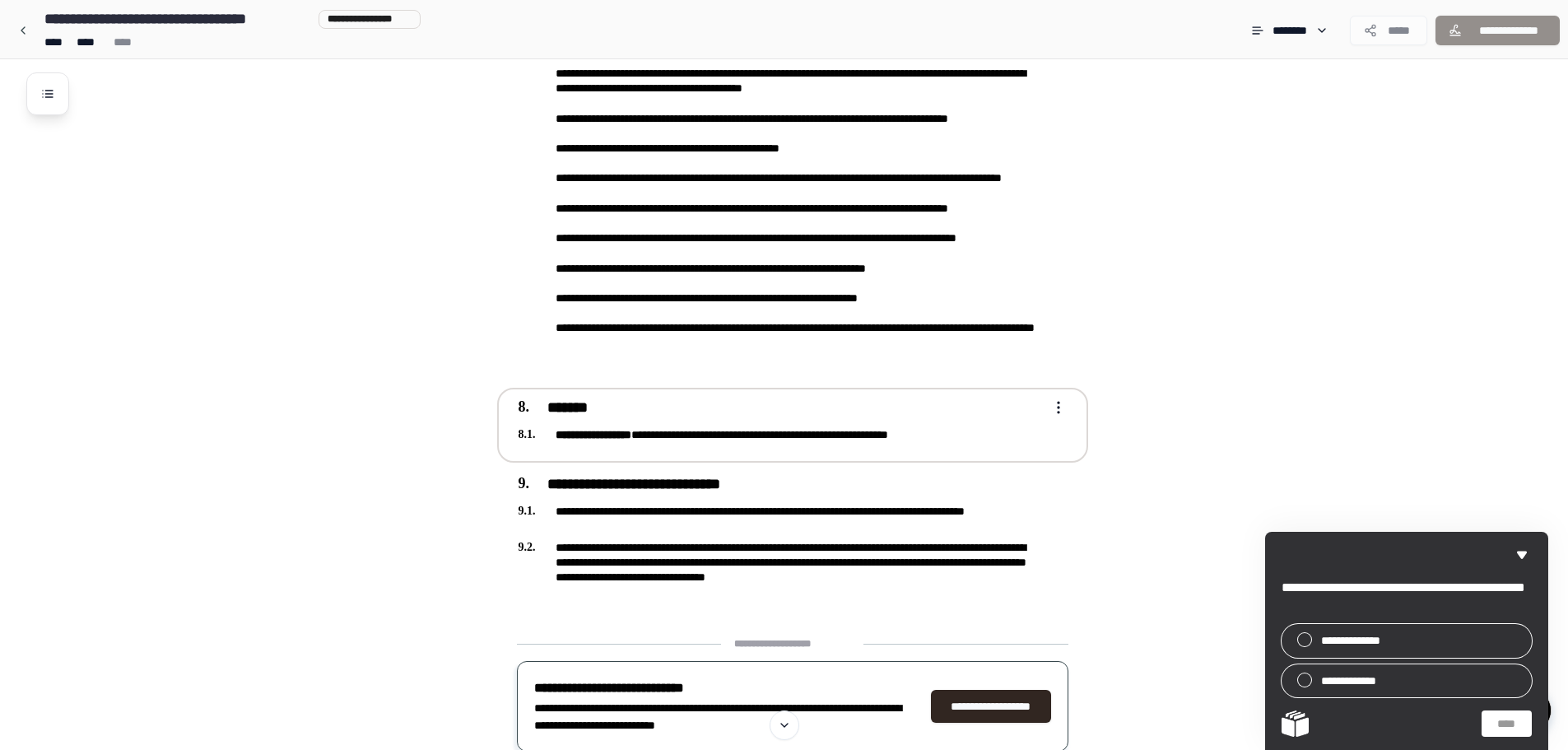 click on "**********" at bounding box center (781, 423) 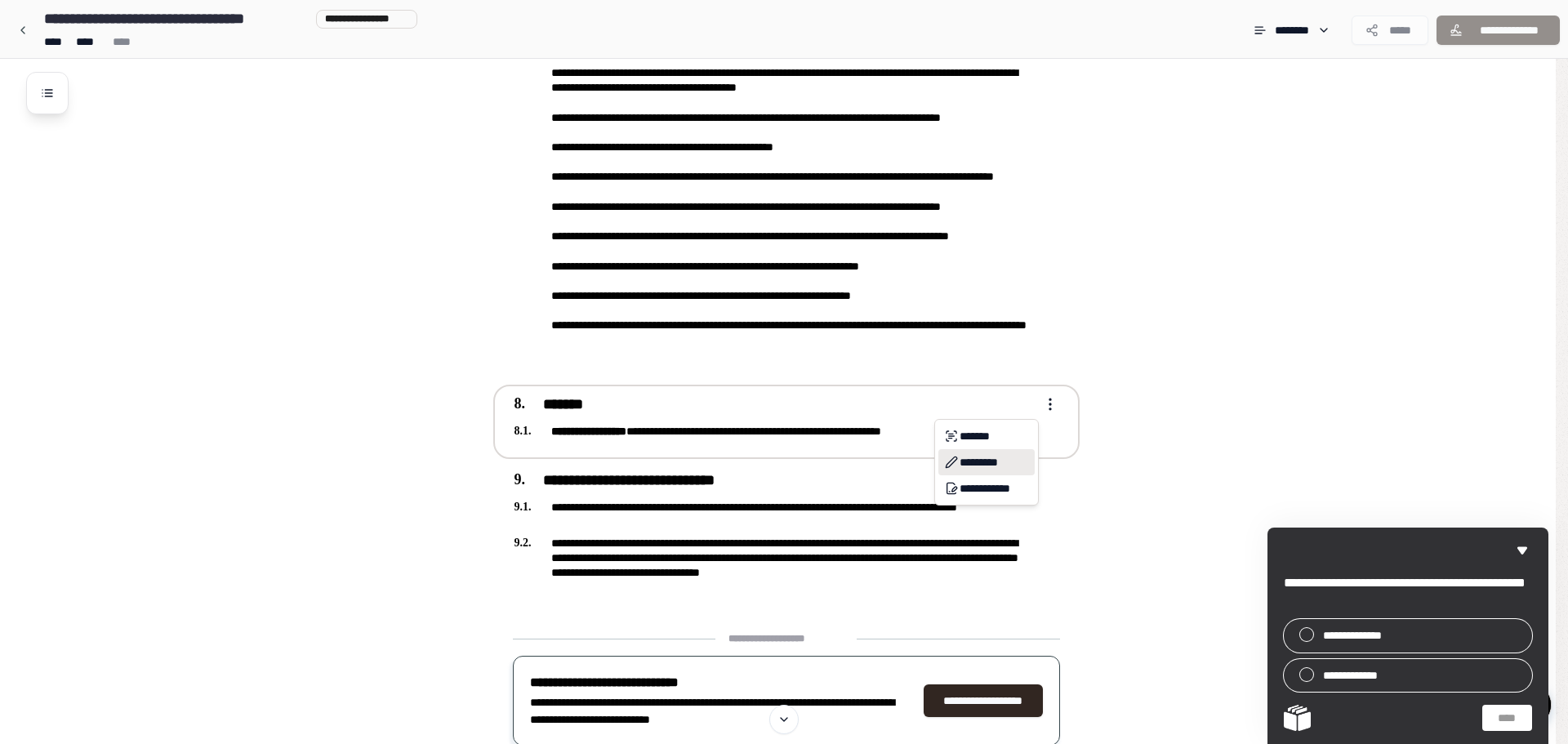 click on "*********" at bounding box center (987, 462) 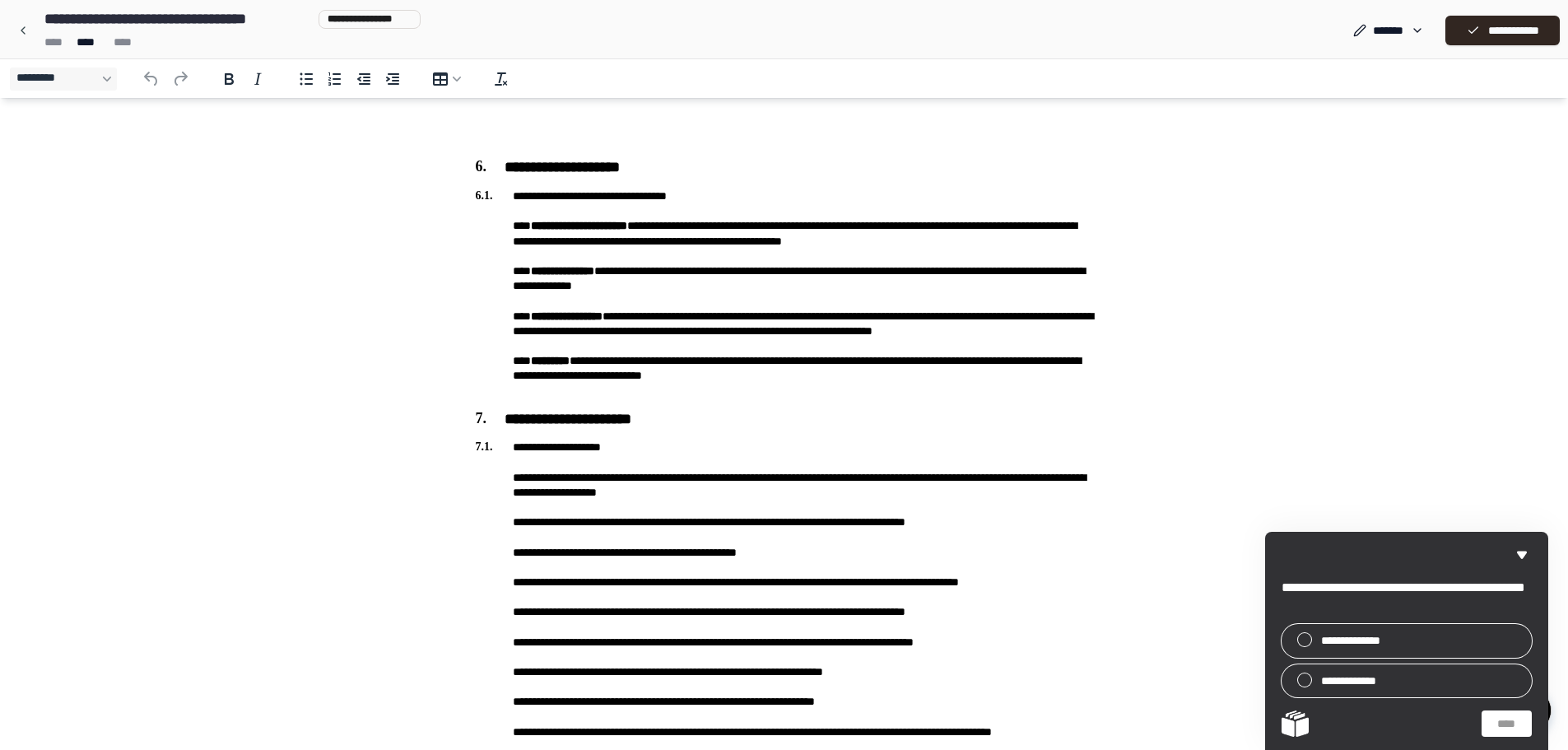 scroll, scrollTop: 1632, scrollLeft: 0, axis: vertical 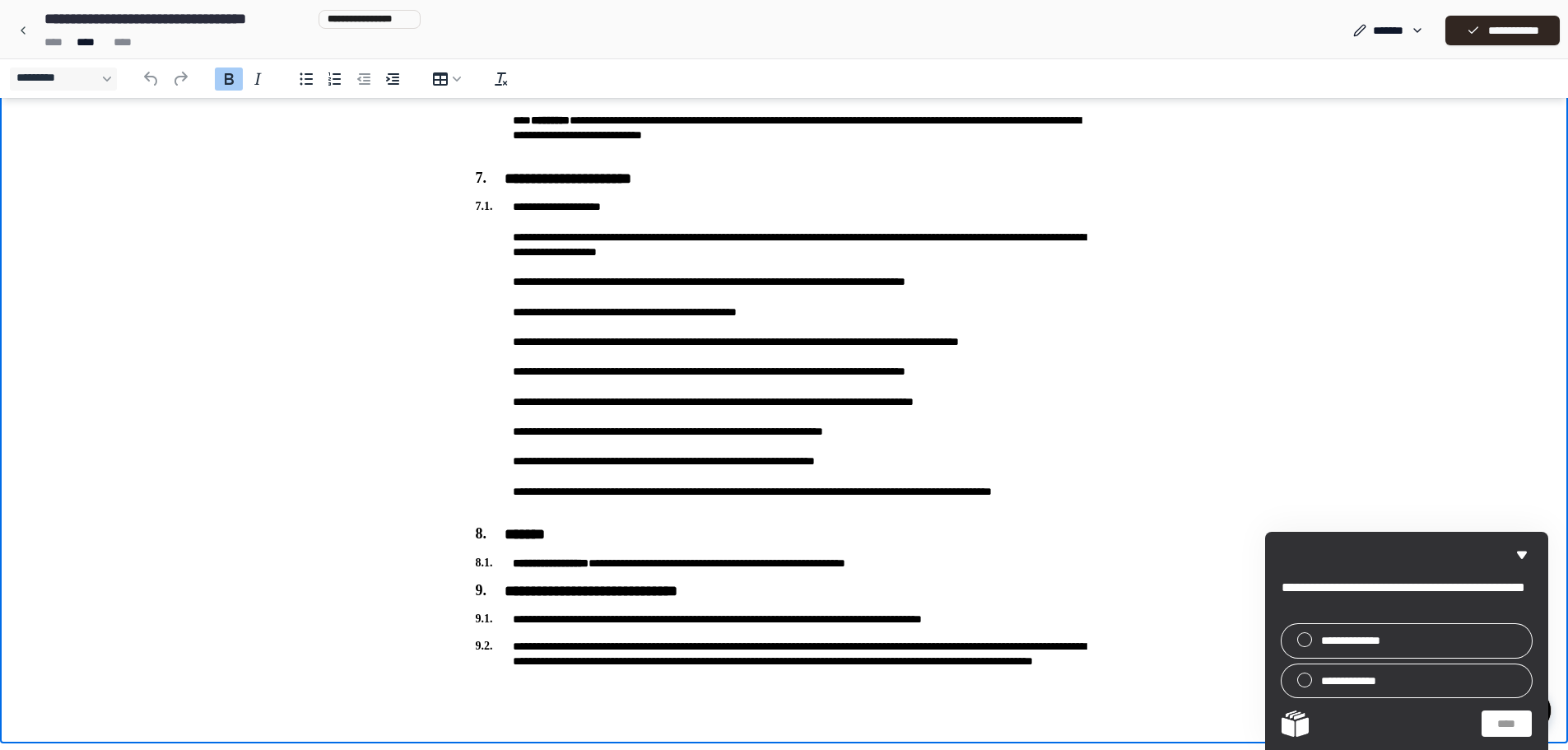 click on "**********" at bounding box center [784, 563] 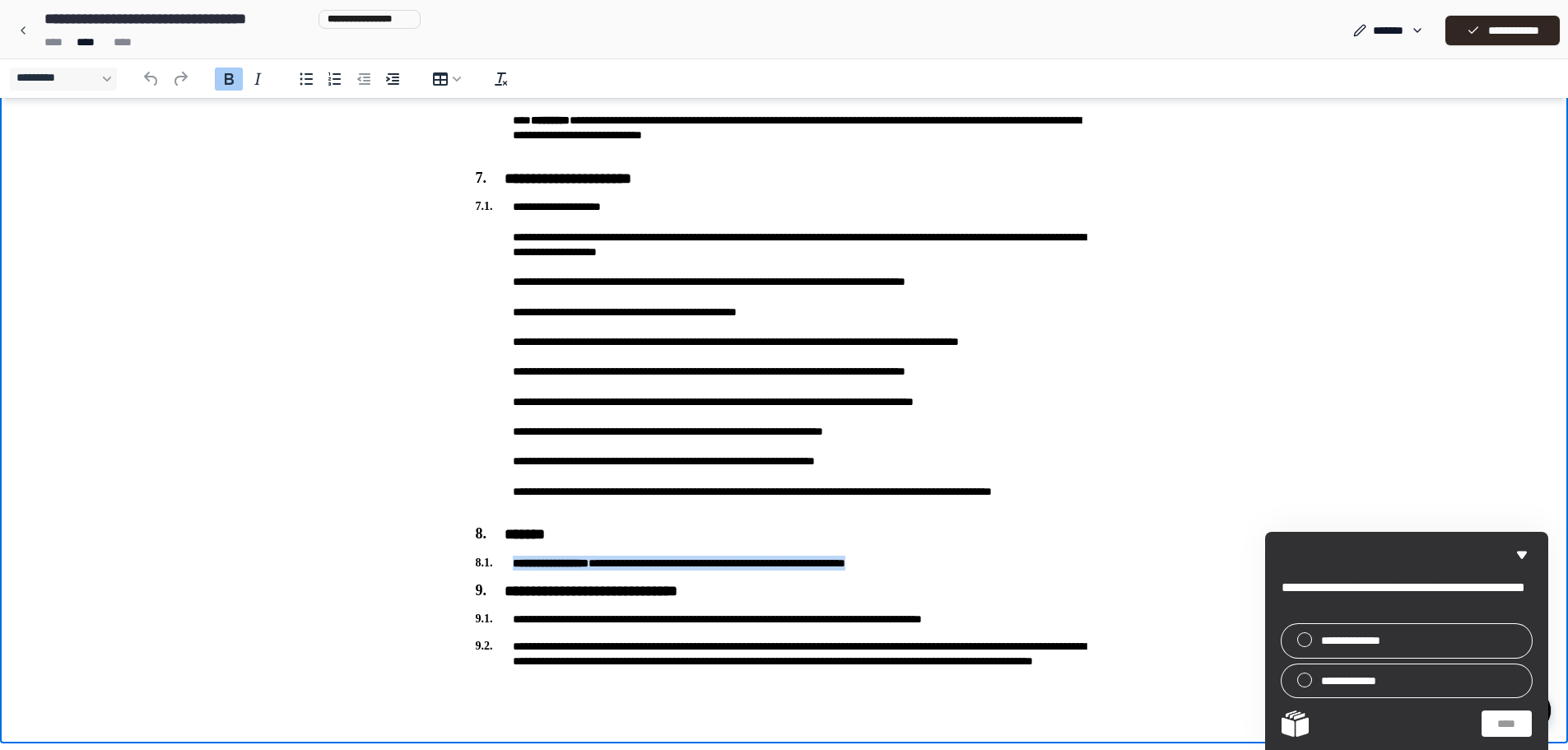 drag, startPoint x: 950, startPoint y: 563, endPoint x: 510, endPoint y: 563, distance: 440 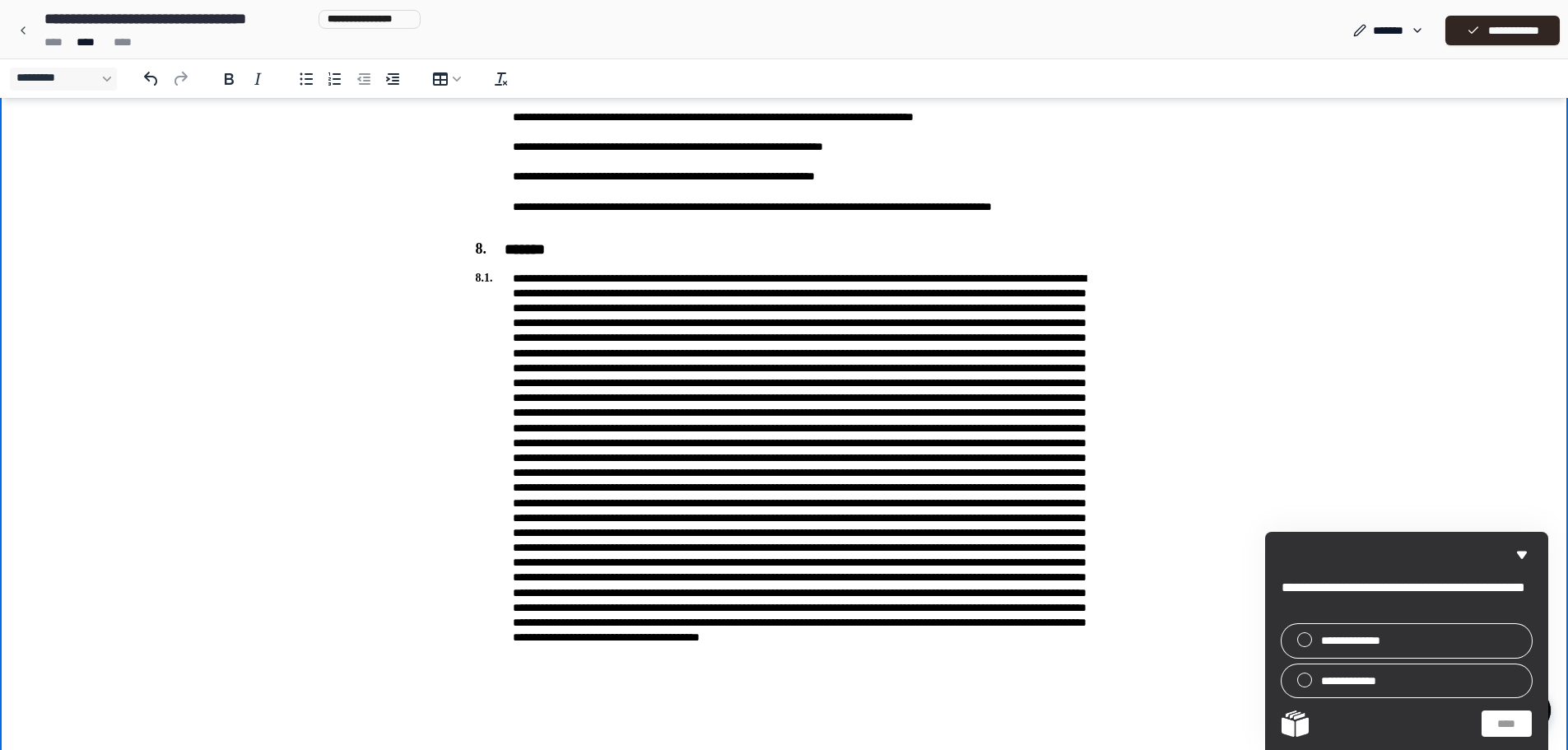 scroll, scrollTop: 1632, scrollLeft: 0, axis: vertical 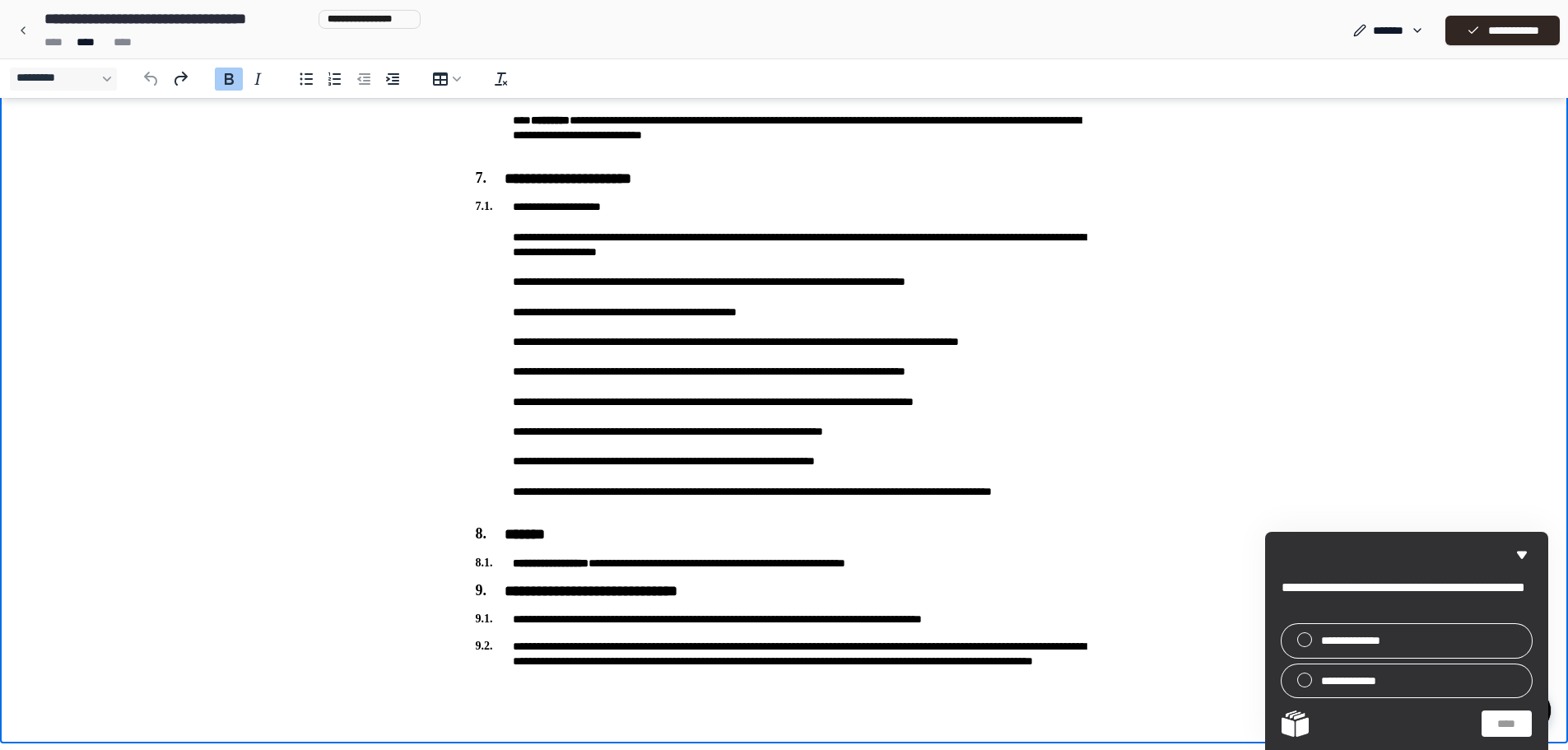 click on "**********" at bounding box center (784, 563) 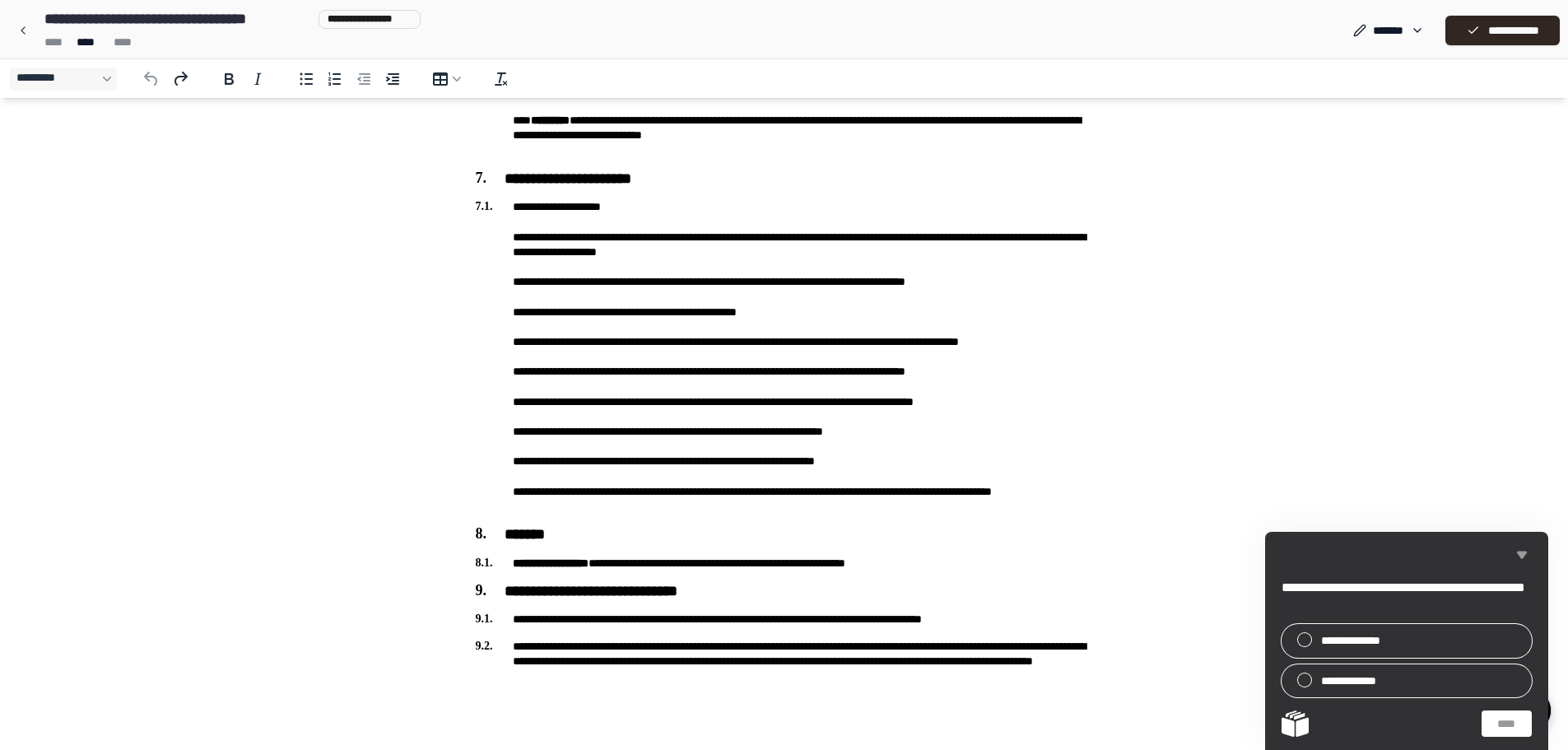 click 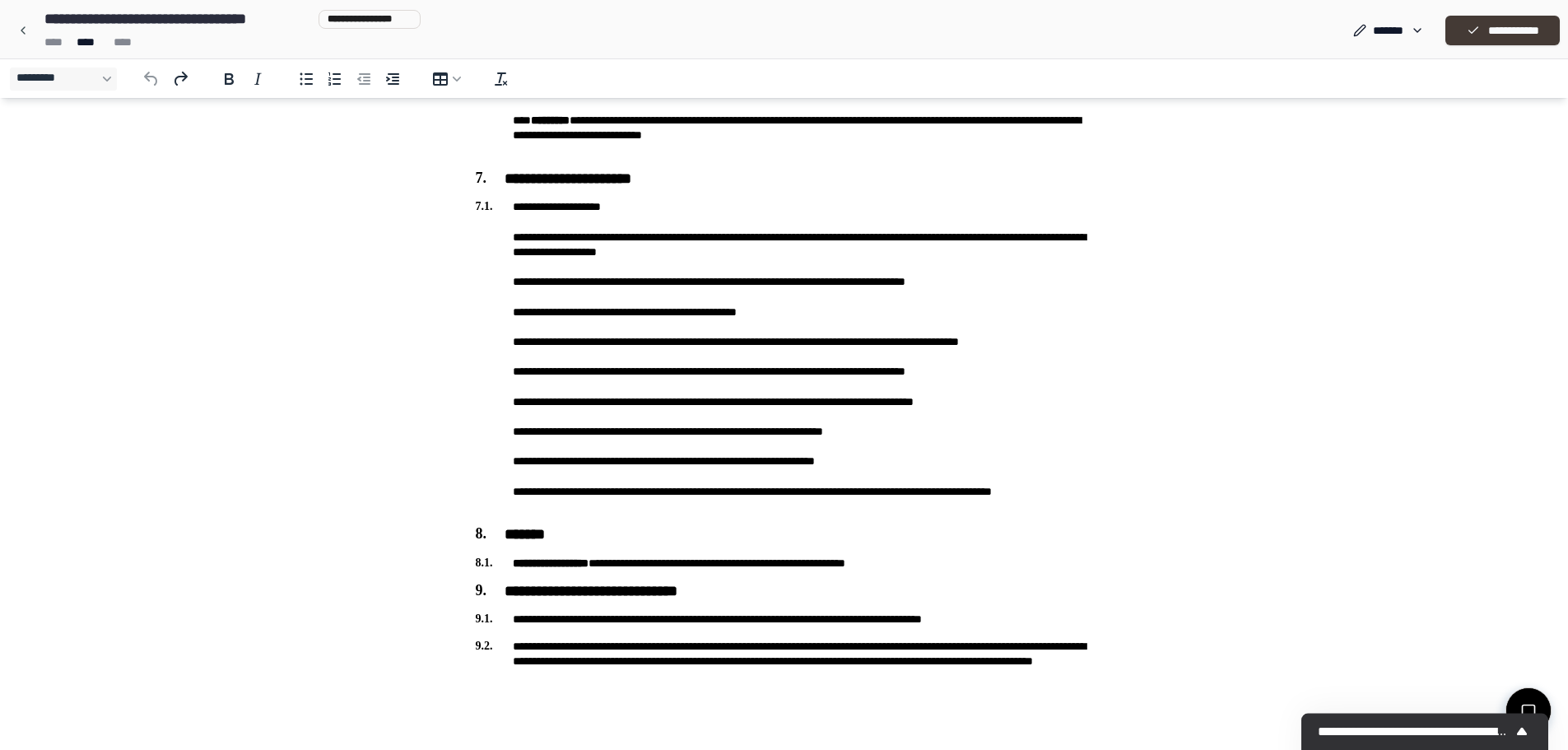 click on "**********" at bounding box center [1502, 30] 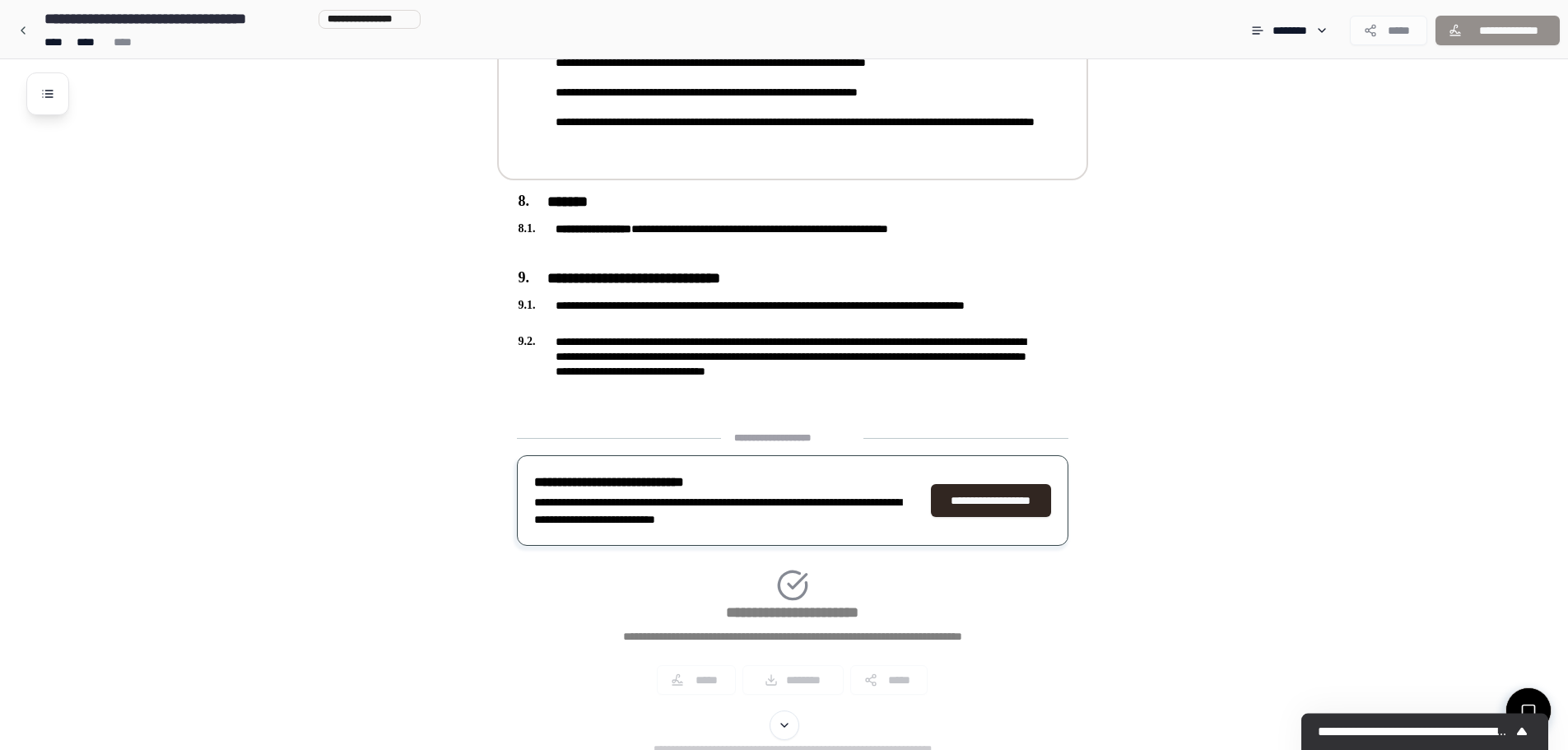 scroll, scrollTop: 2227, scrollLeft: 0, axis: vertical 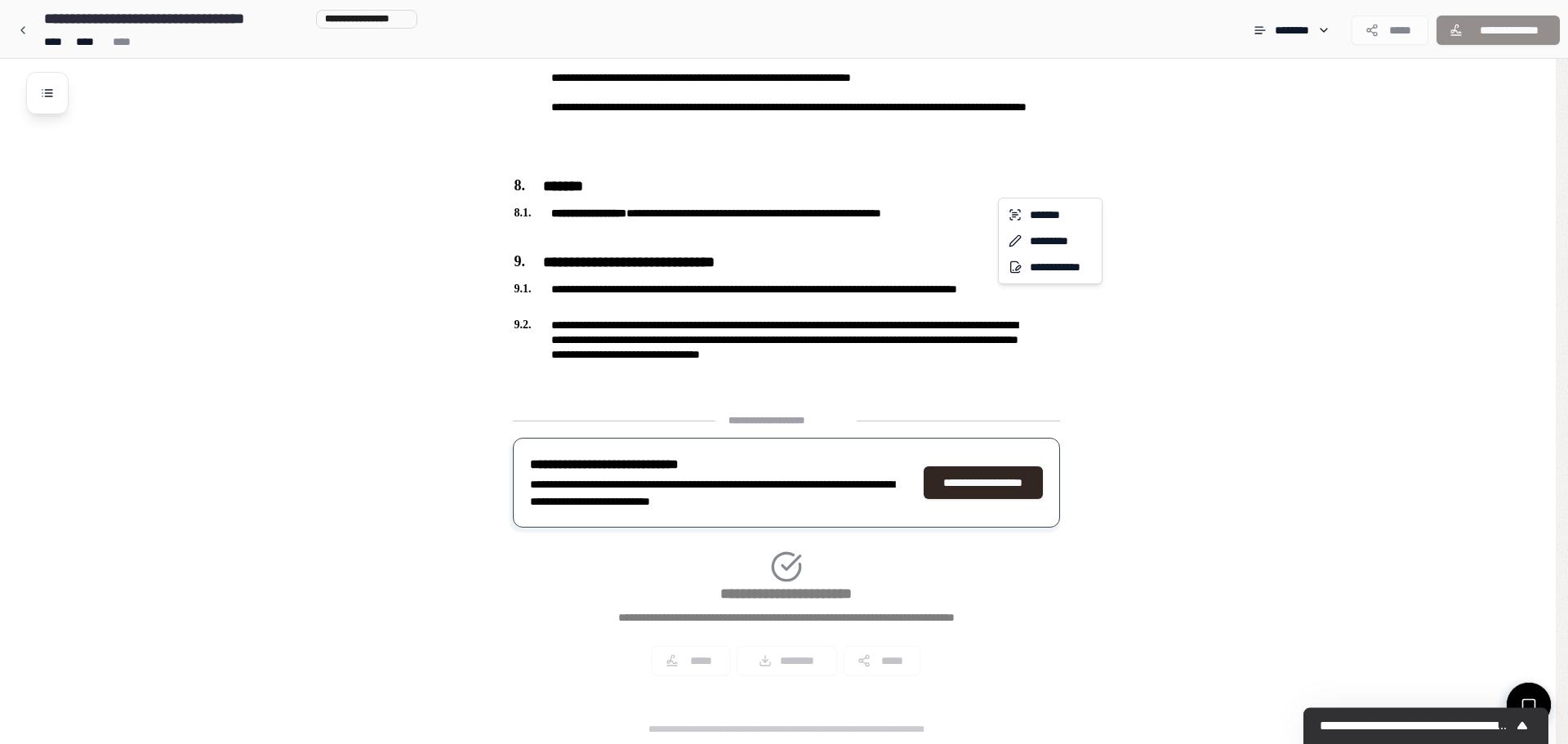 click on "Lodger Agreement [NAME]
[ADDRESS] [CITY], [STATE]
[ADDRESS] [CITY], [STATE]
[ADDRESS]
[ADDRESS] [CITY], [STATE] [ZIP]
[NAME]
[ADDRESS]
[ADDRESS]
[ADDRESS]
[ADDRESS] [CITY], [STATE] [ZIP]
[CITY]" at bounding box center (784, -733) 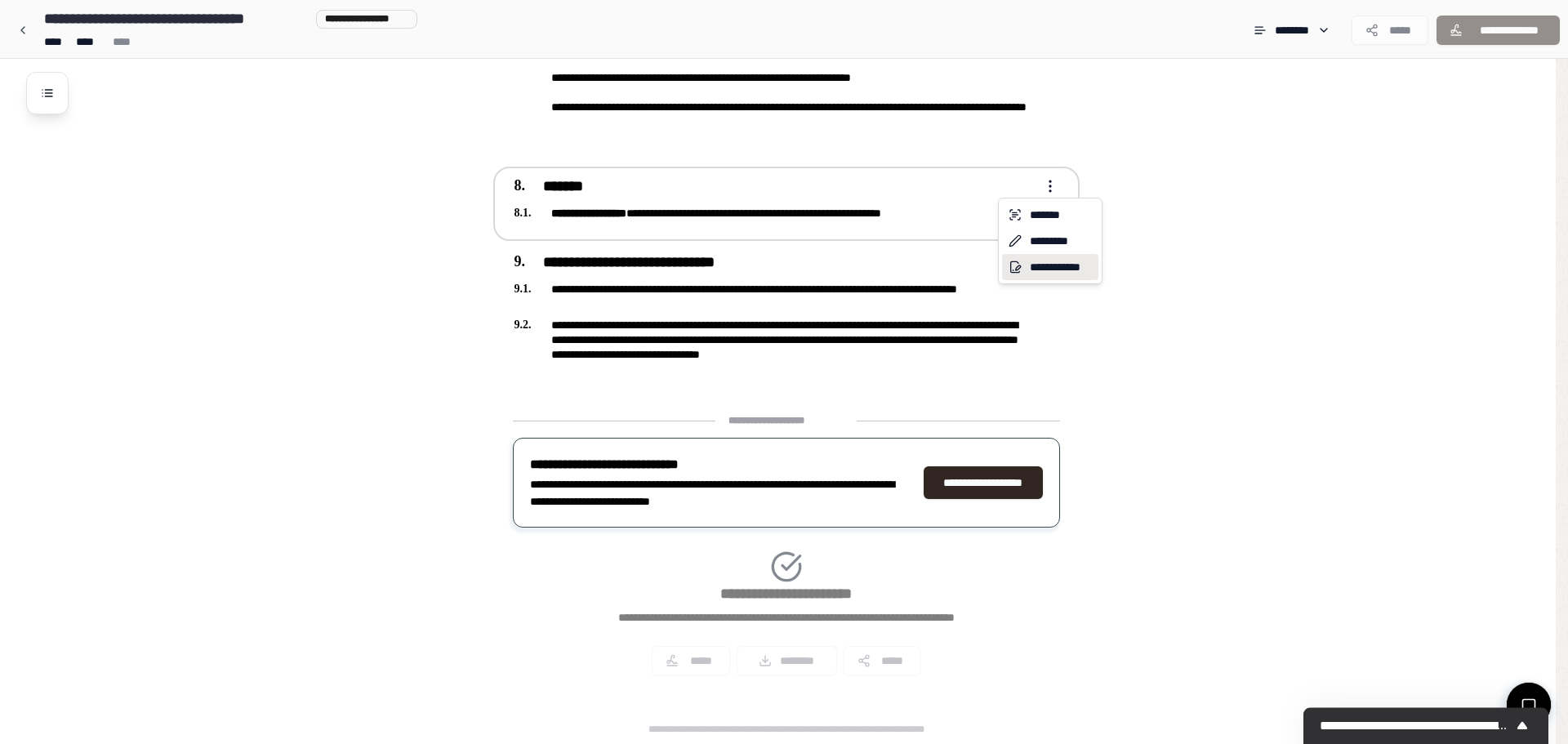 click on "**********" at bounding box center [1050, 267] 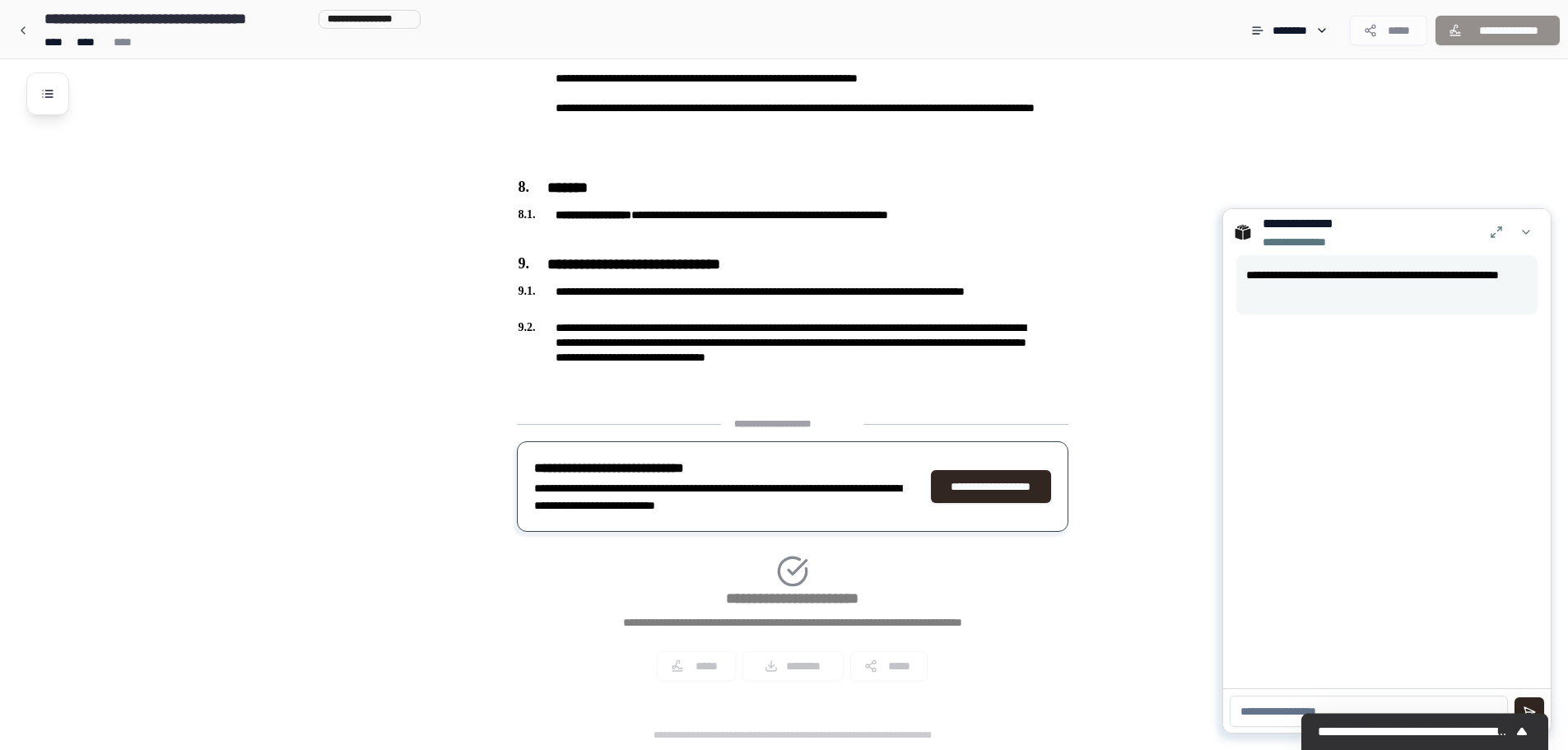 click at bounding box center (1369, 711) 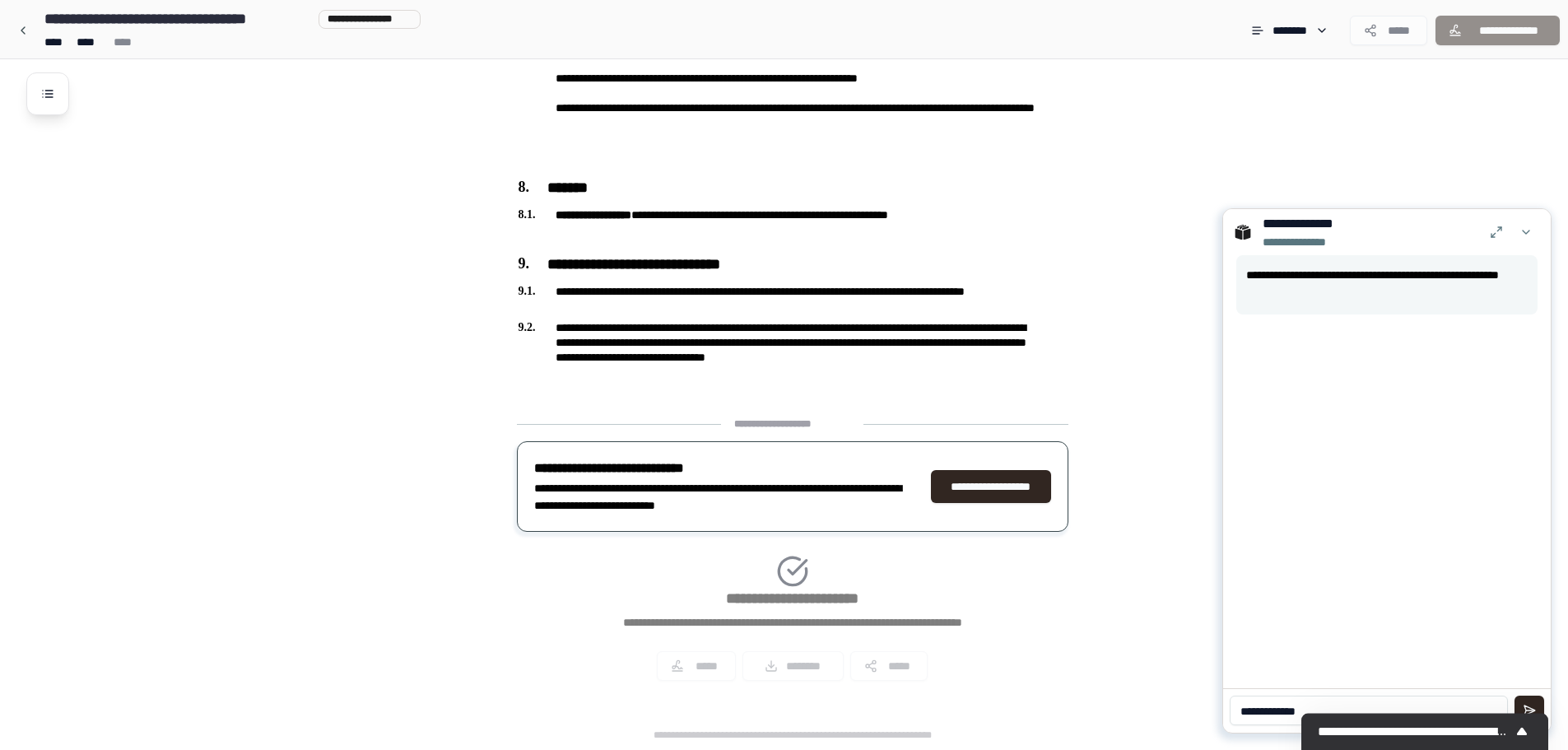 type on "**********" 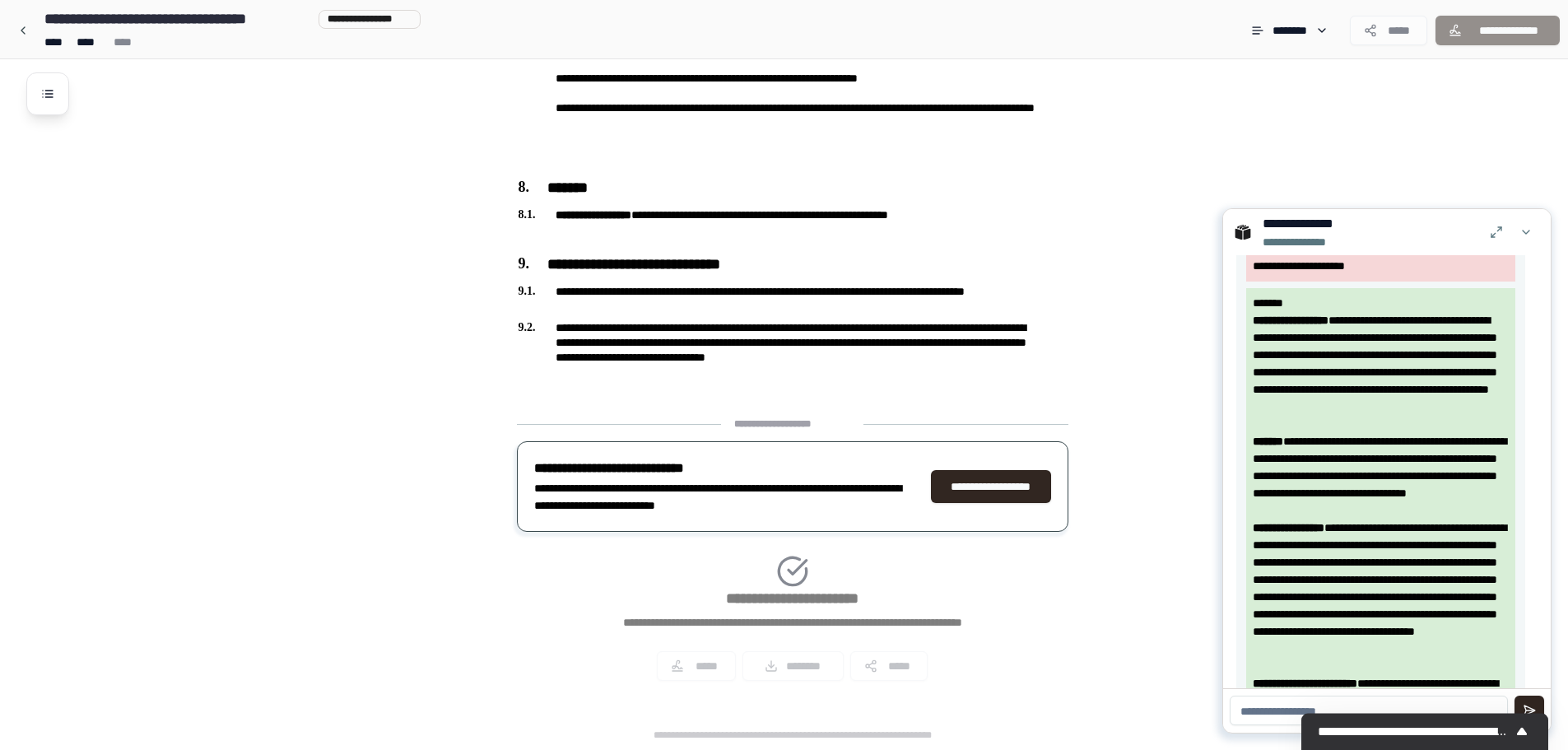 scroll, scrollTop: 360, scrollLeft: 0, axis: vertical 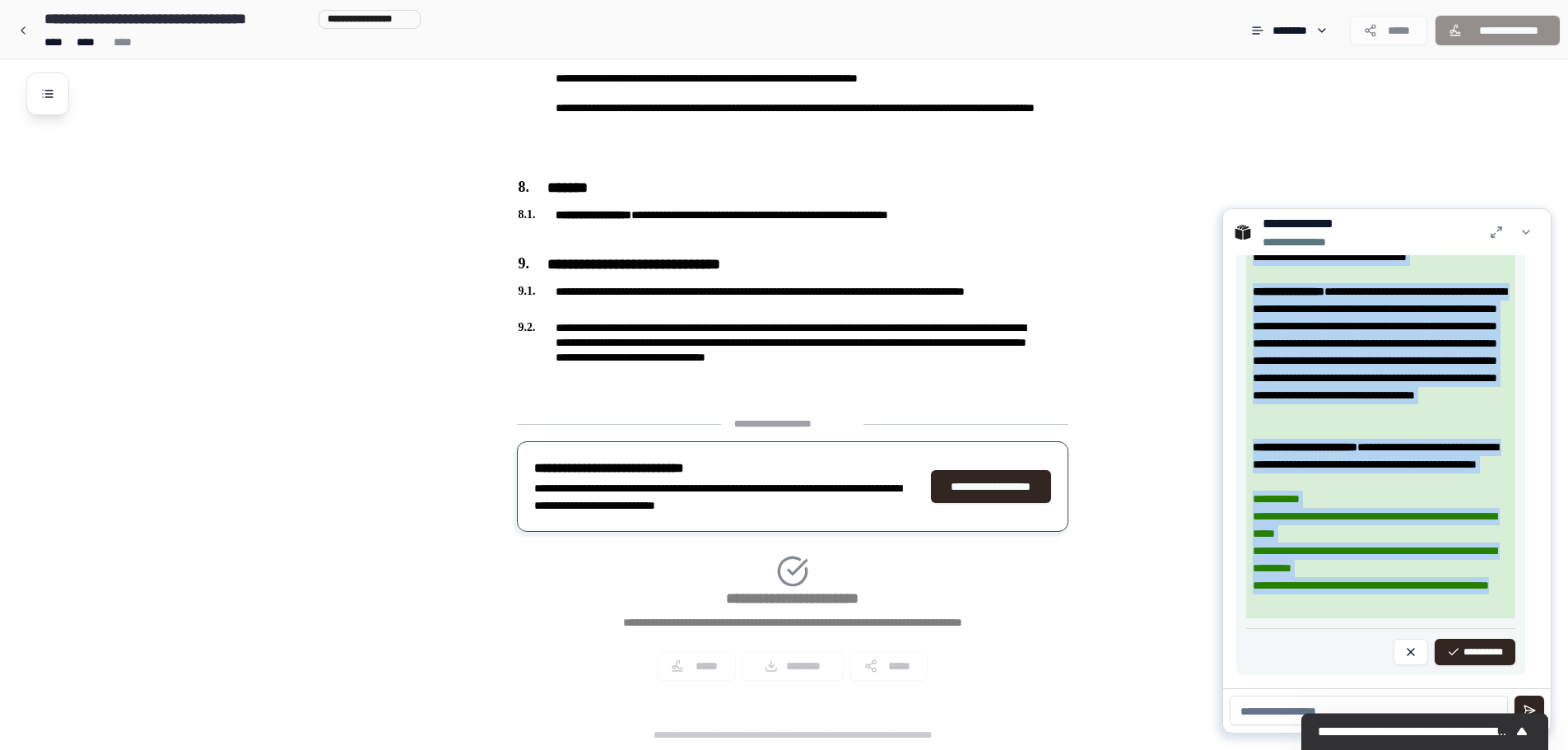 drag, startPoint x: 1251, startPoint y: 305, endPoint x: 1328, endPoint y: 604, distance: 308.7556 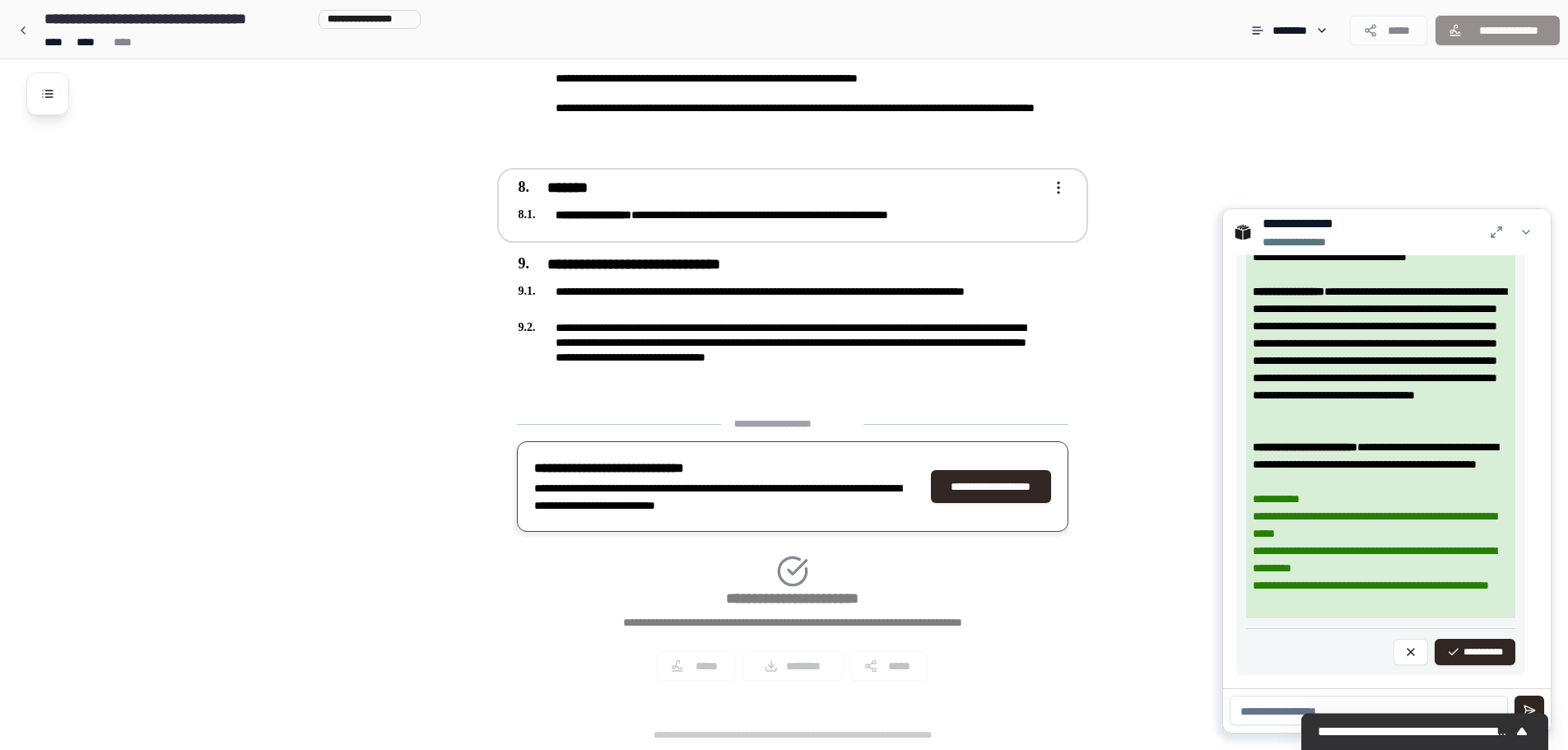 click on "**********" at bounding box center [593, 215] 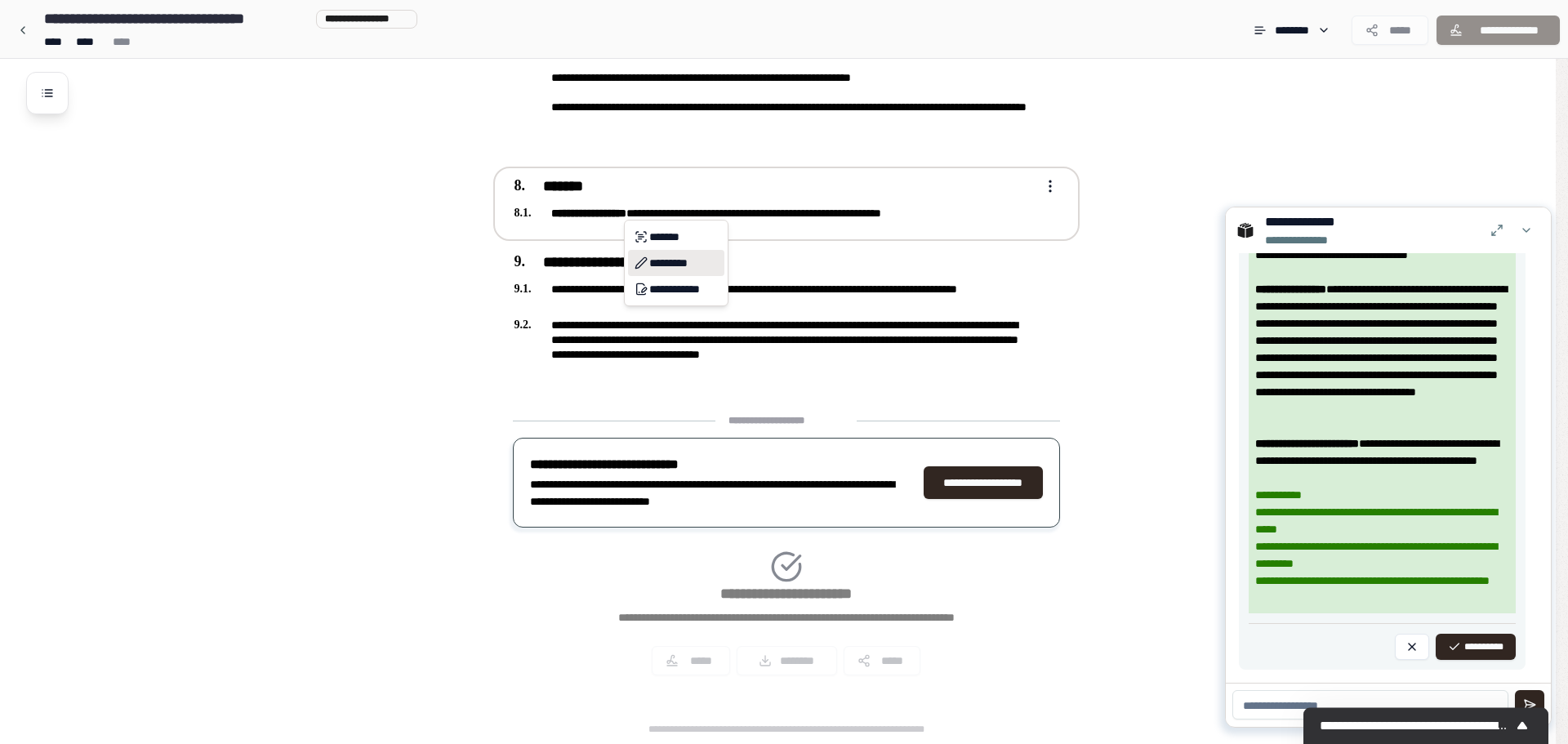 click on "*********" at bounding box center (676, 263) 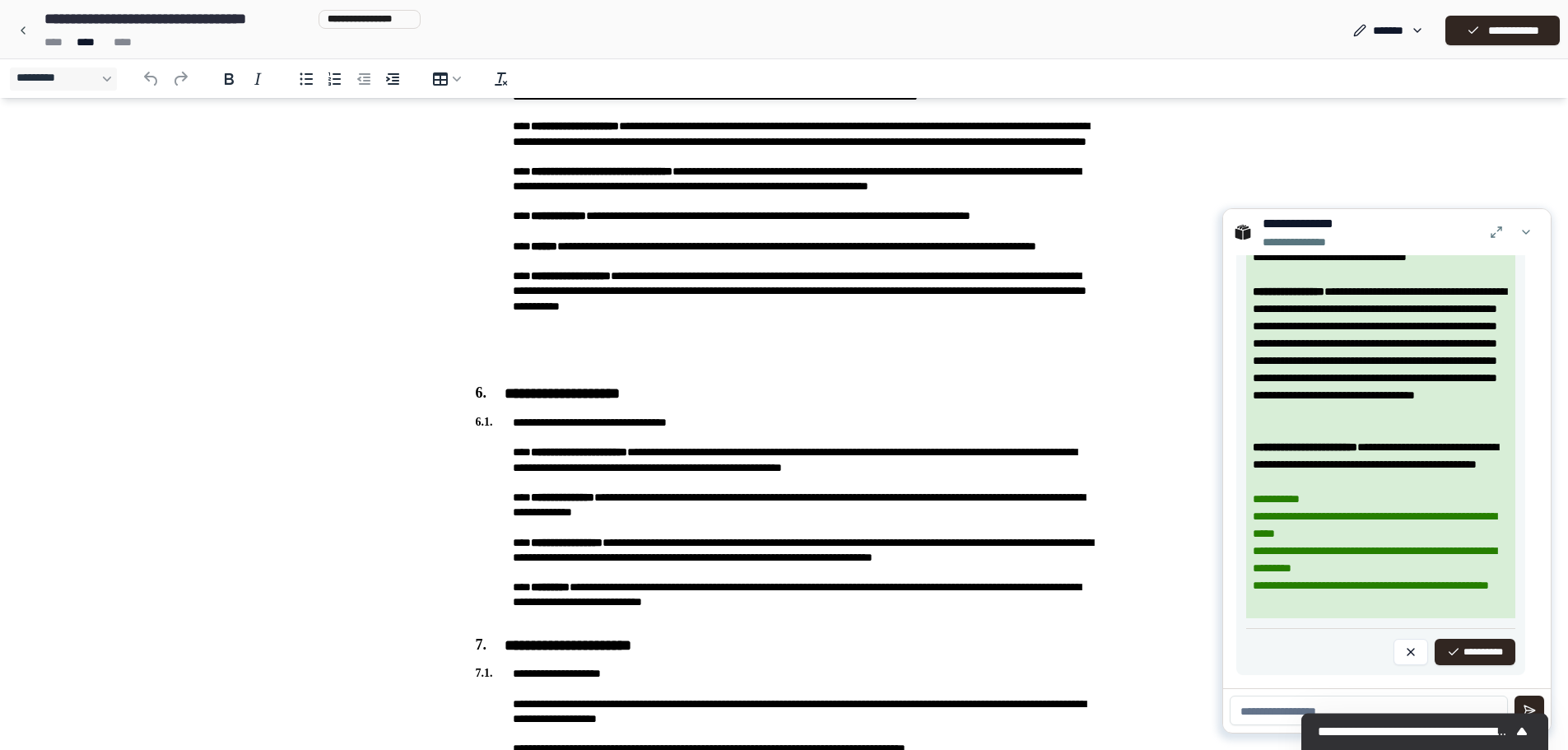 scroll, scrollTop: 1632, scrollLeft: 0, axis: vertical 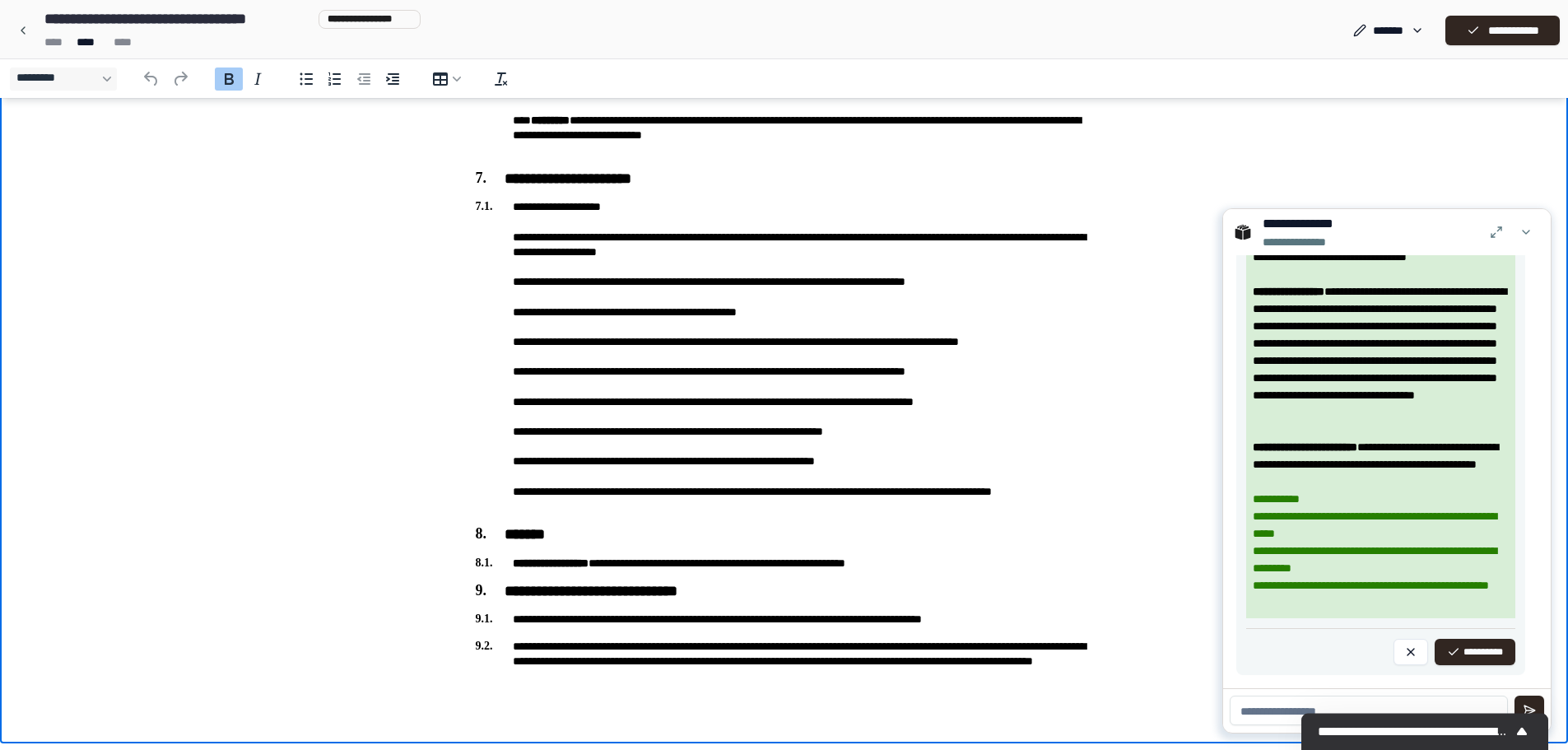click on "**********" at bounding box center (551, 563) 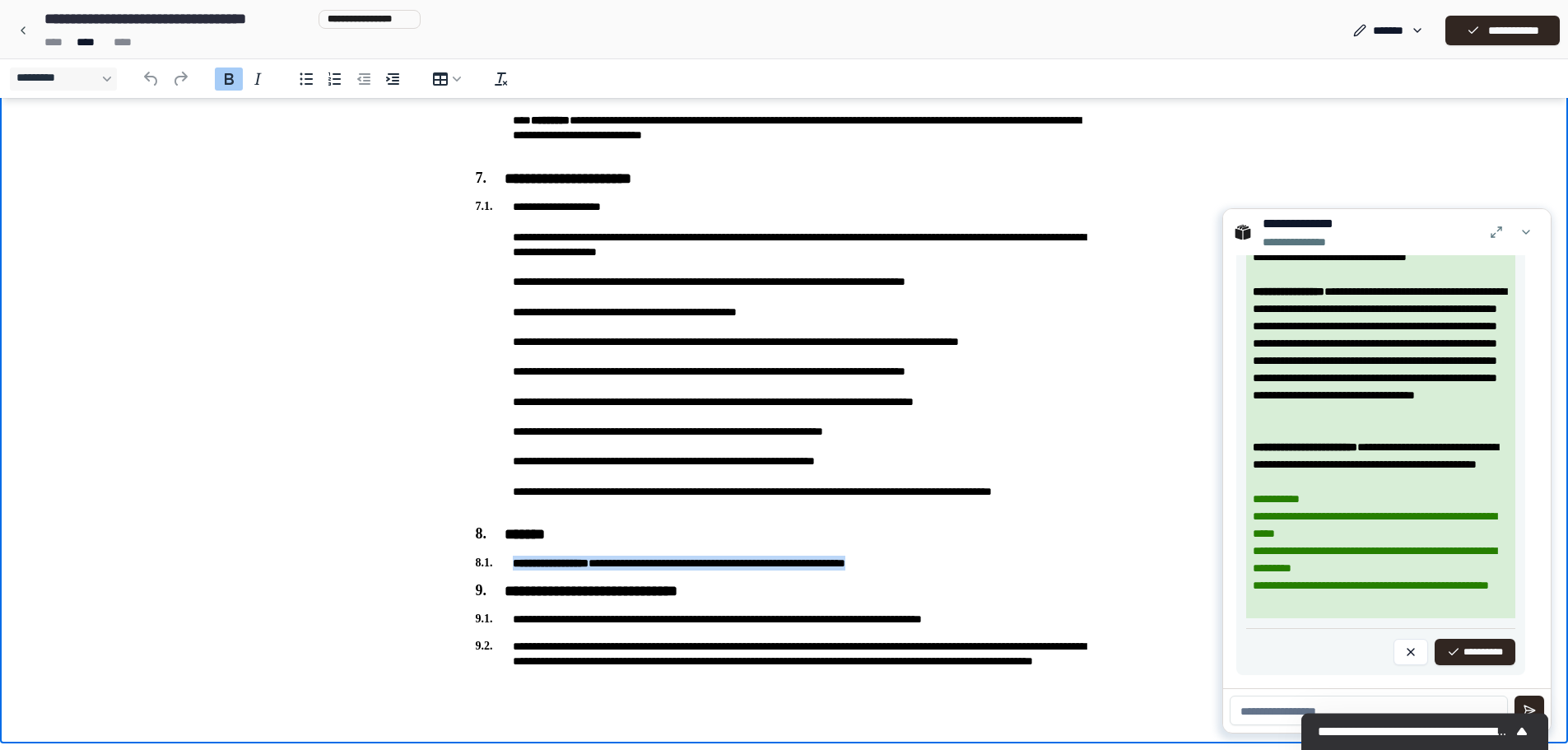 drag, startPoint x: 514, startPoint y: 564, endPoint x: 956, endPoint y: 558, distance: 442.0407 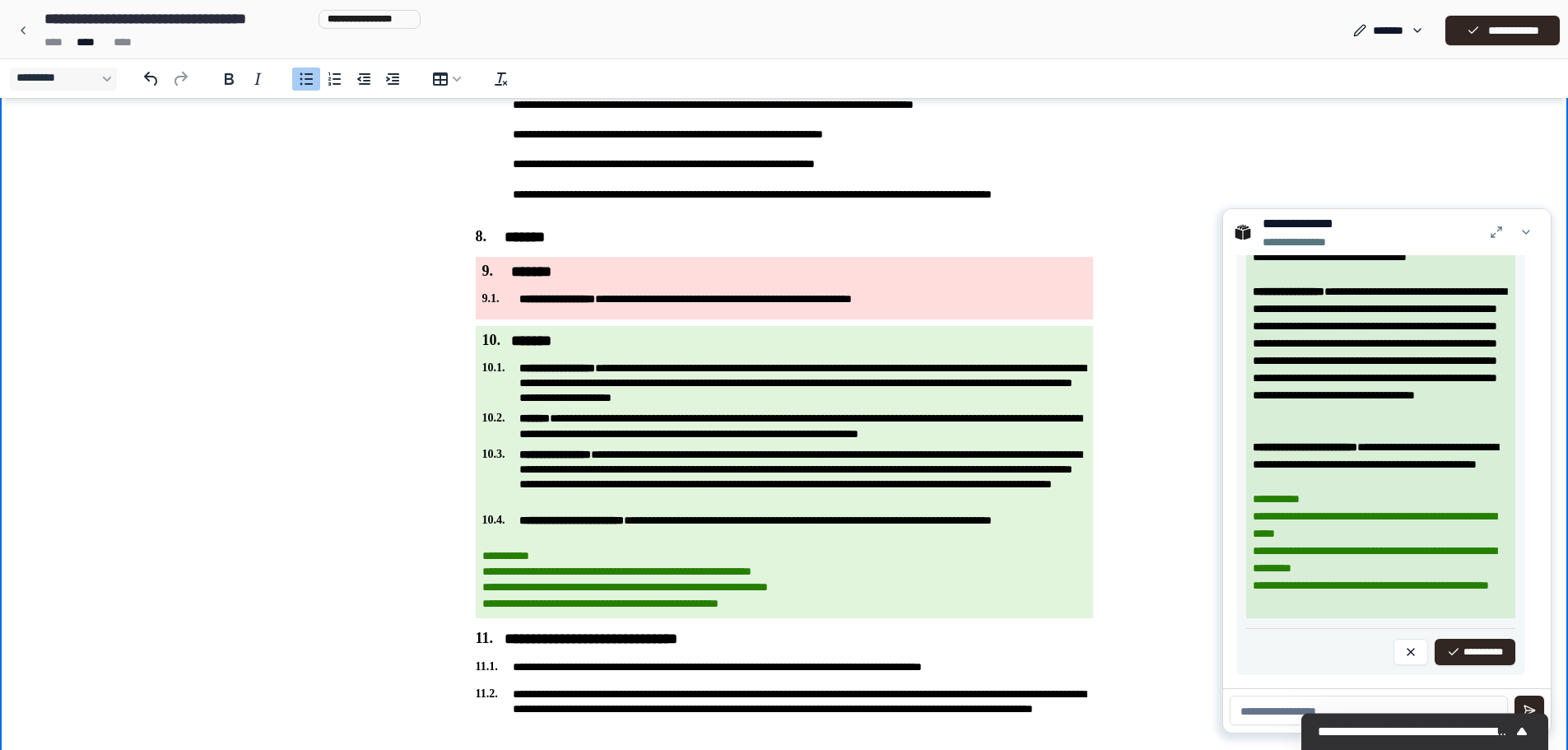 scroll, scrollTop: 1930, scrollLeft: 0, axis: vertical 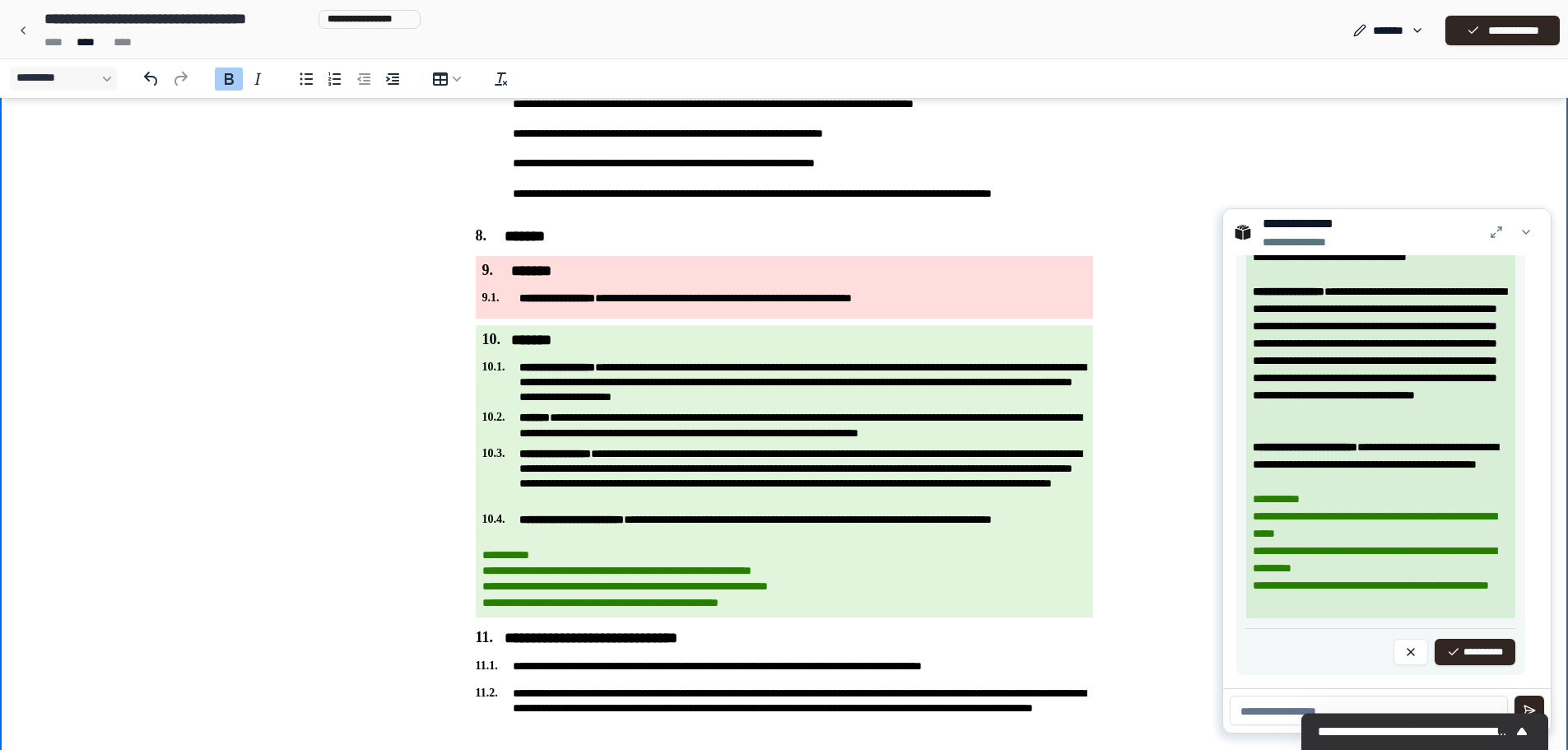 click on "**********" at bounding box center (784, 382) 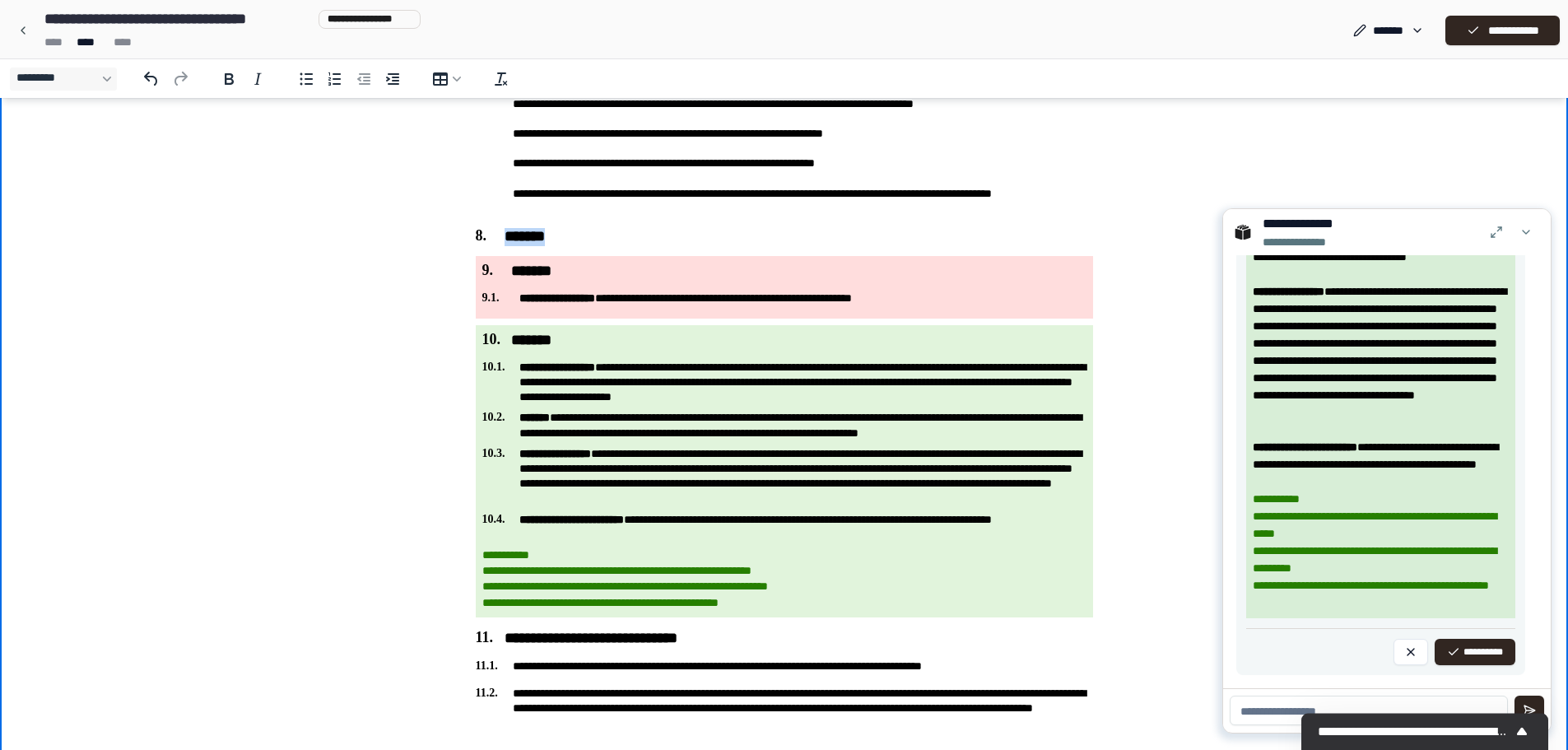 drag, startPoint x: 480, startPoint y: 236, endPoint x: 556, endPoint y: 243, distance: 76.32169 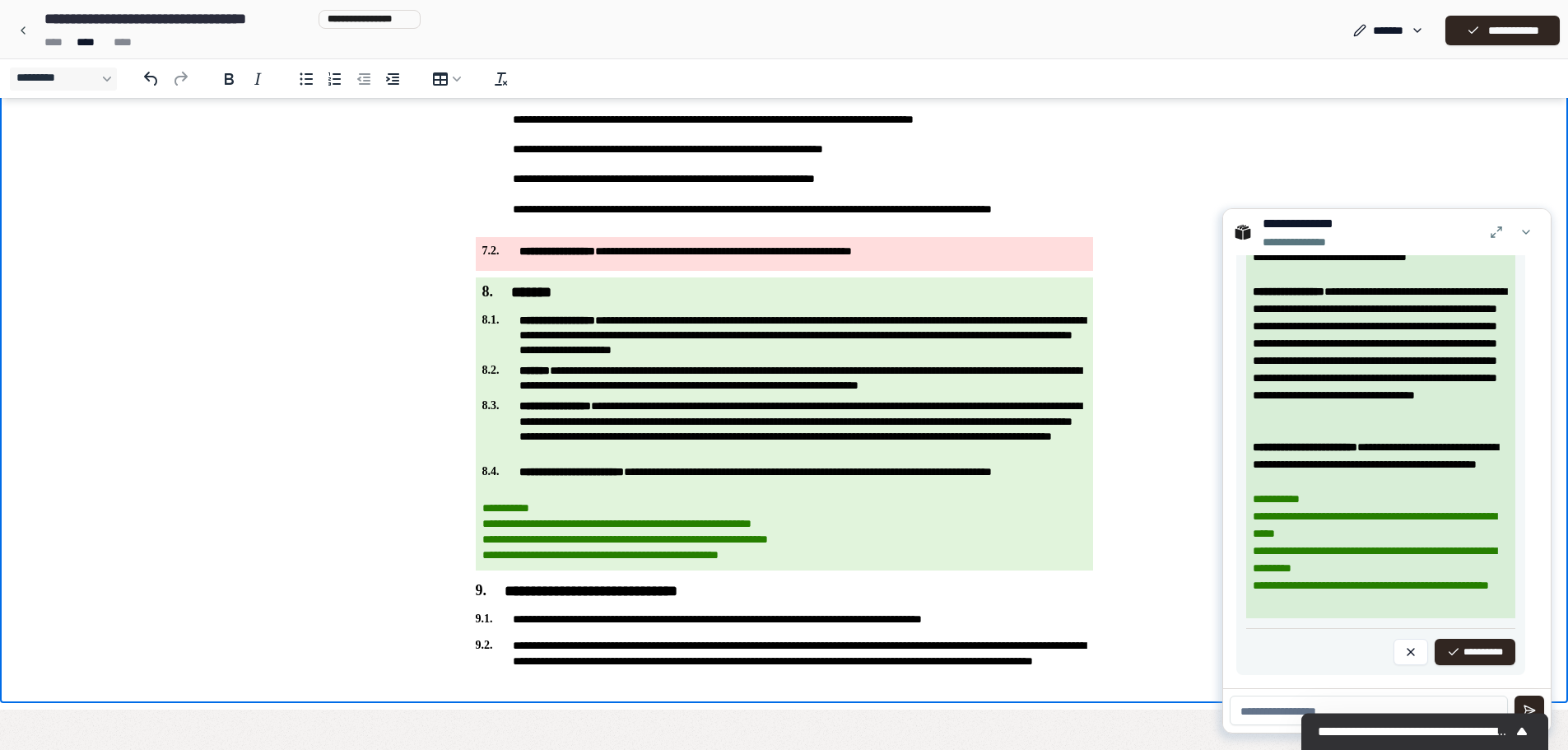 scroll, scrollTop: 1874, scrollLeft: 0, axis: vertical 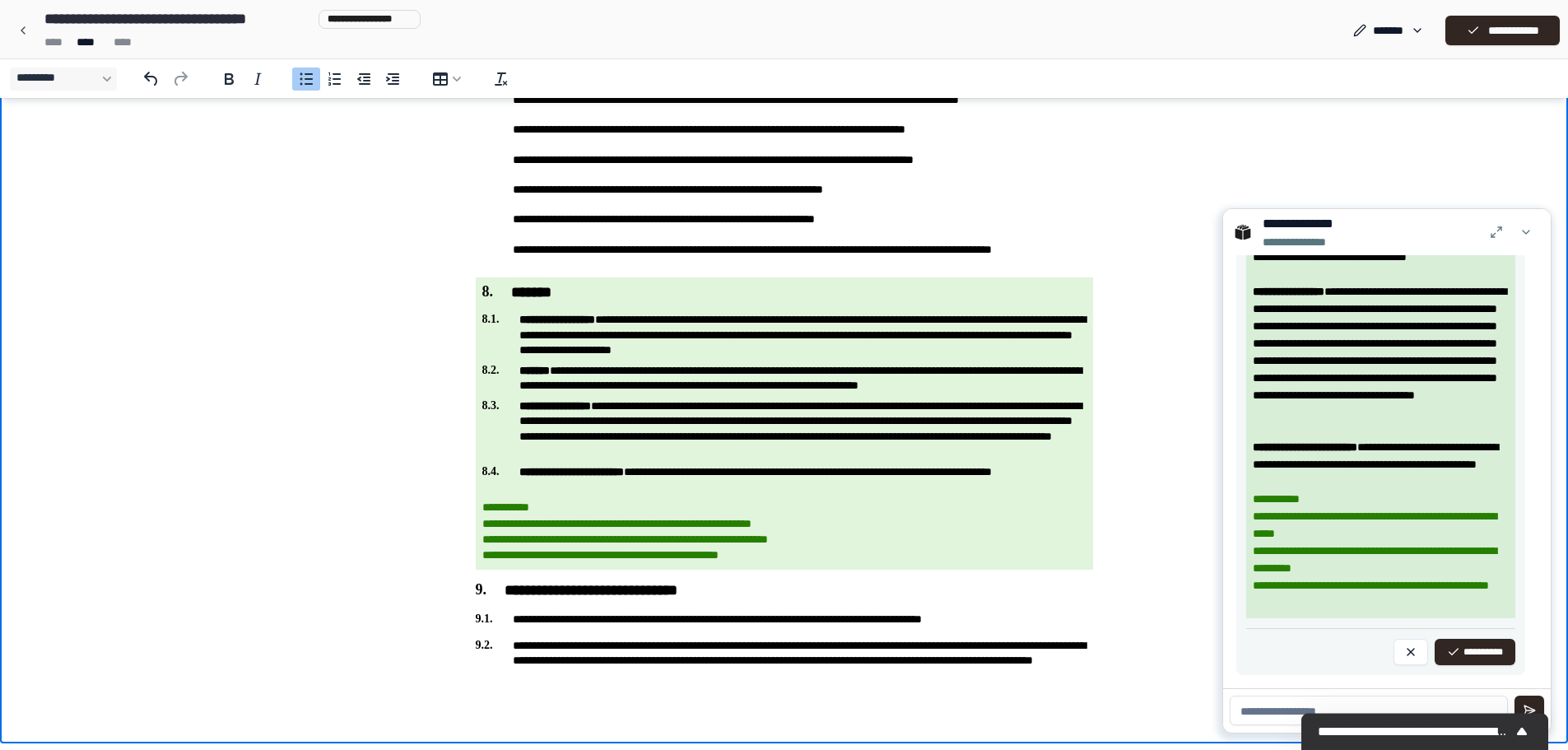 click on "**********" at bounding box center [784, 423] 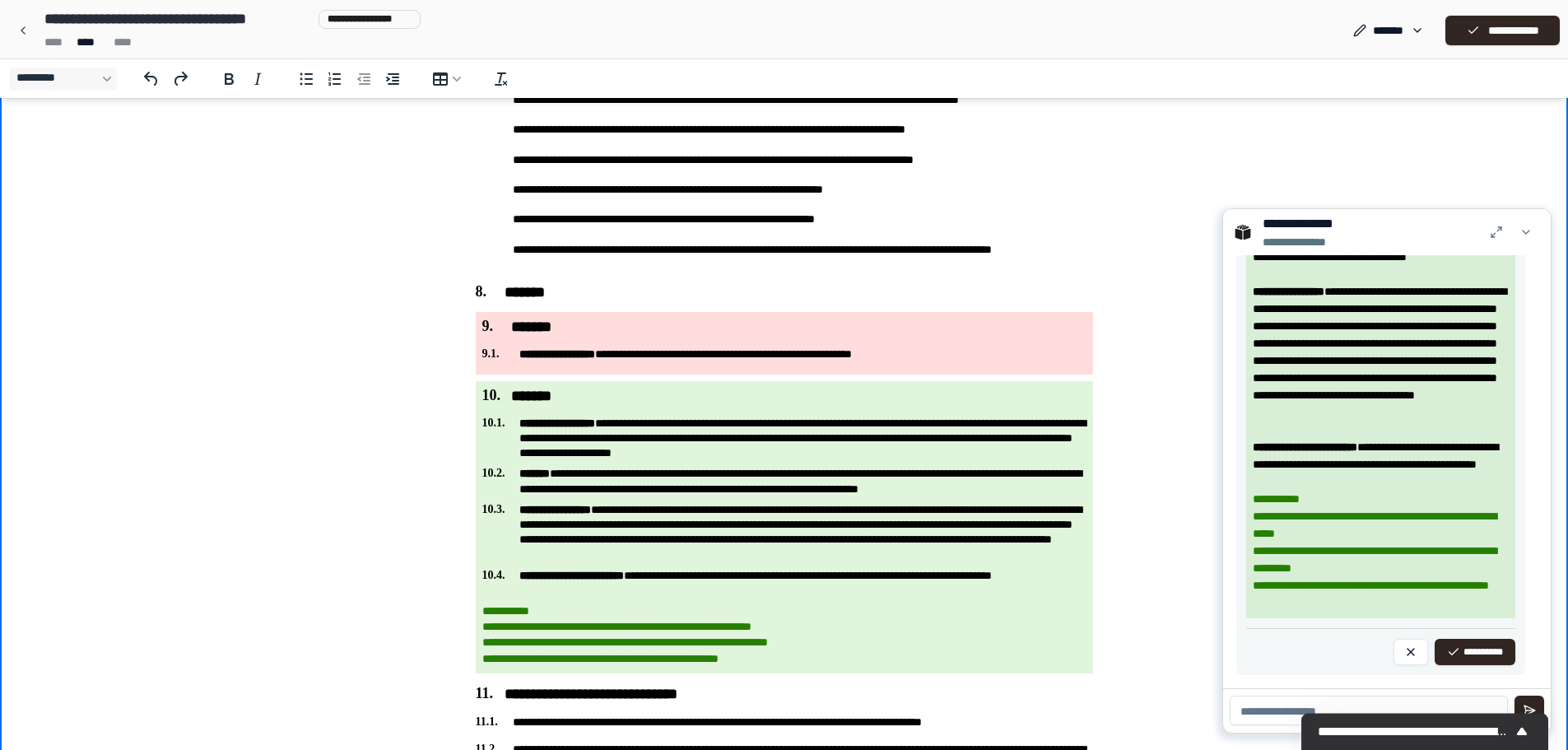 scroll, scrollTop: 1632, scrollLeft: 0, axis: vertical 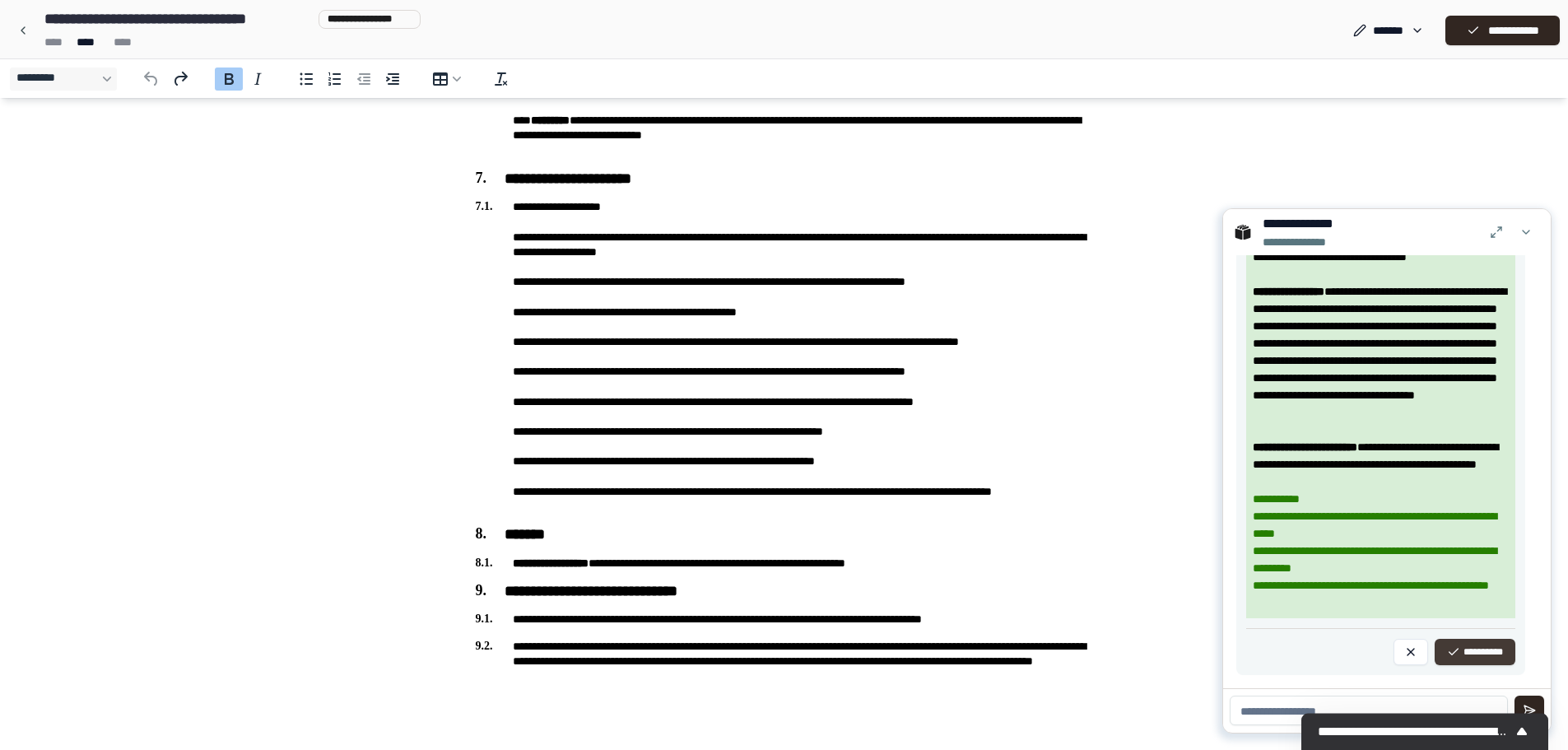 click on "**********" at bounding box center [1475, 652] 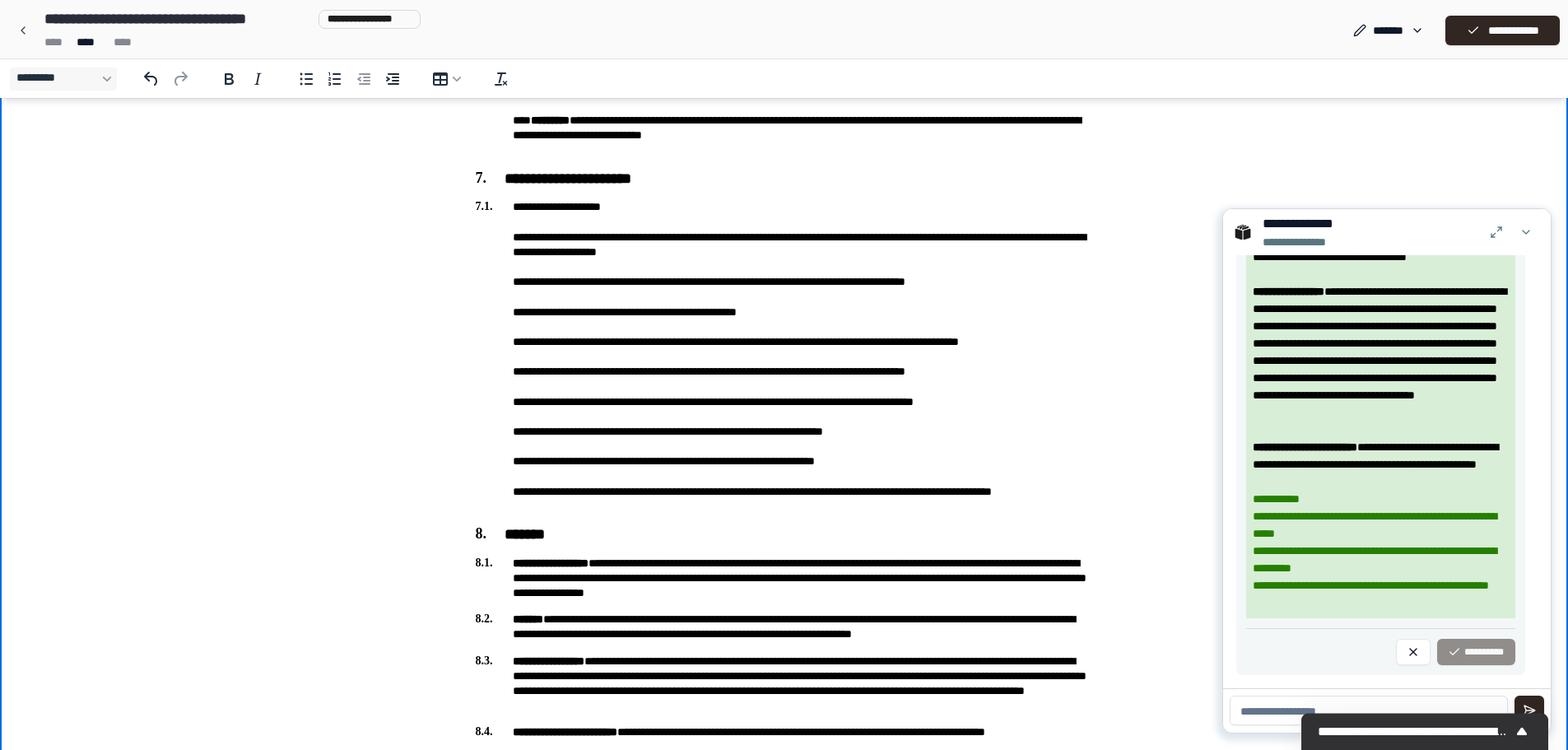 click on "*******" at bounding box center (784, 535) 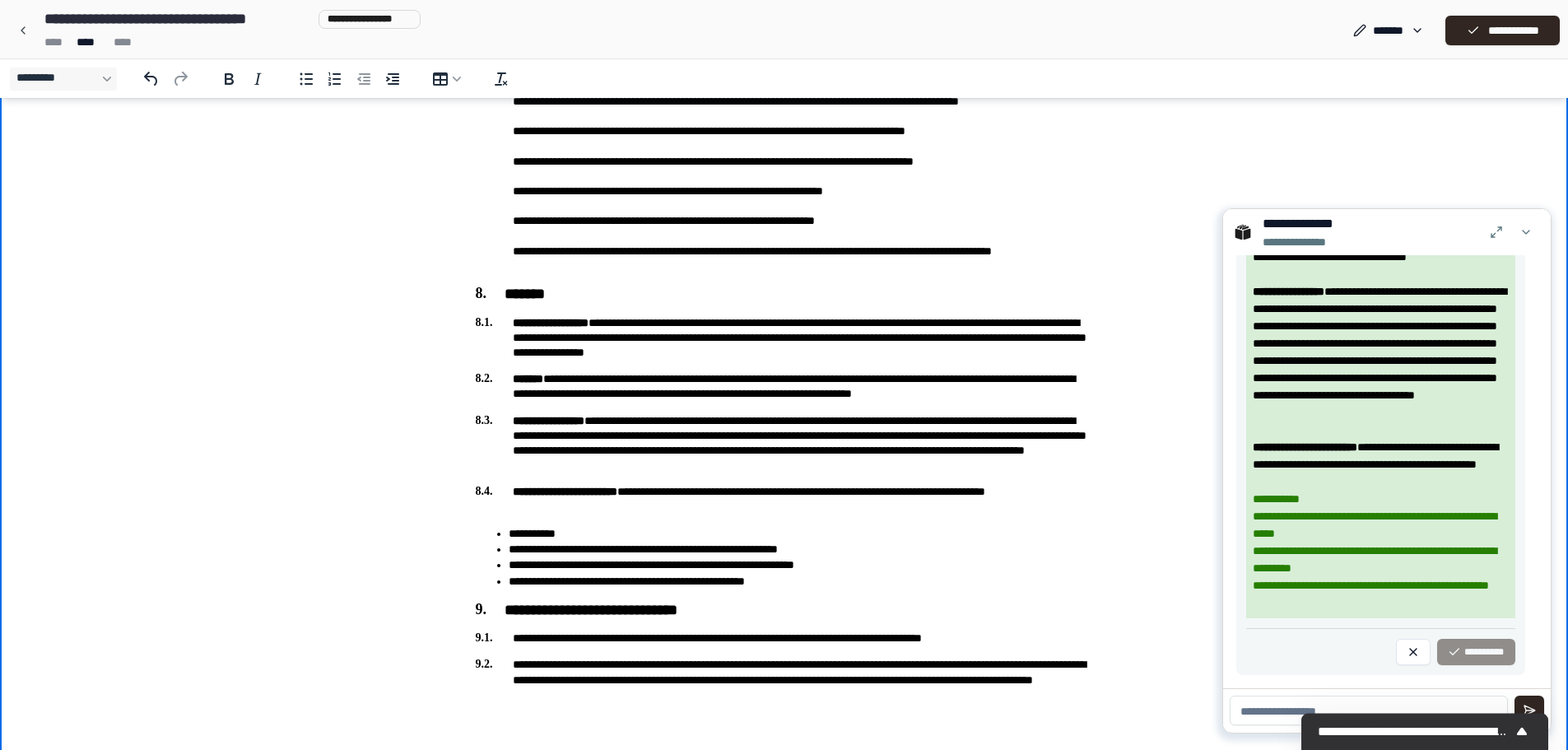 scroll, scrollTop: 1891, scrollLeft: 0, axis: vertical 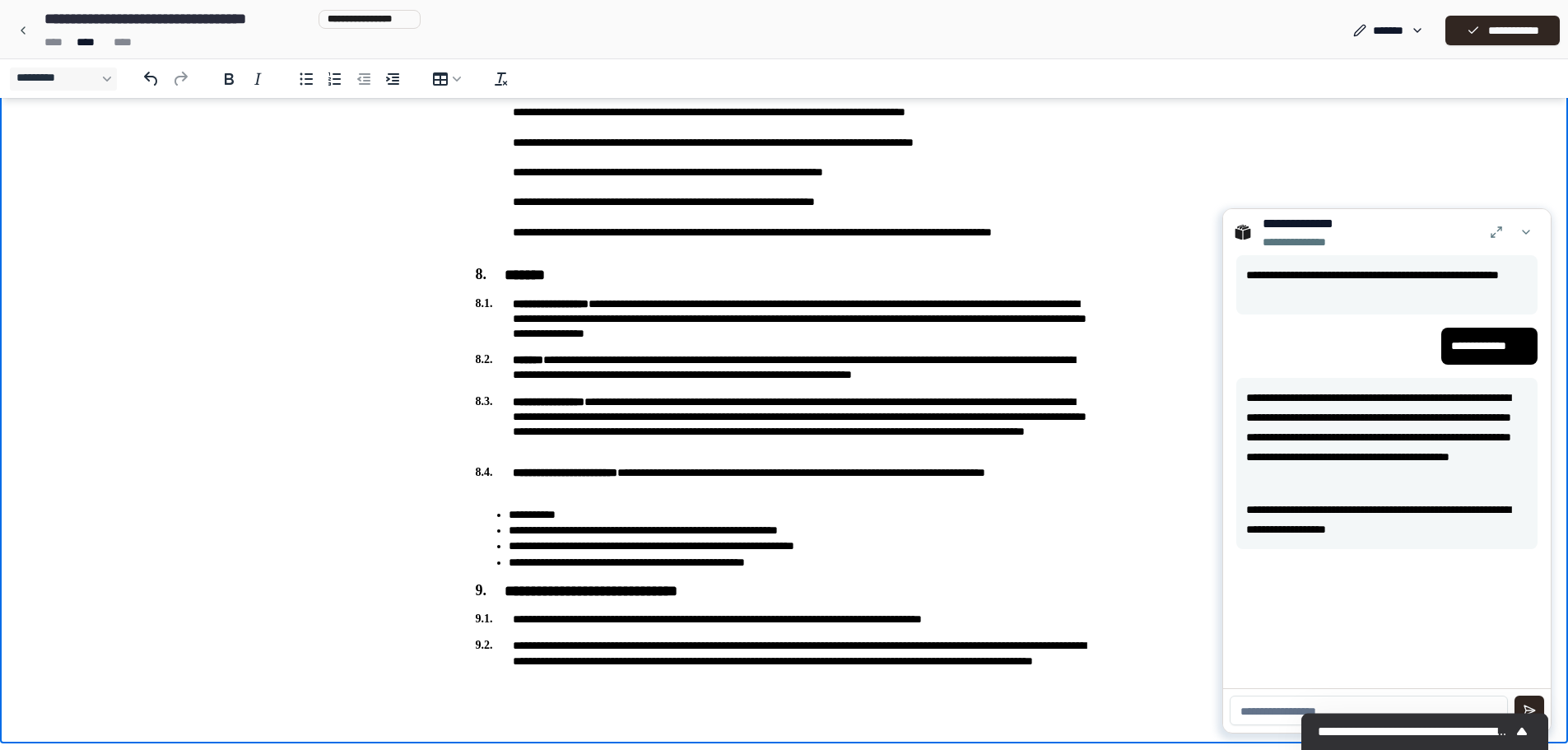 click on "**********" at bounding box center (784, 319) 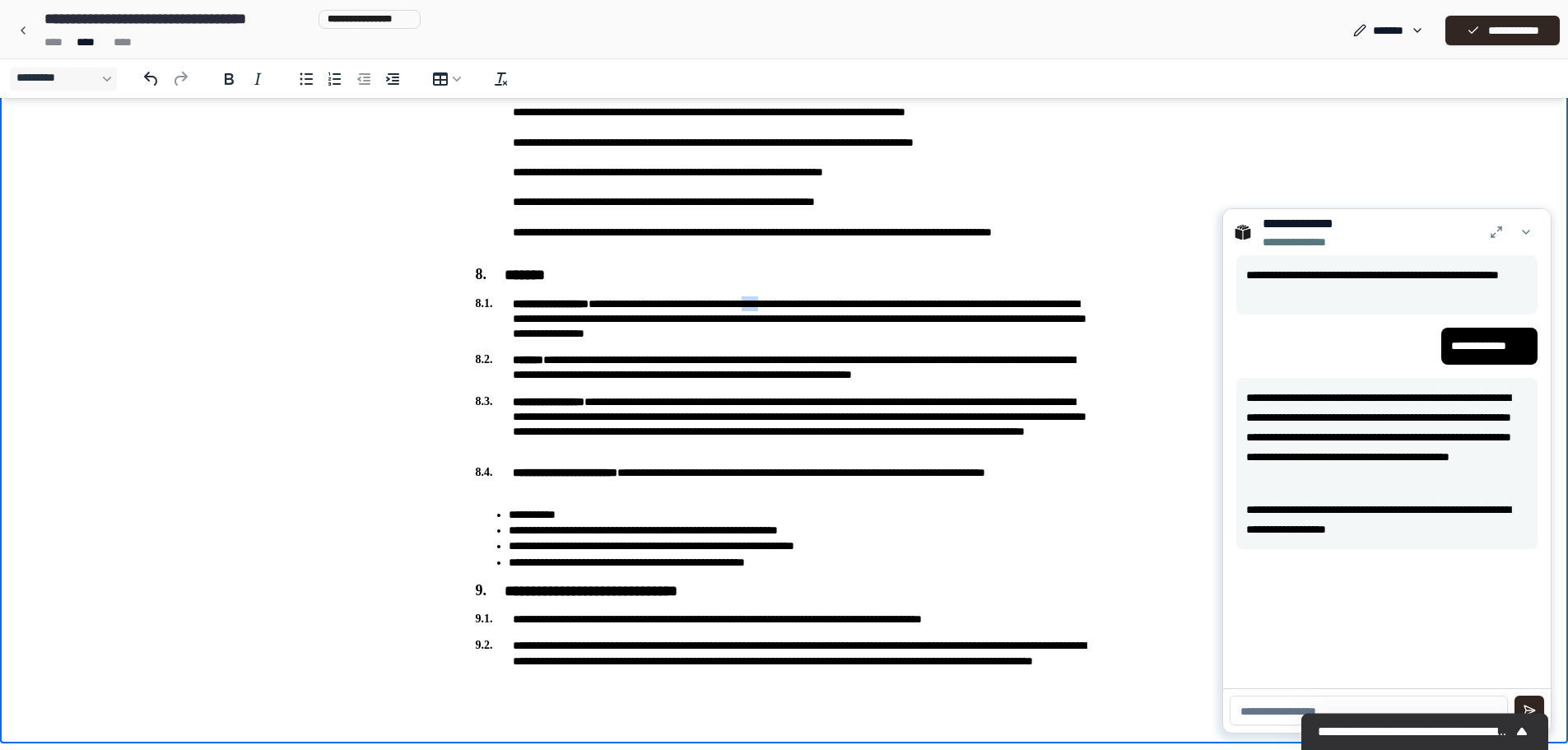 click on "**********" at bounding box center [784, 319] 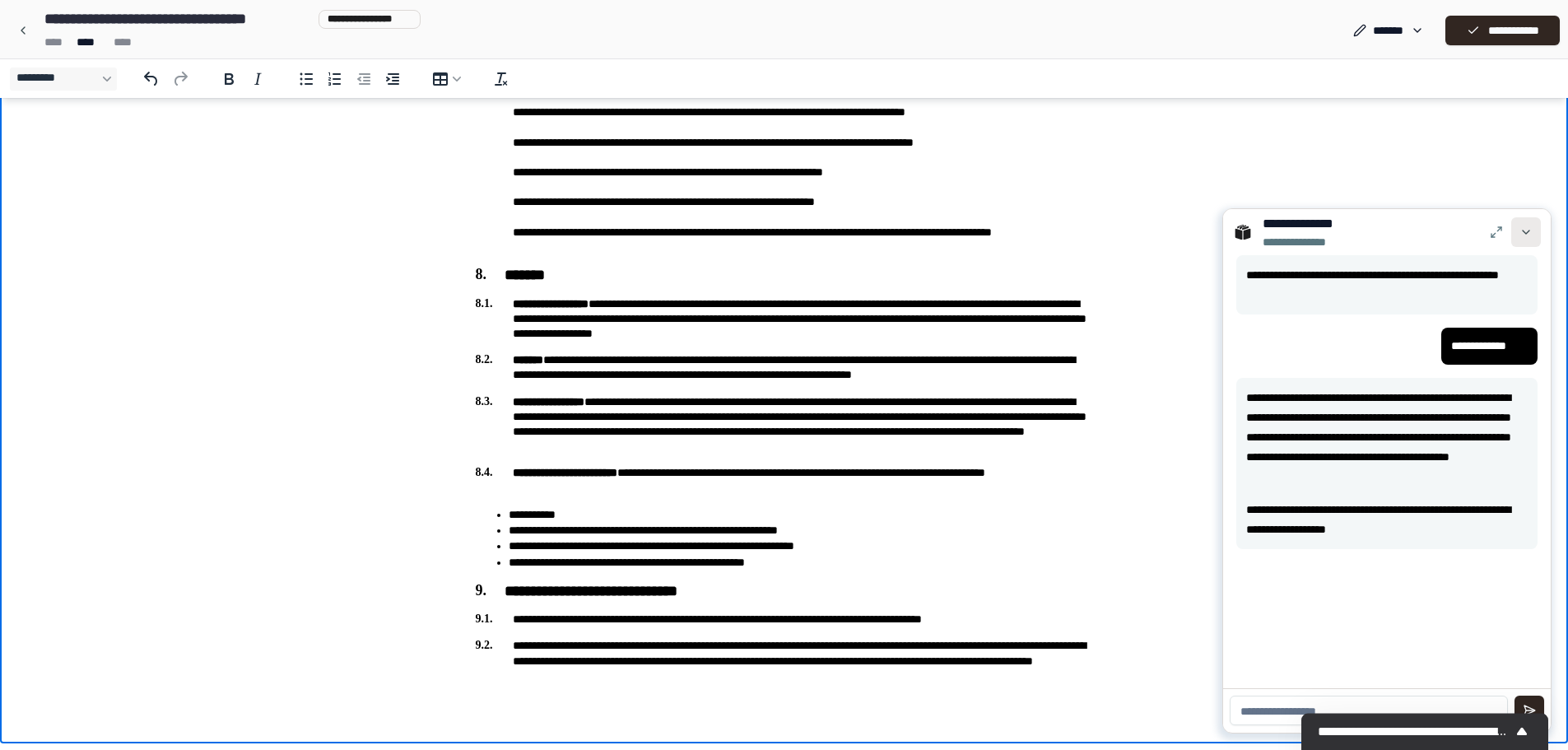 click at bounding box center [1526, 232] 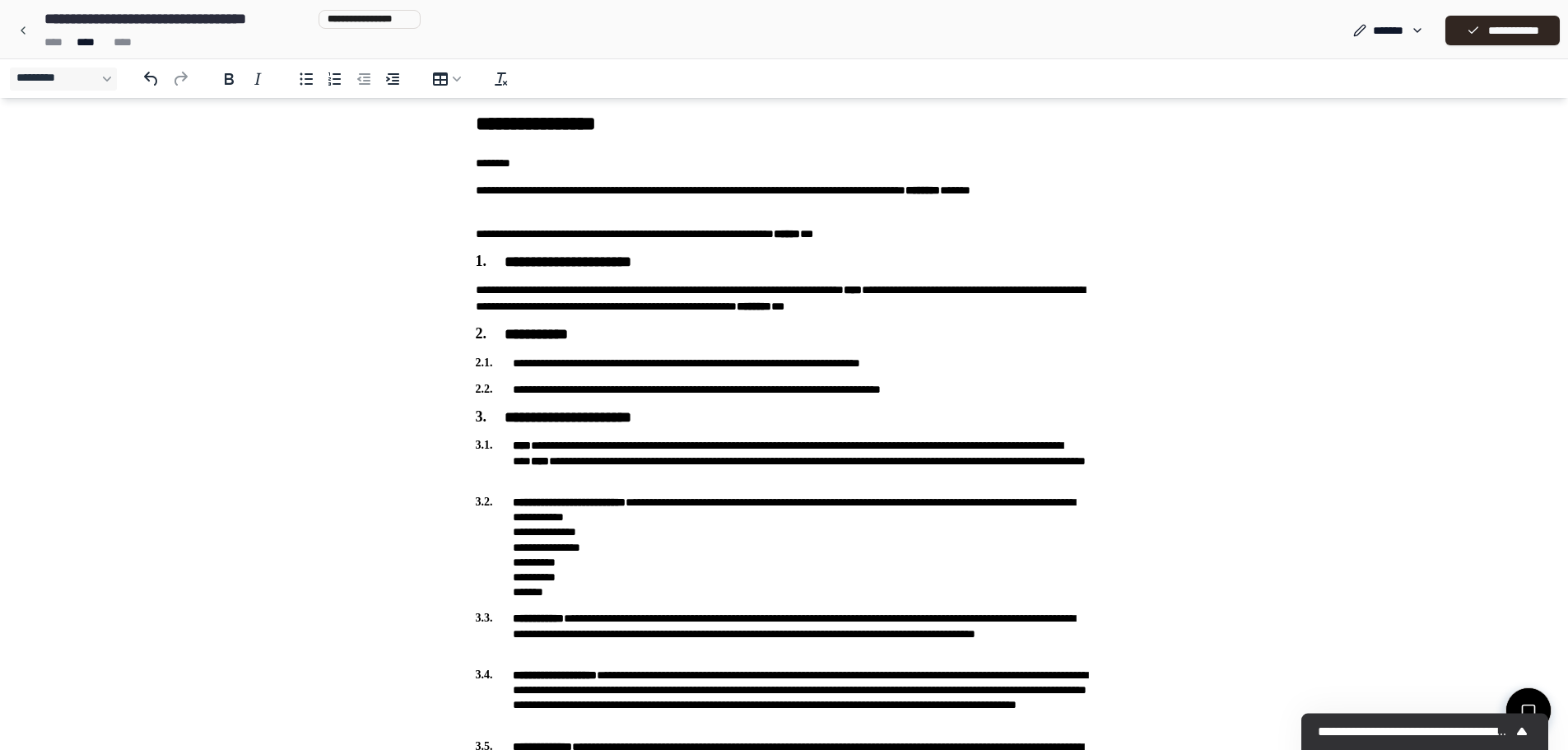 scroll, scrollTop: 0, scrollLeft: 0, axis: both 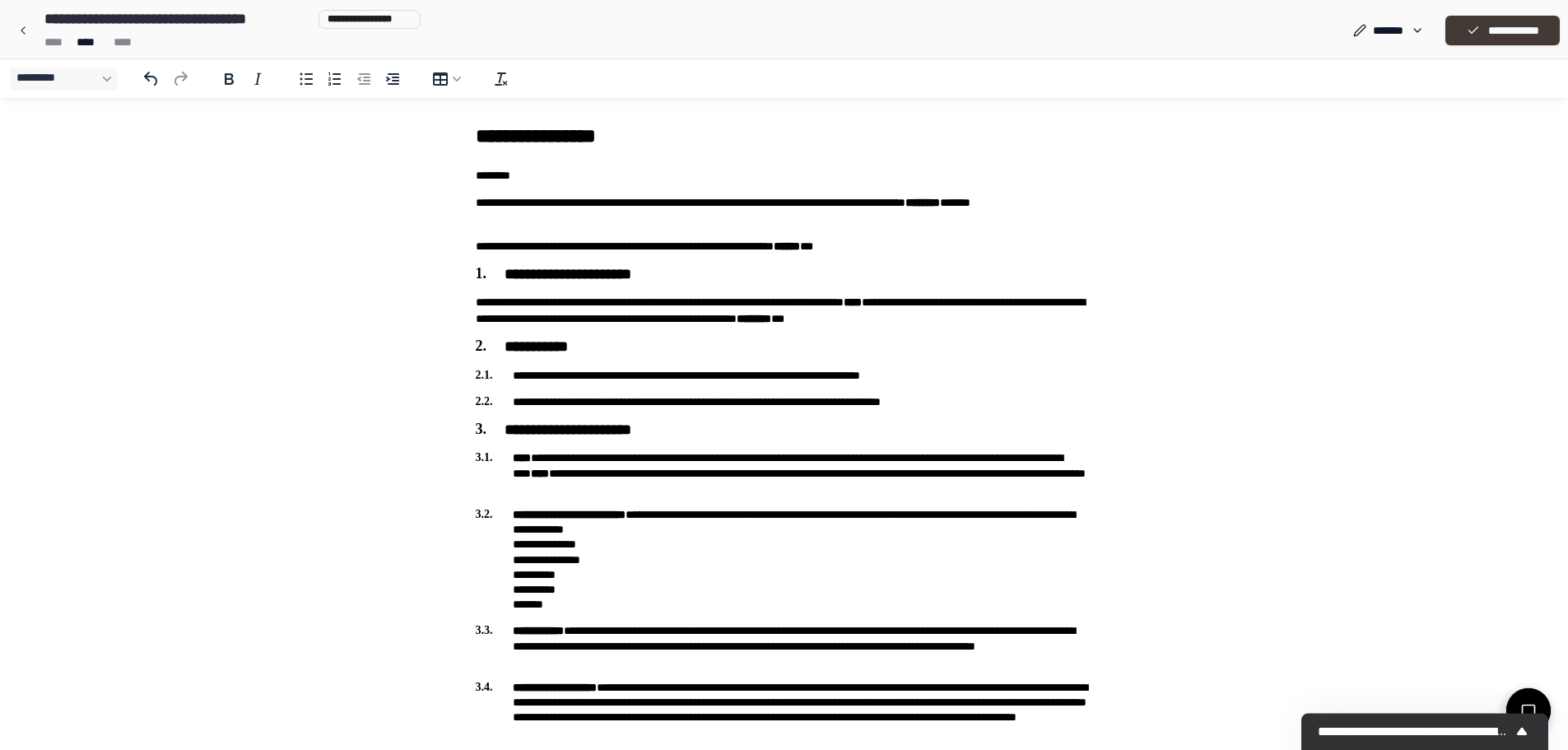 click on "**********" at bounding box center (1502, 30) 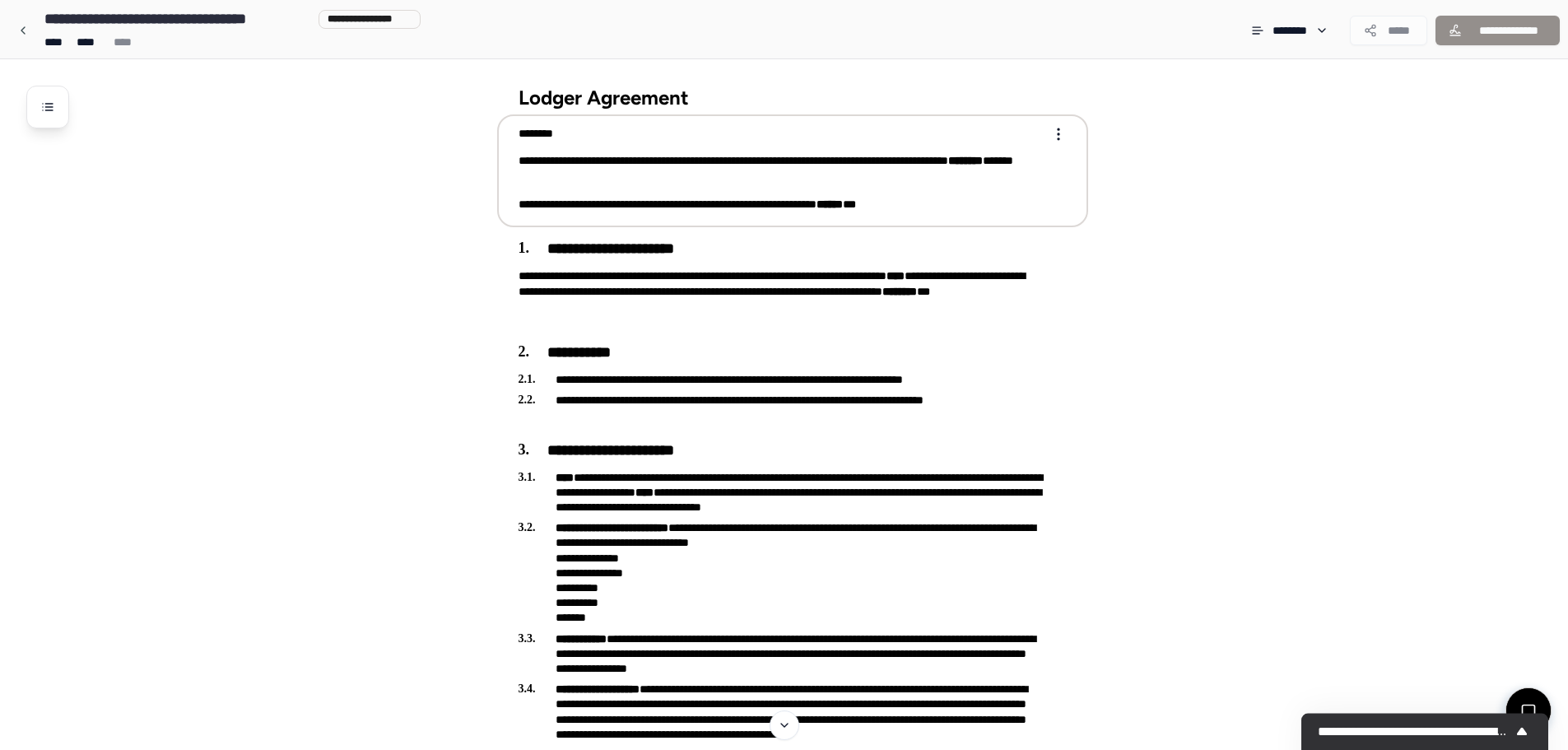 click on "**********" at bounding box center [781, 204] 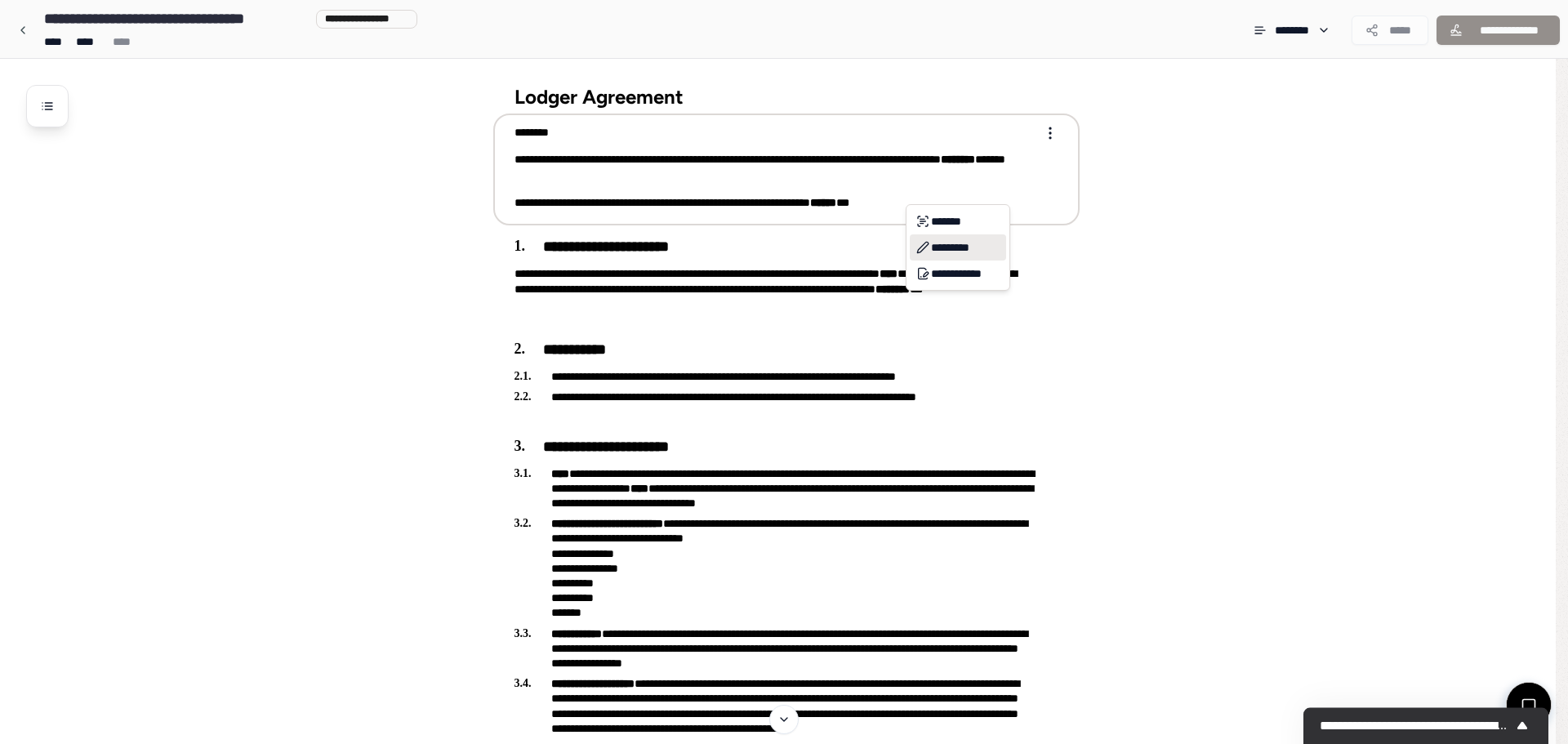 click on "*********" at bounding box center [958, 247] 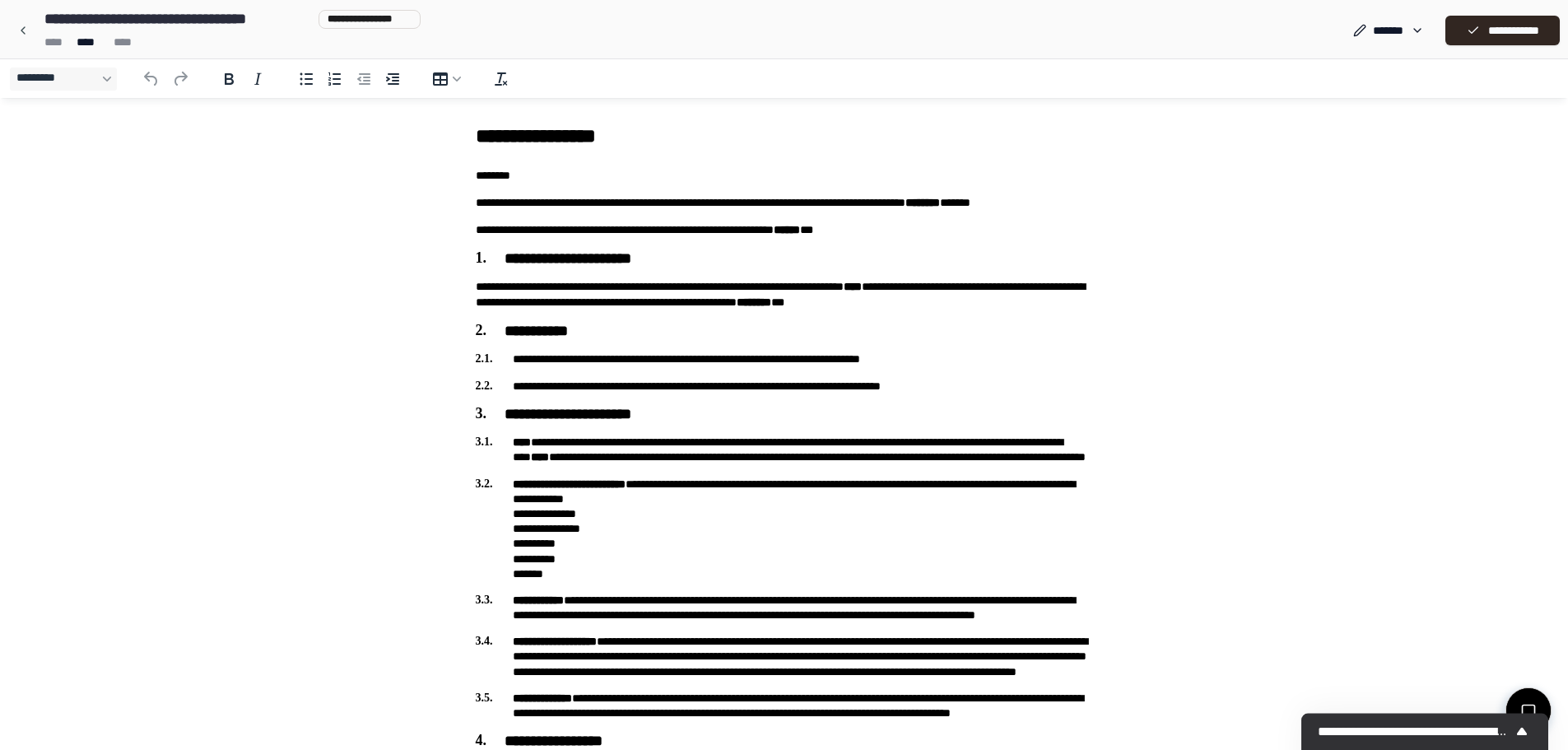 scroll, scrollTop: 0, scrollLeft: 0, axis: both 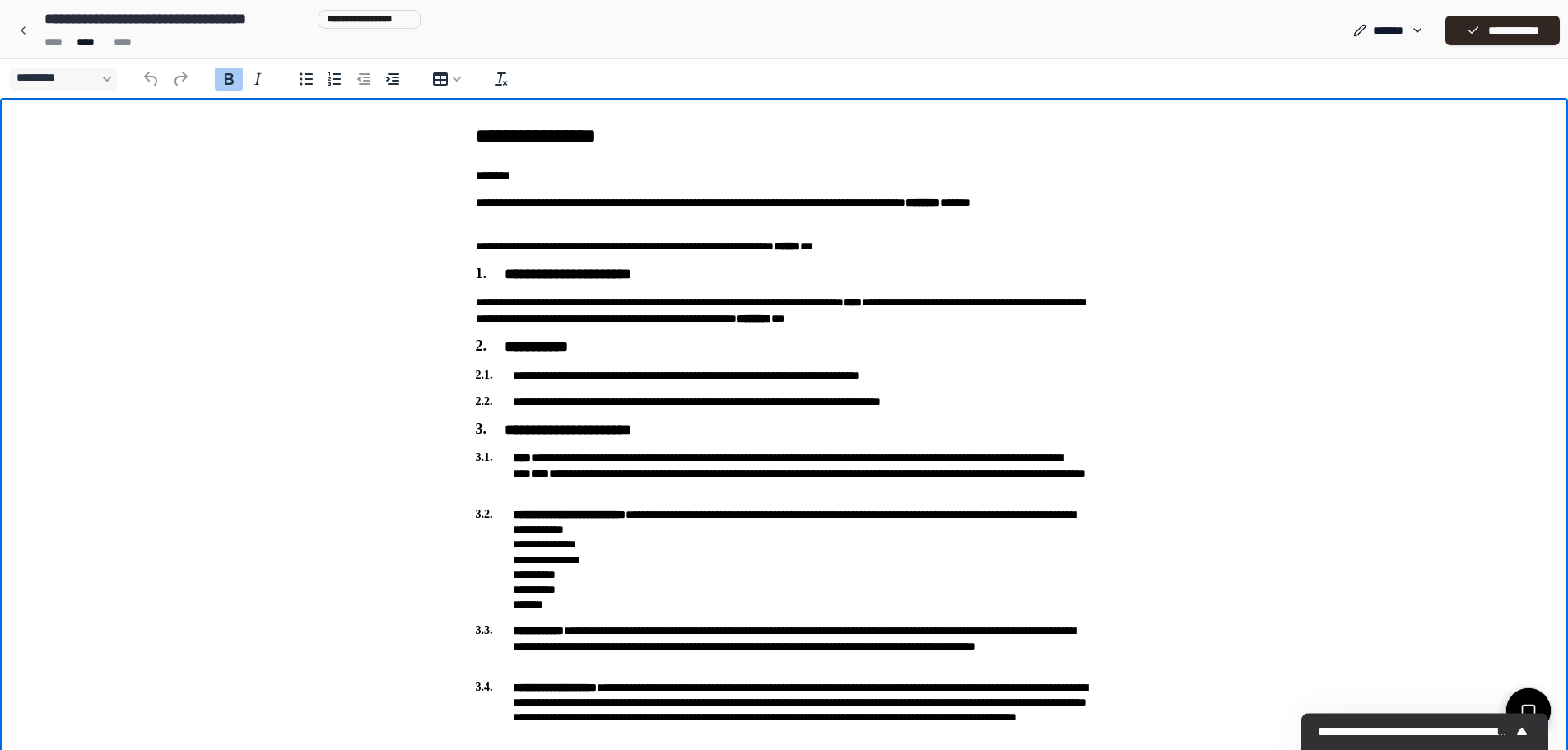 click on "**********" at bounding box center (784, 246) 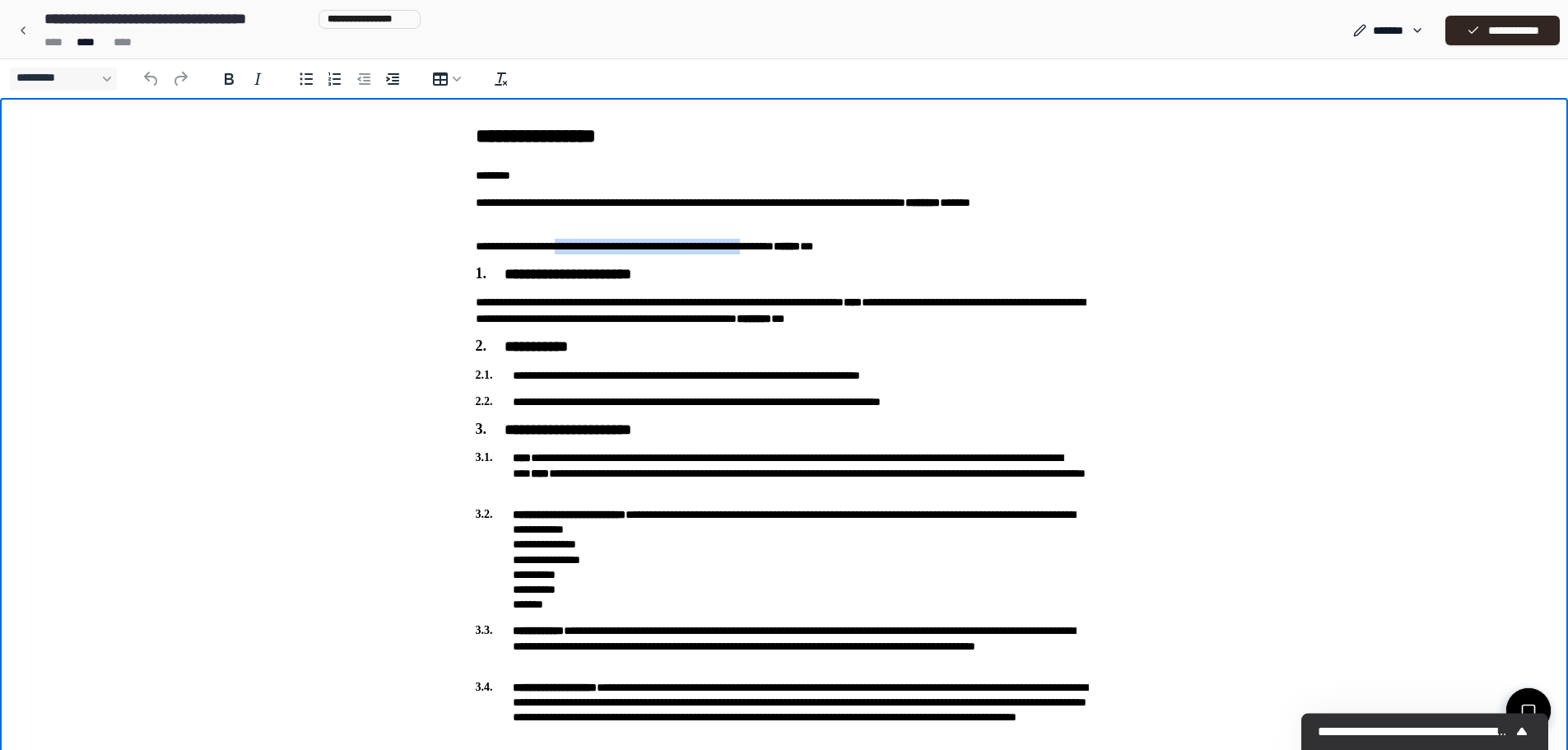 drag, startPoint x: 584, startPoint y: 249, endPoint x: 854, endPoint y: 246, distance: 270.01667 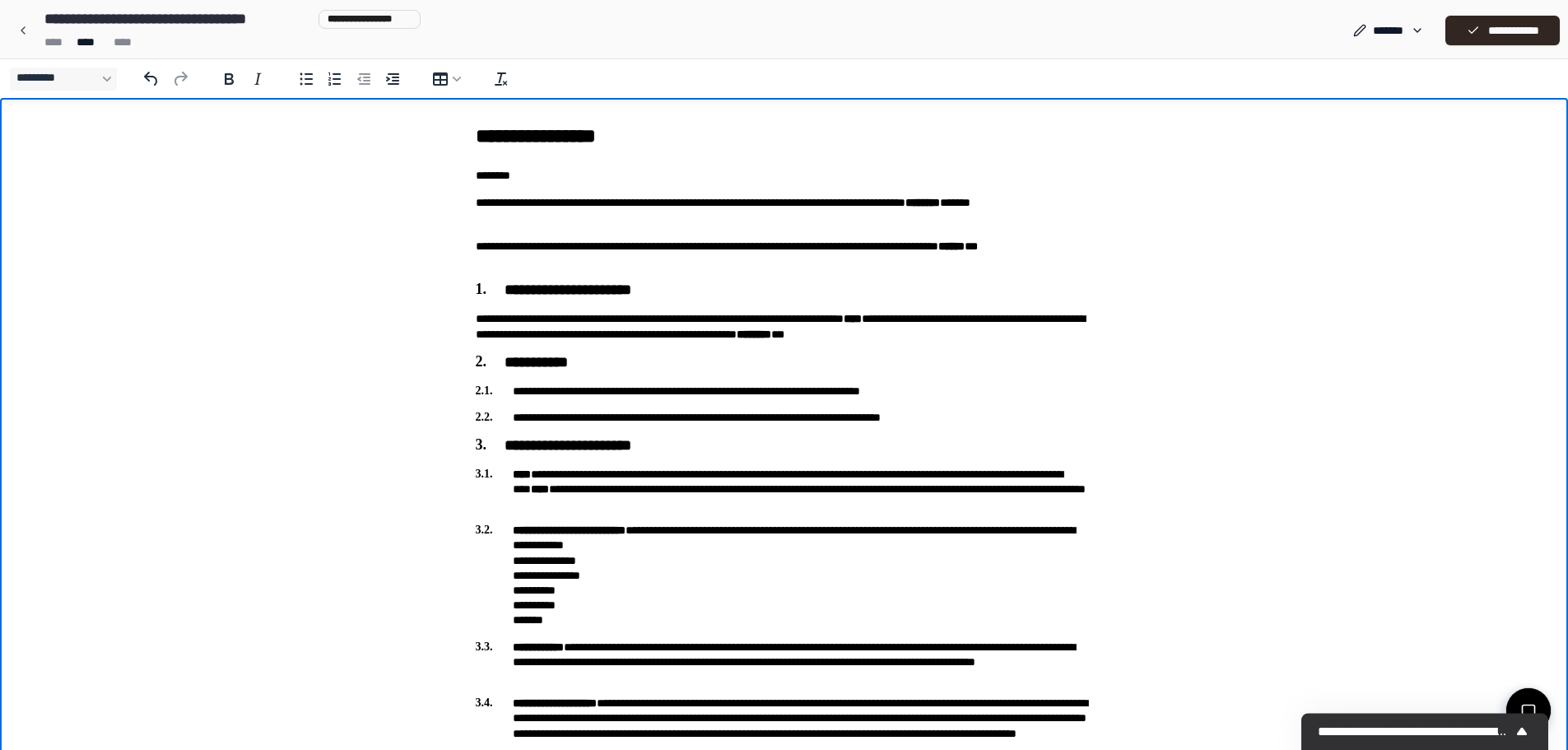 click on "**********" at bounding box center [784, 254] 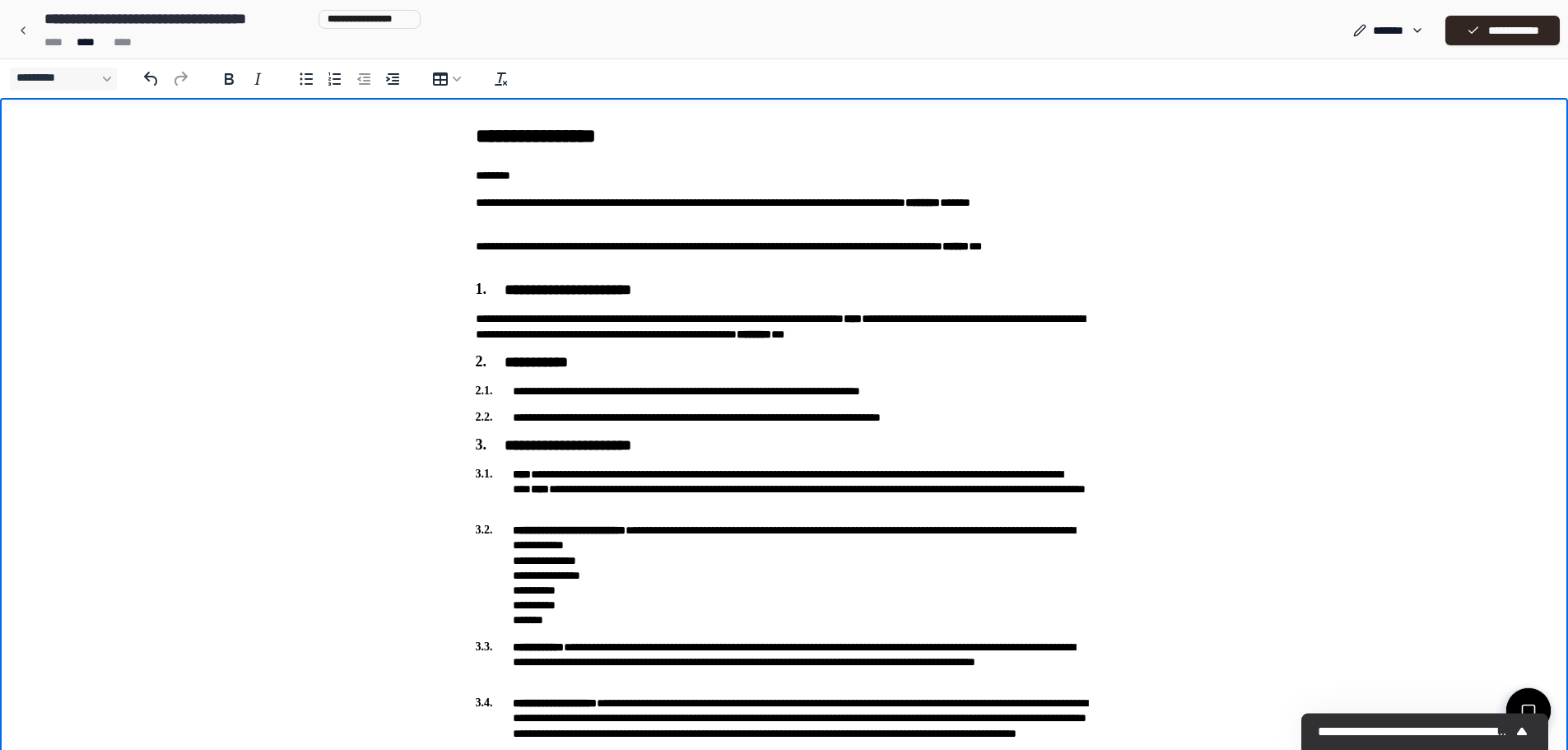 click on "**********" at bounding box center [784, 327] 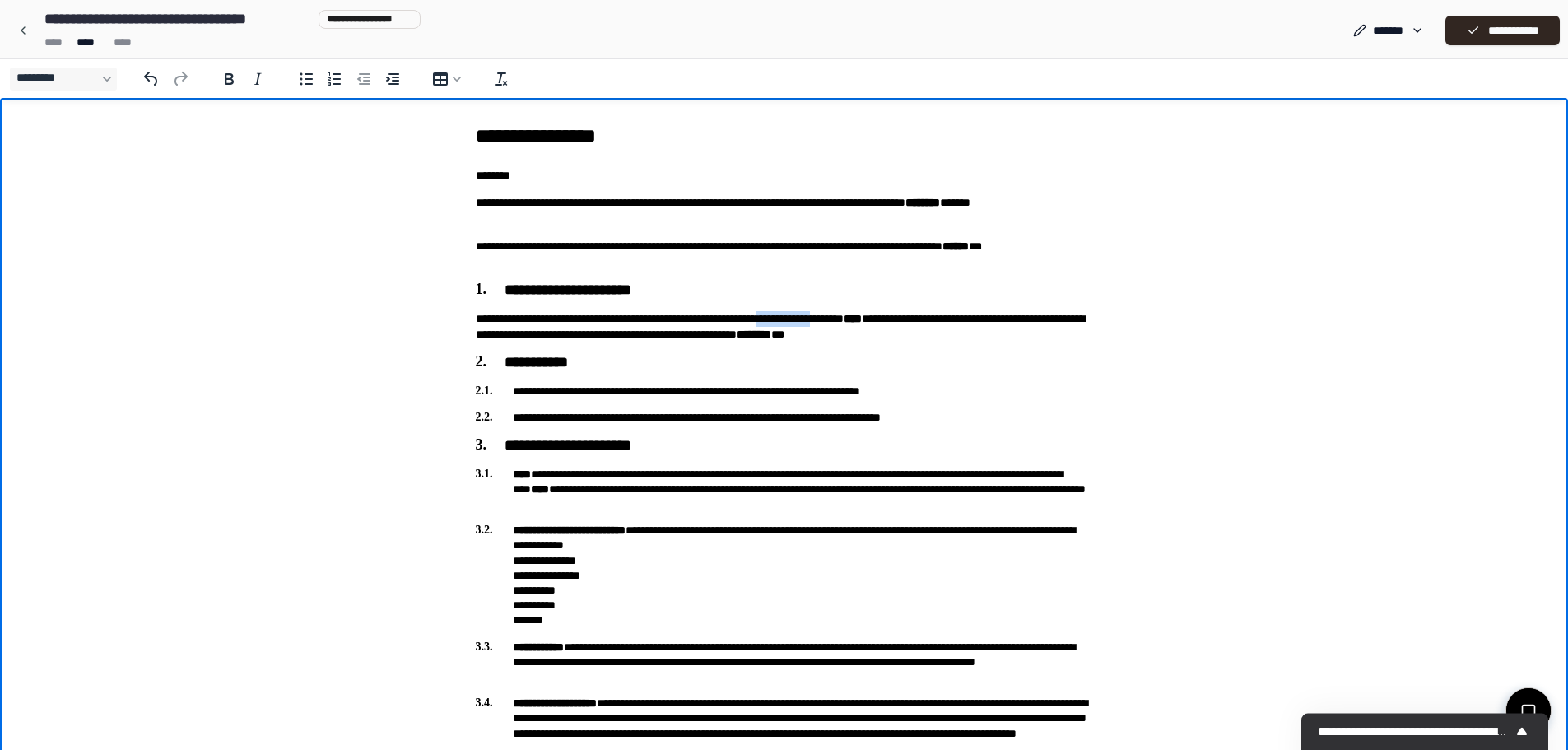 drag, startPoint x: 824, startPoint y: 321, endPoint x: 918, endPoint y: 312, distance: 94.42987 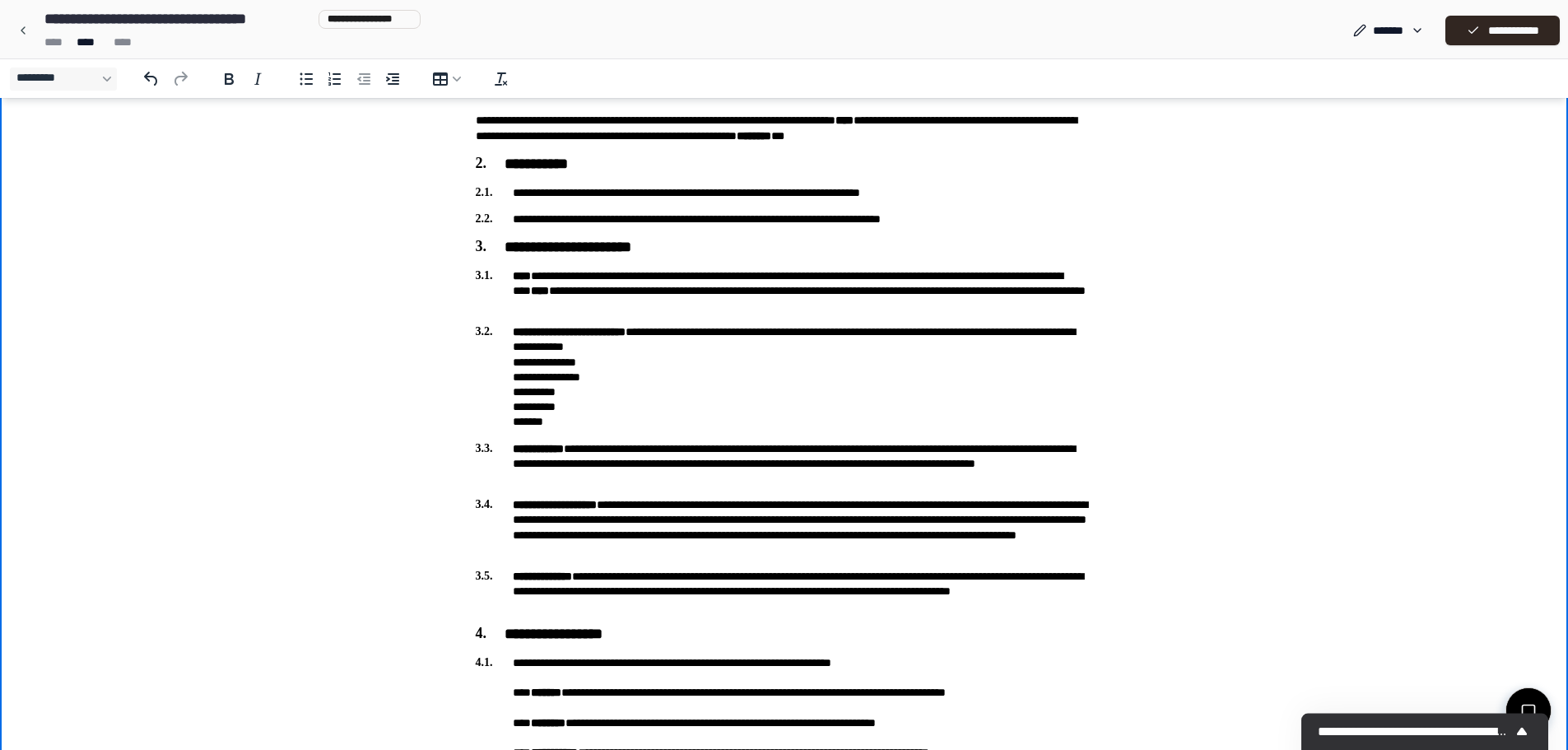 scroll, scrollTop: 199, scrollLeft: 0, axis: vertical 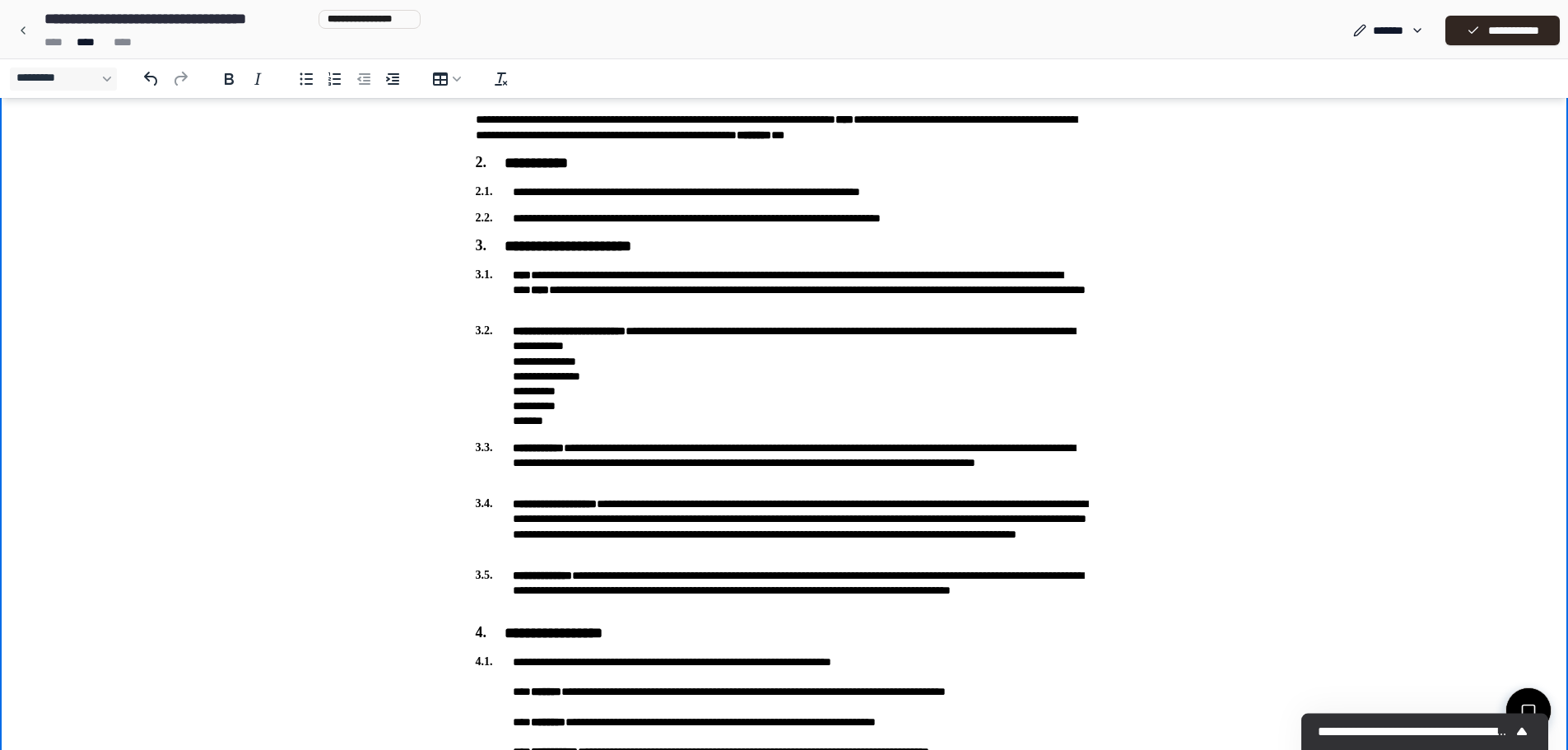 click on "**********" at bounding box center (784, 463) 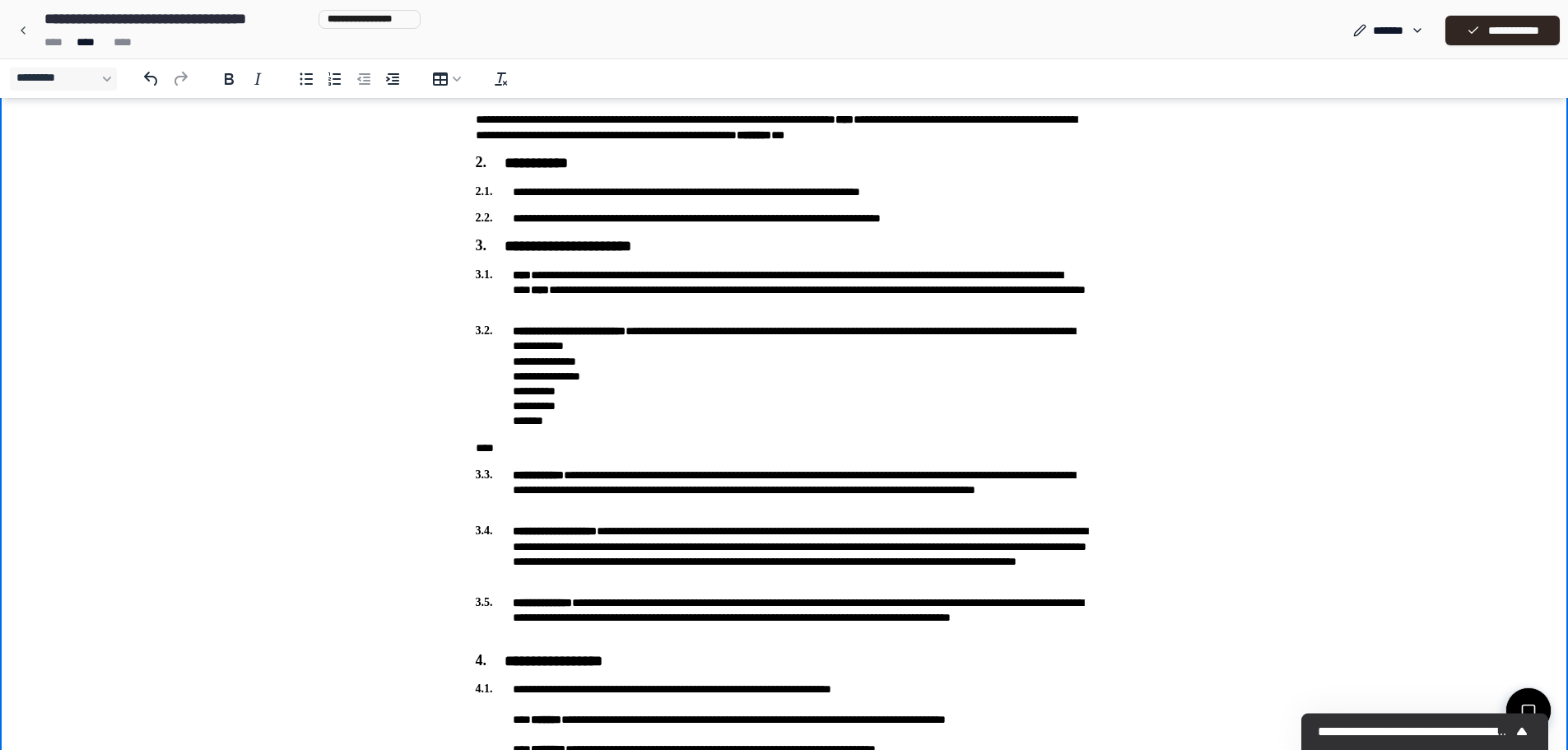 type 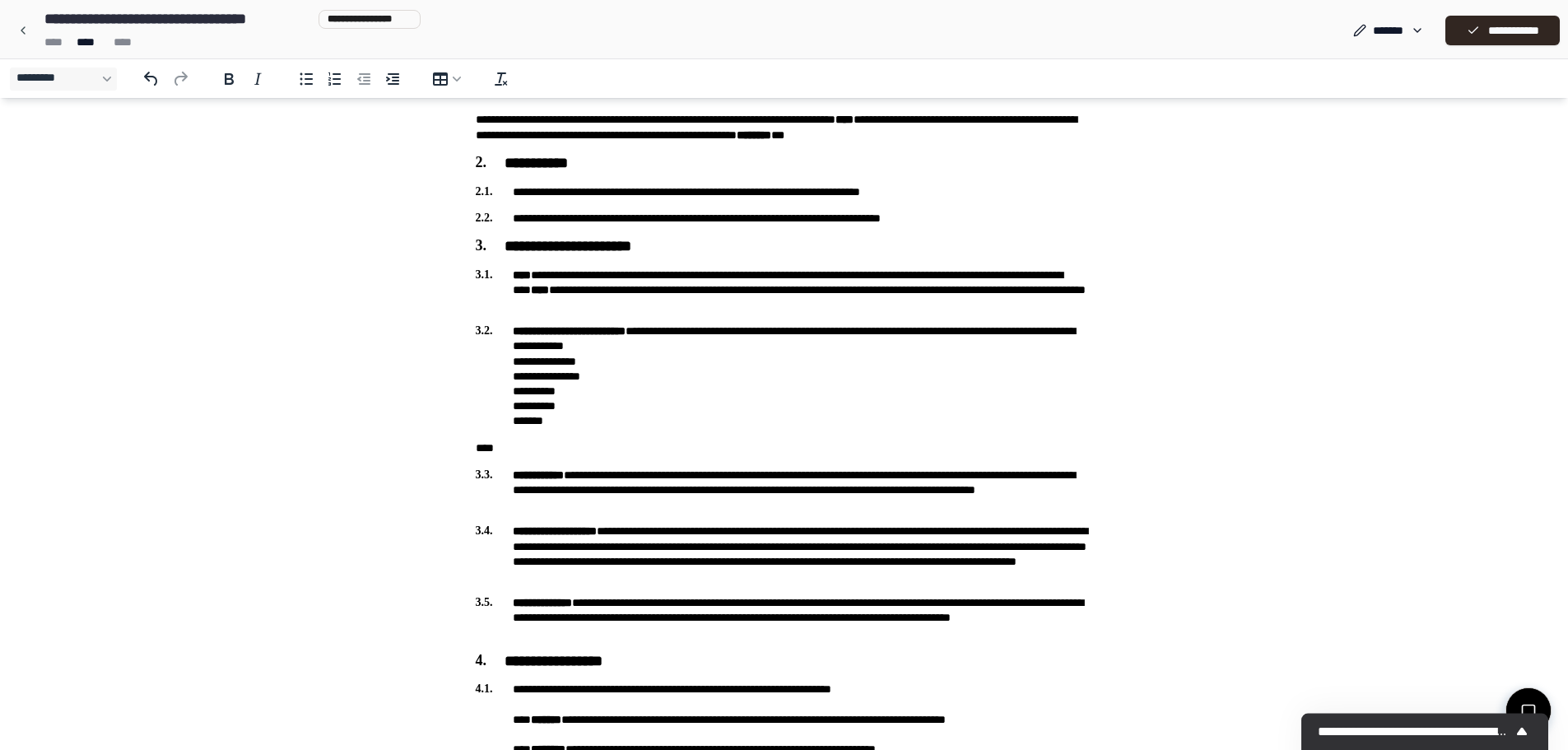 click at bounding box center [23, 30] 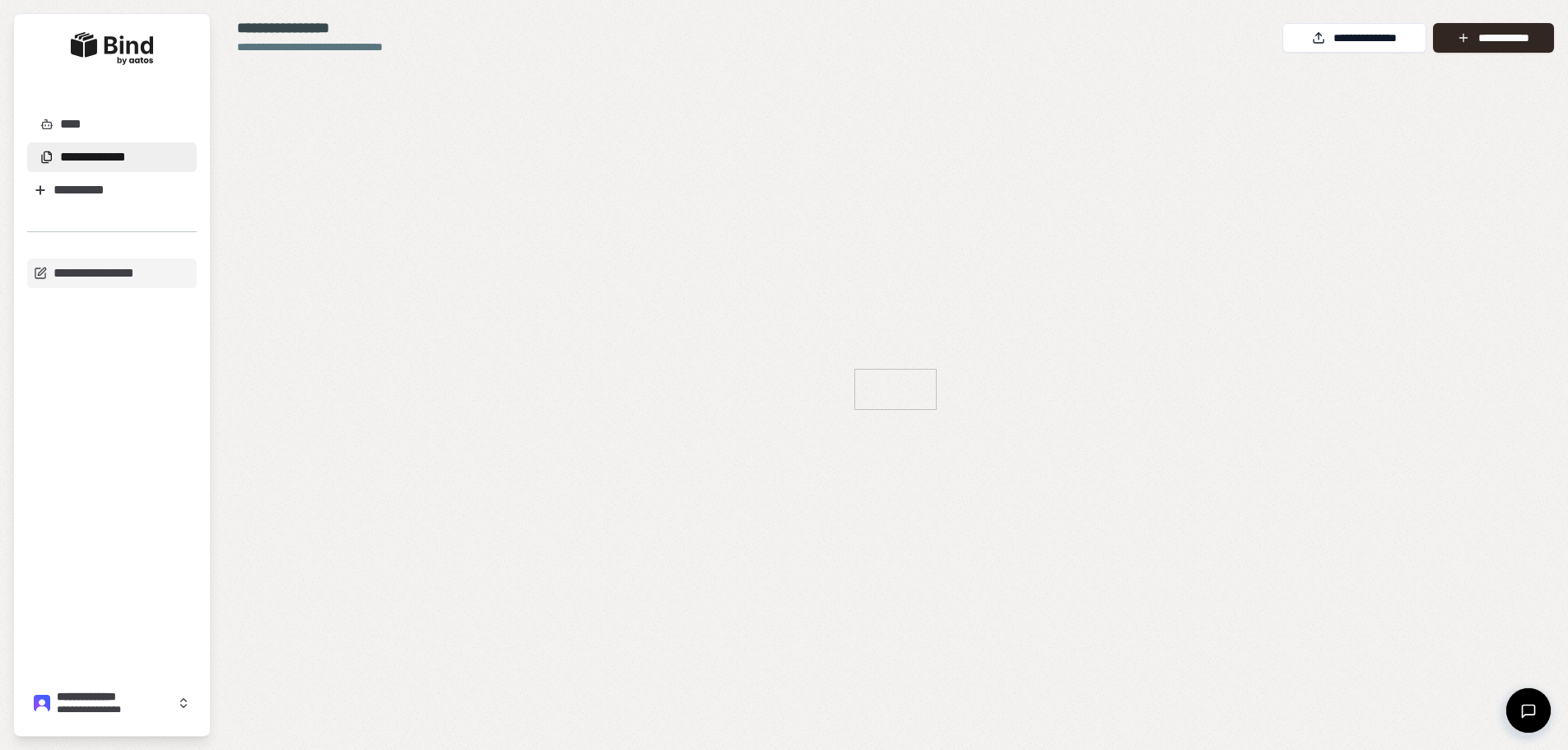 scroll, scrollTop: 0, scrollLeft: 0, axis: both 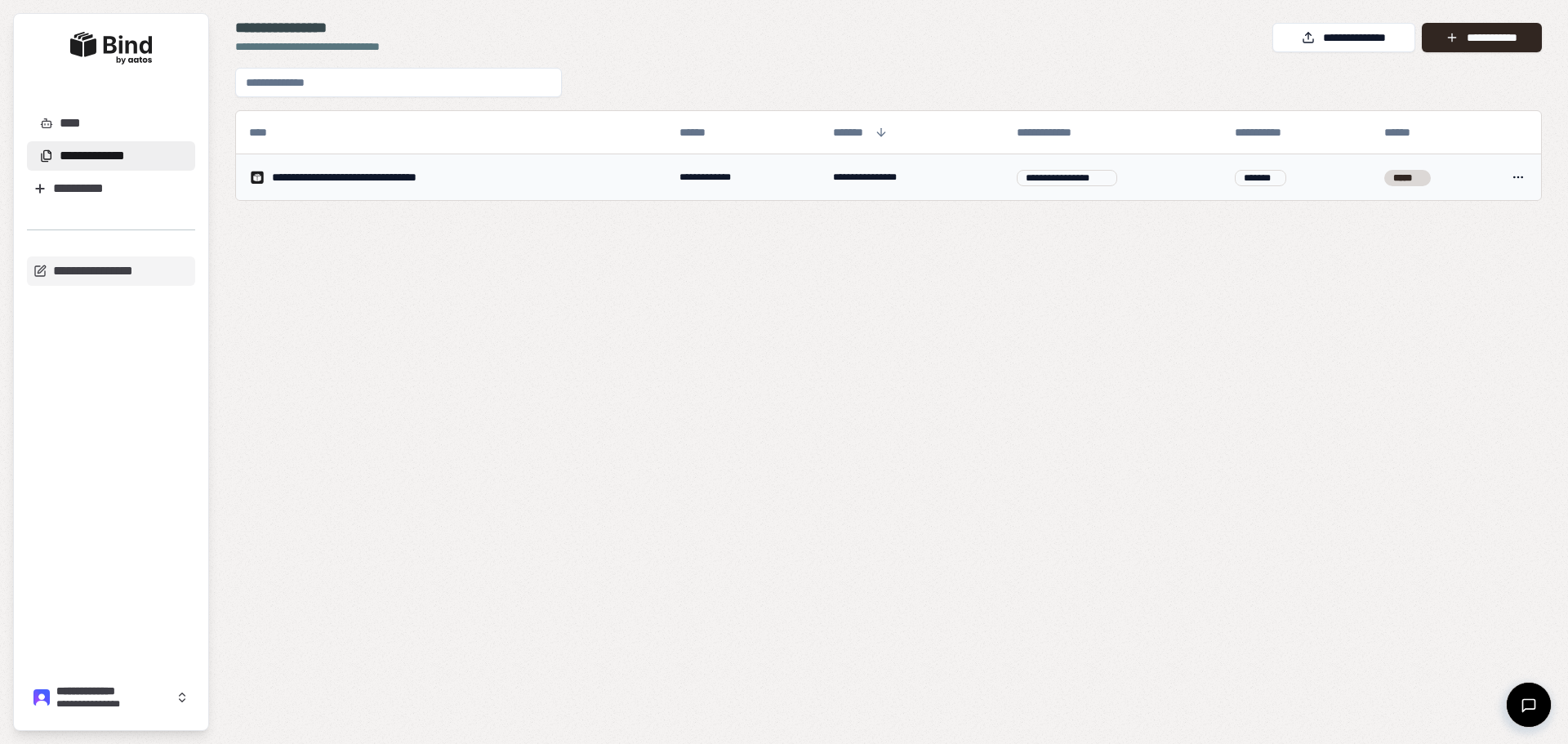 click on "**********" at bounding box center (372, 177) 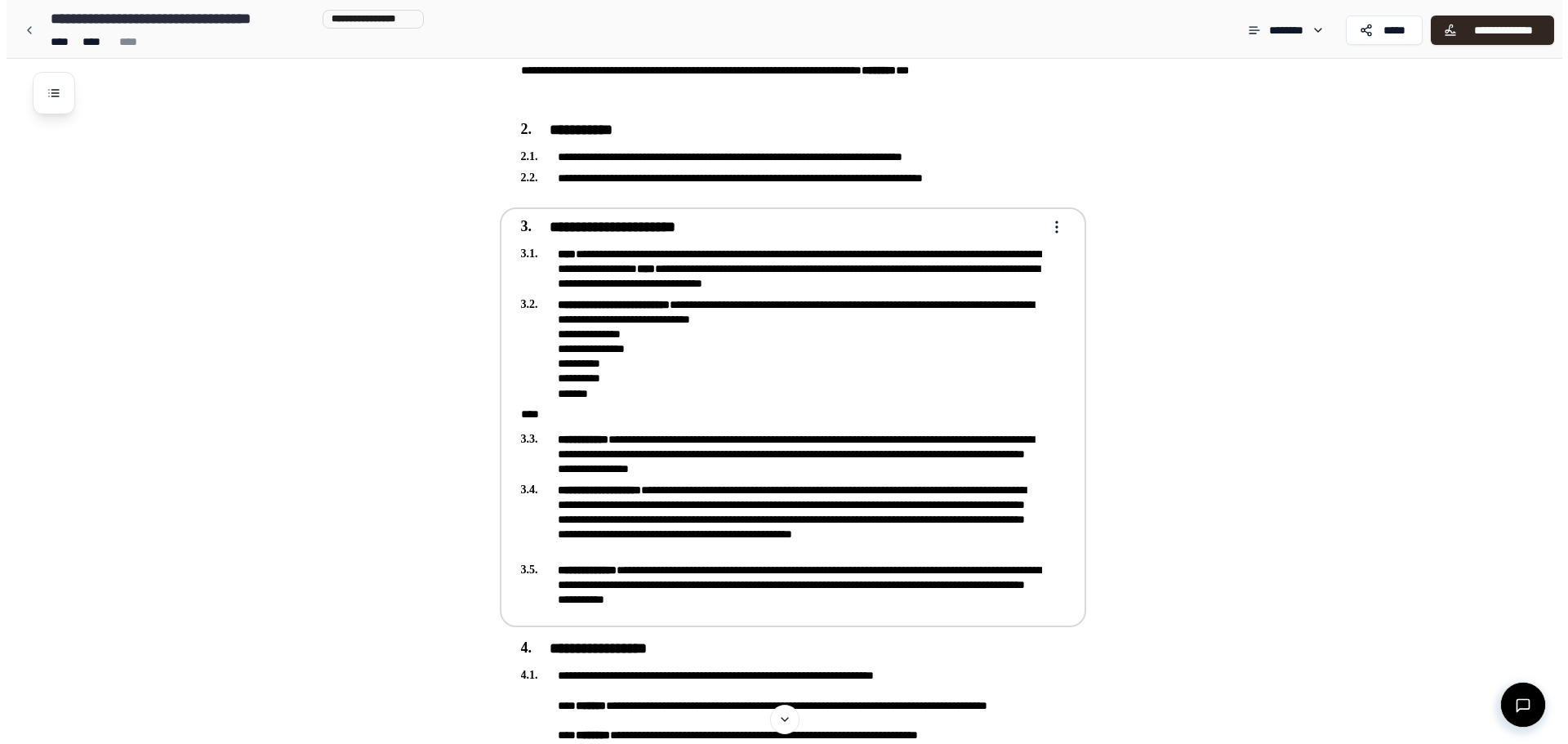 scroll, scrollTop: 236, scrollLeft: 0, axis: vertical 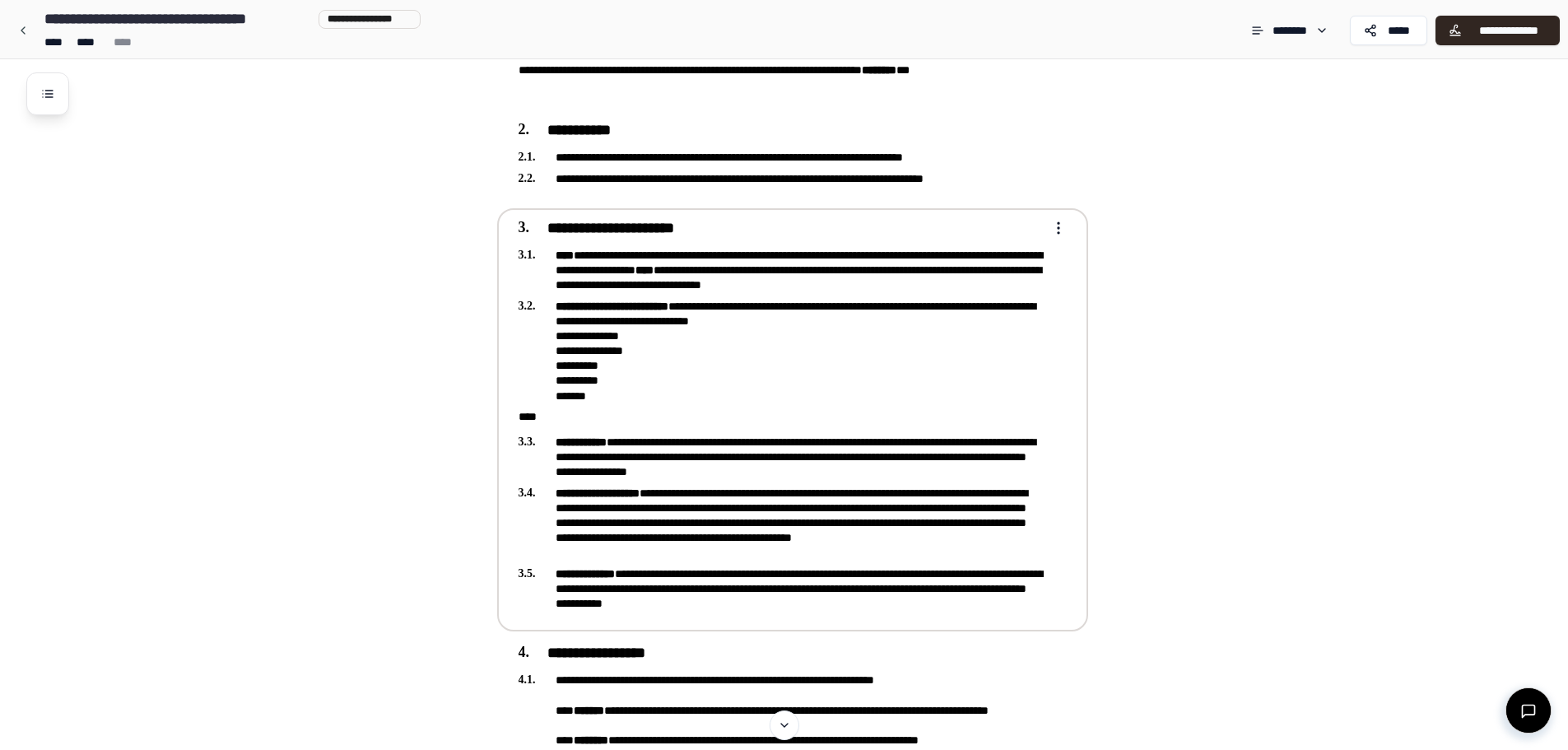 click on "****" at bounding box center (781, 417) 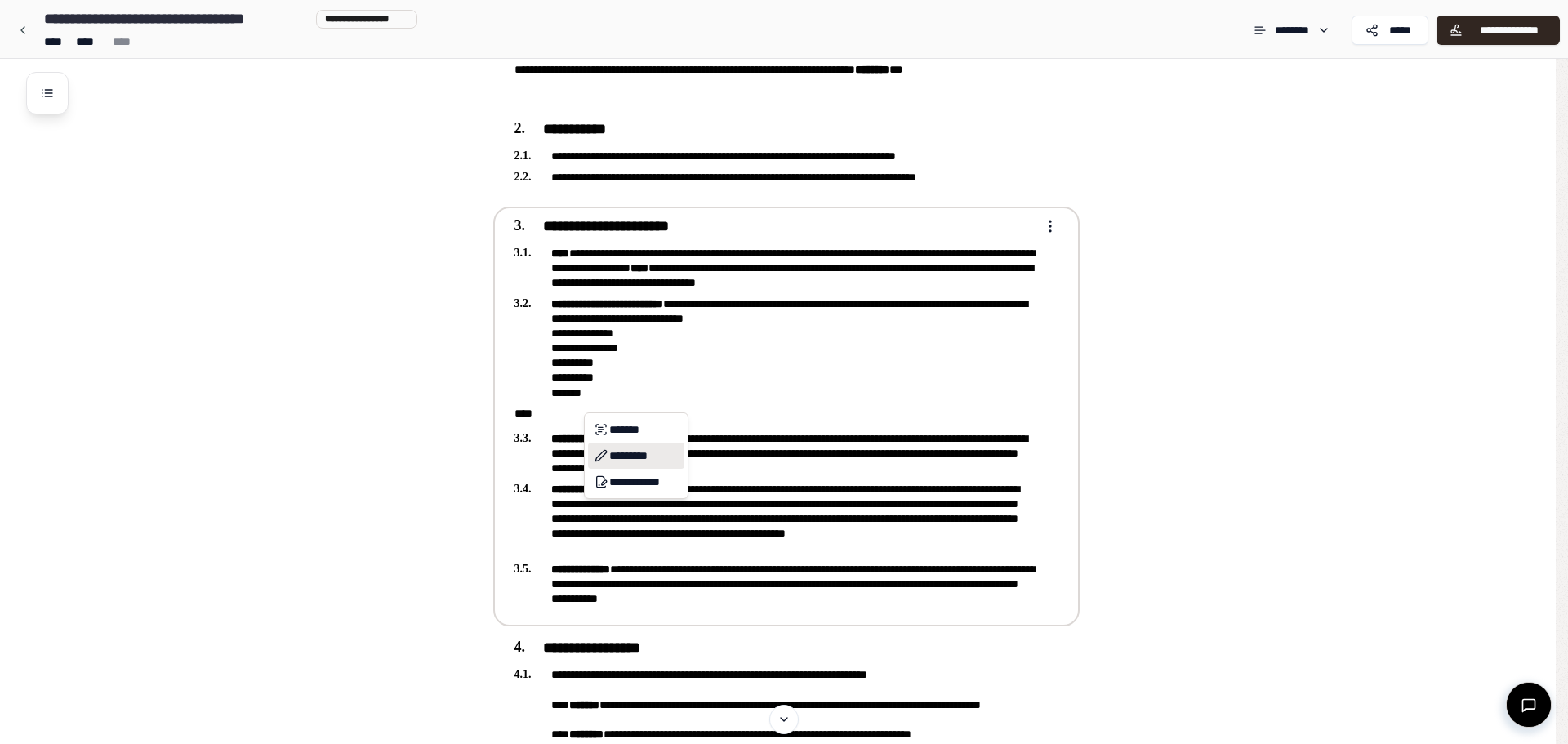 click on "*********" at bounding box center [636, 456] 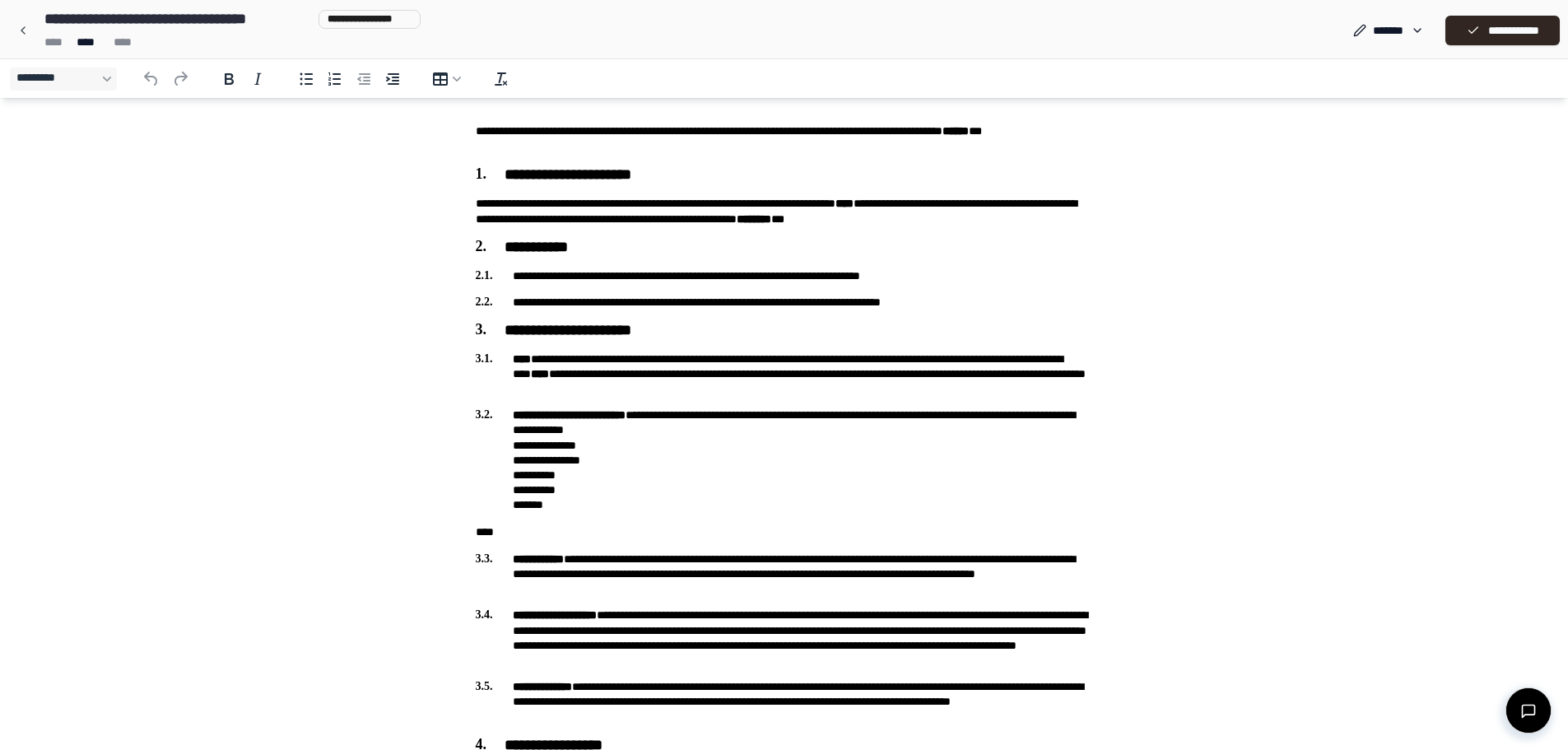 scroll, scrollTop: 122, scrollLeft: 0, axis: vertical 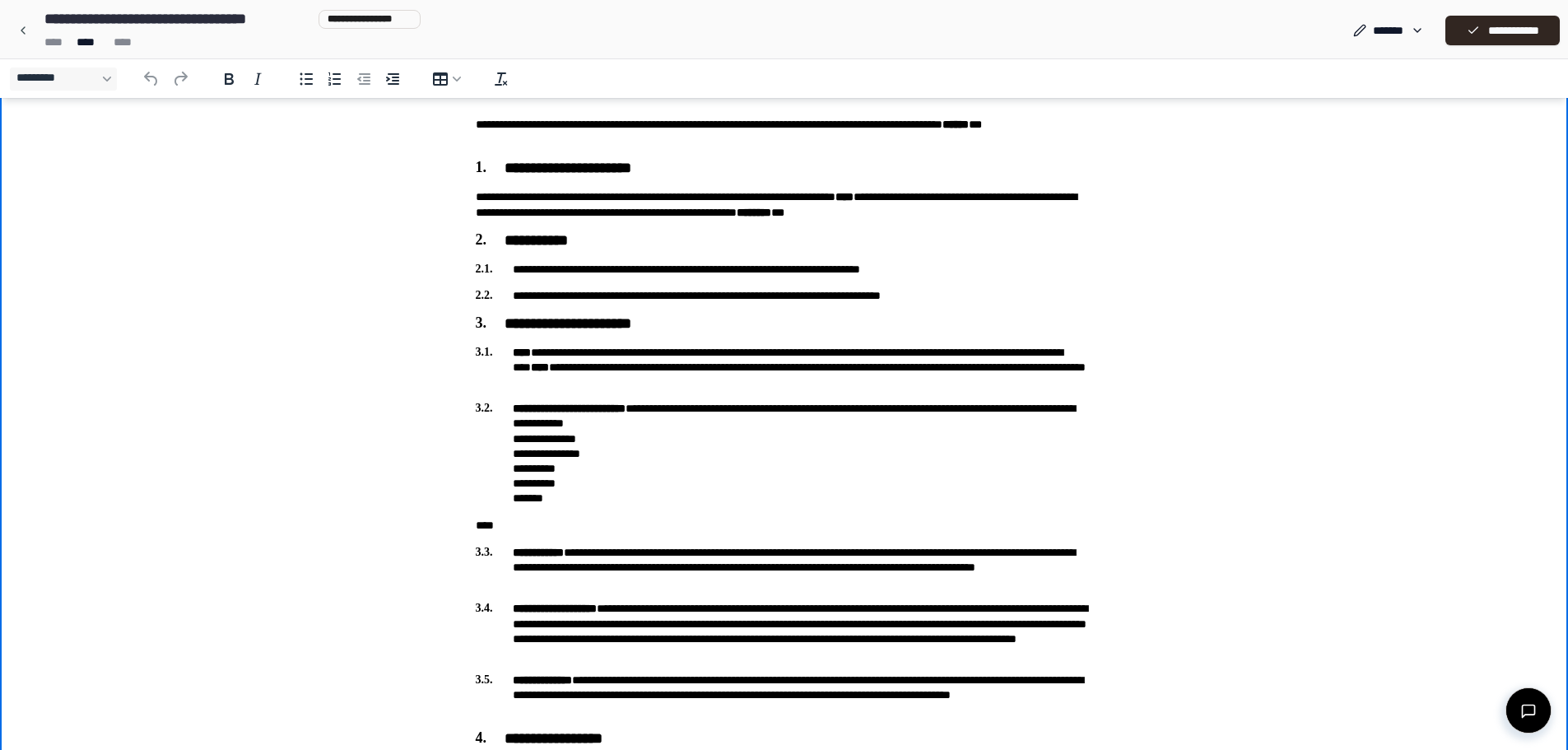 click on "****" at bounding box center (784, 525) 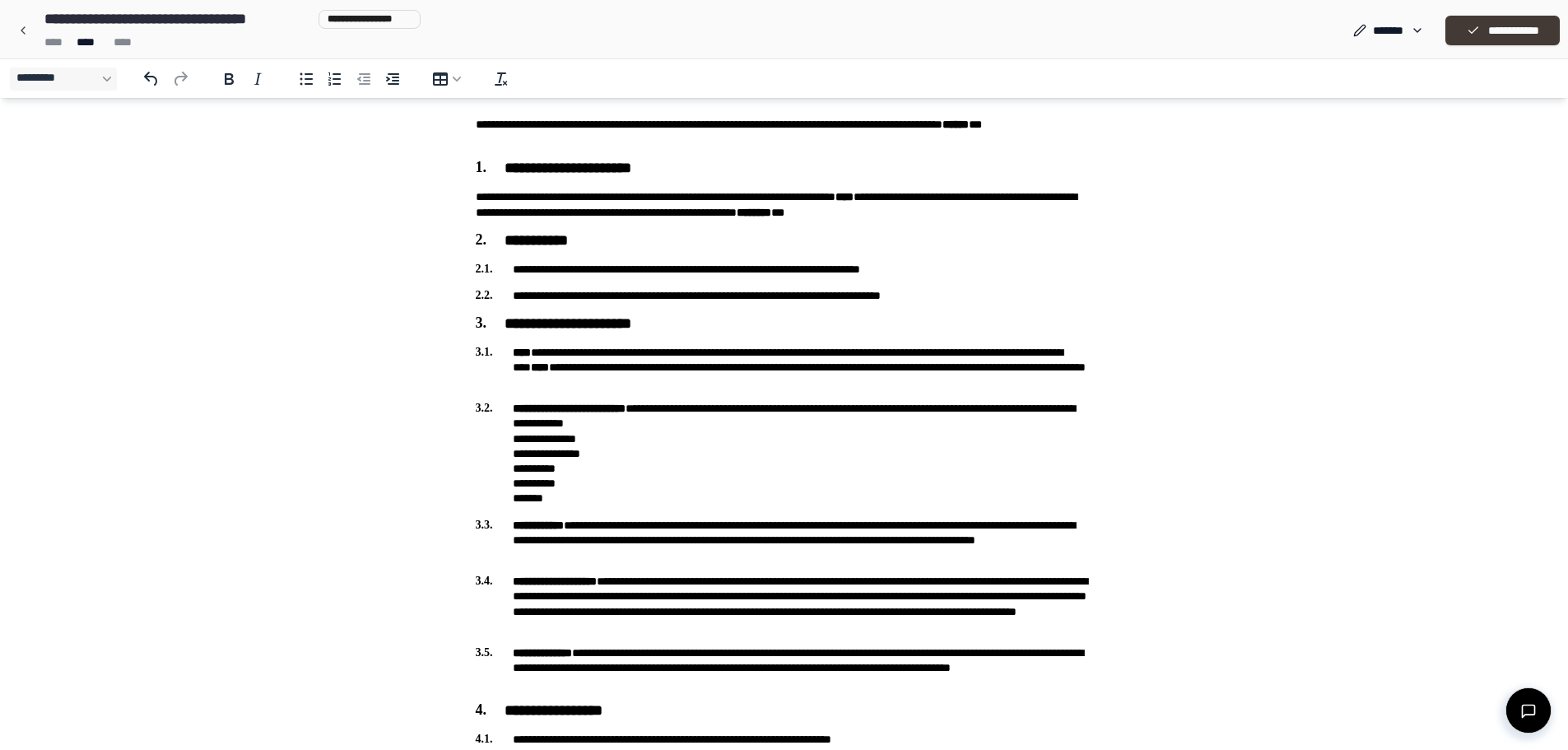 click on "**********" at bounding box center [1502, 30] 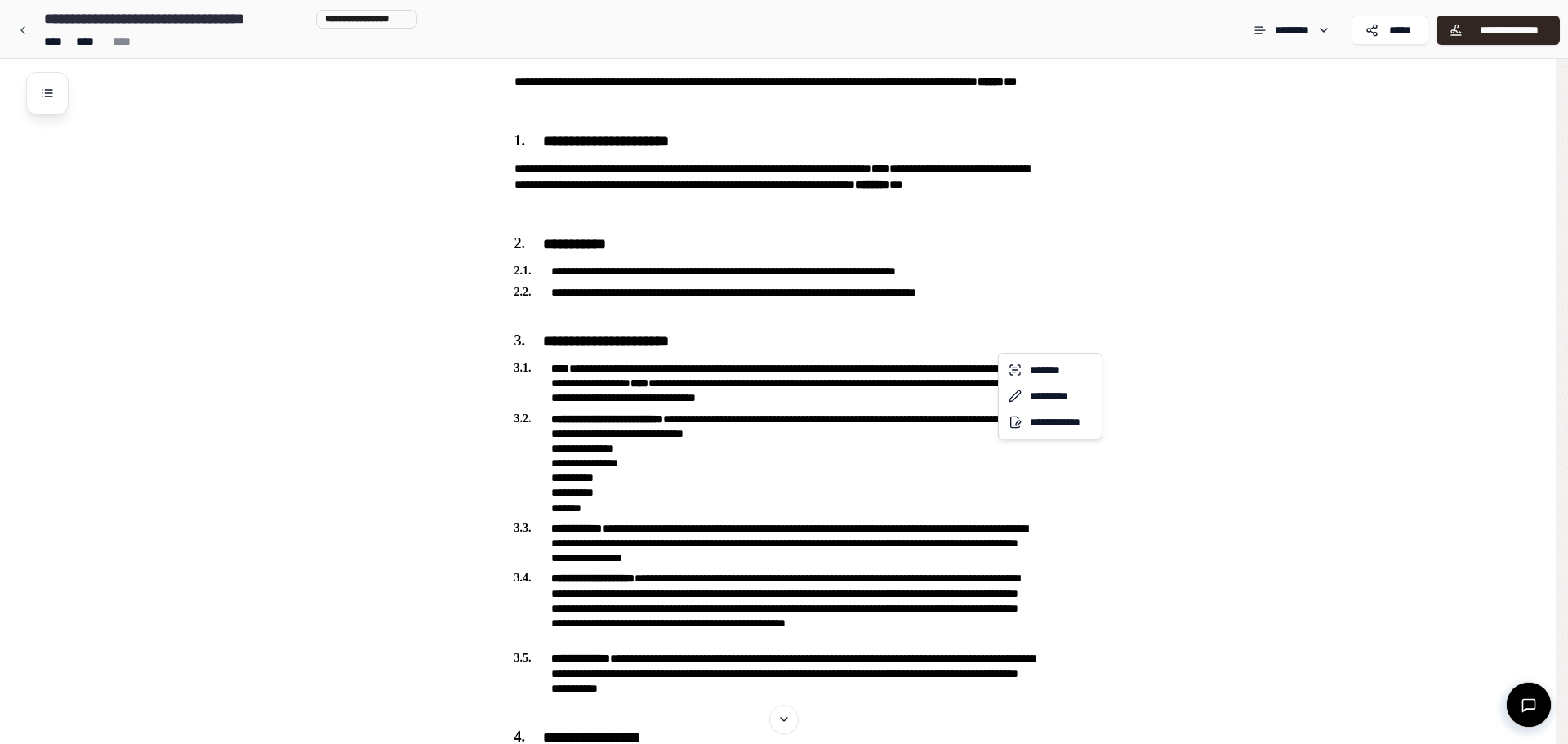 click on "Lodger Agreement [NAME]
[ADDRESS] [CITY], [STATE]
[ADDRESS] [CITY], [STATE]
[ADDRESS]
[ADDRESS] [CITY], [STATE] [ZIP]
[NAME]
[ADDRESS]
[ADDRESS]
[ADDRESS]
[ADDRESS] [CITY], [STATE] [ZIP]
[CITY]" at bounding box center (784, 1450) 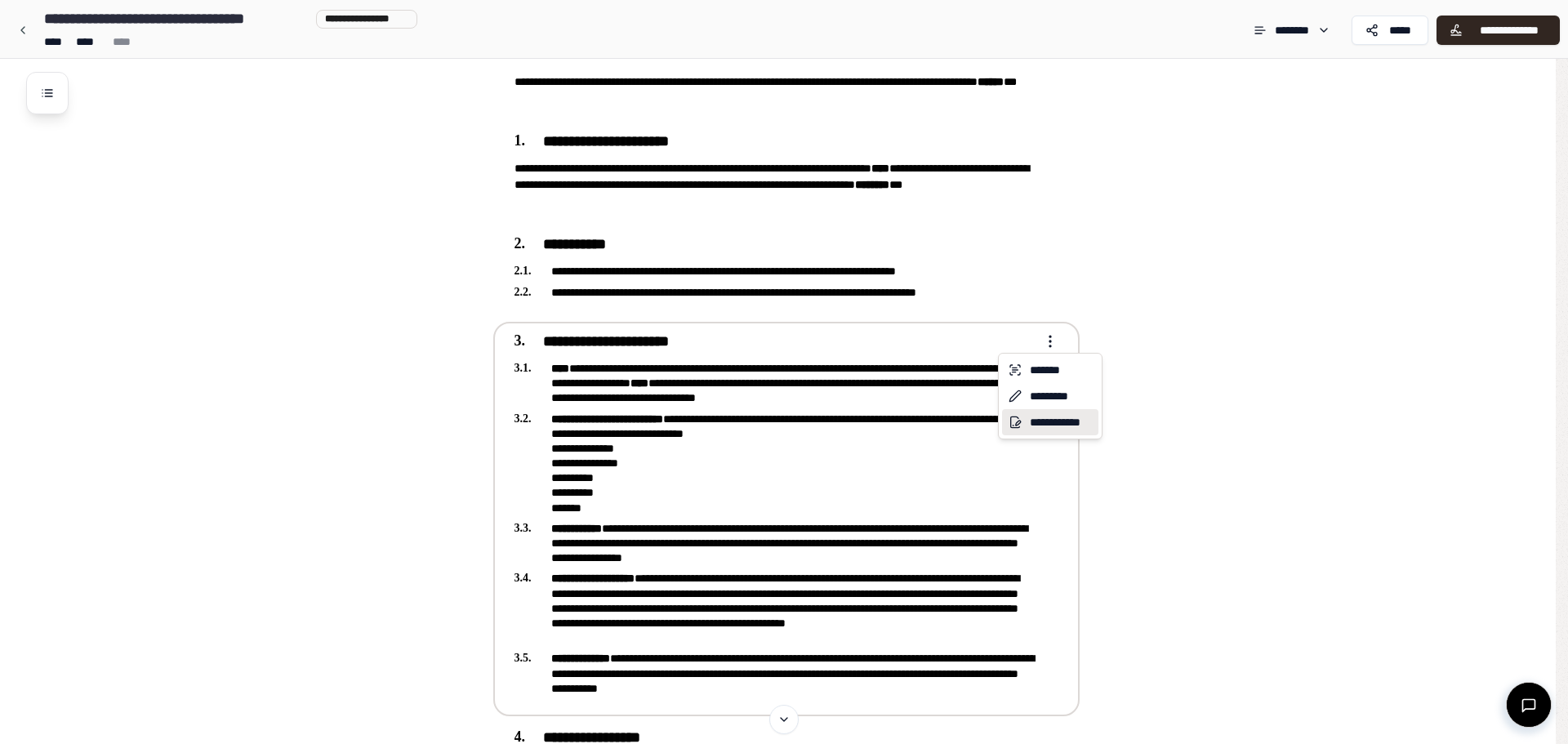 click on "**********" at bounding box center [1050, 422] 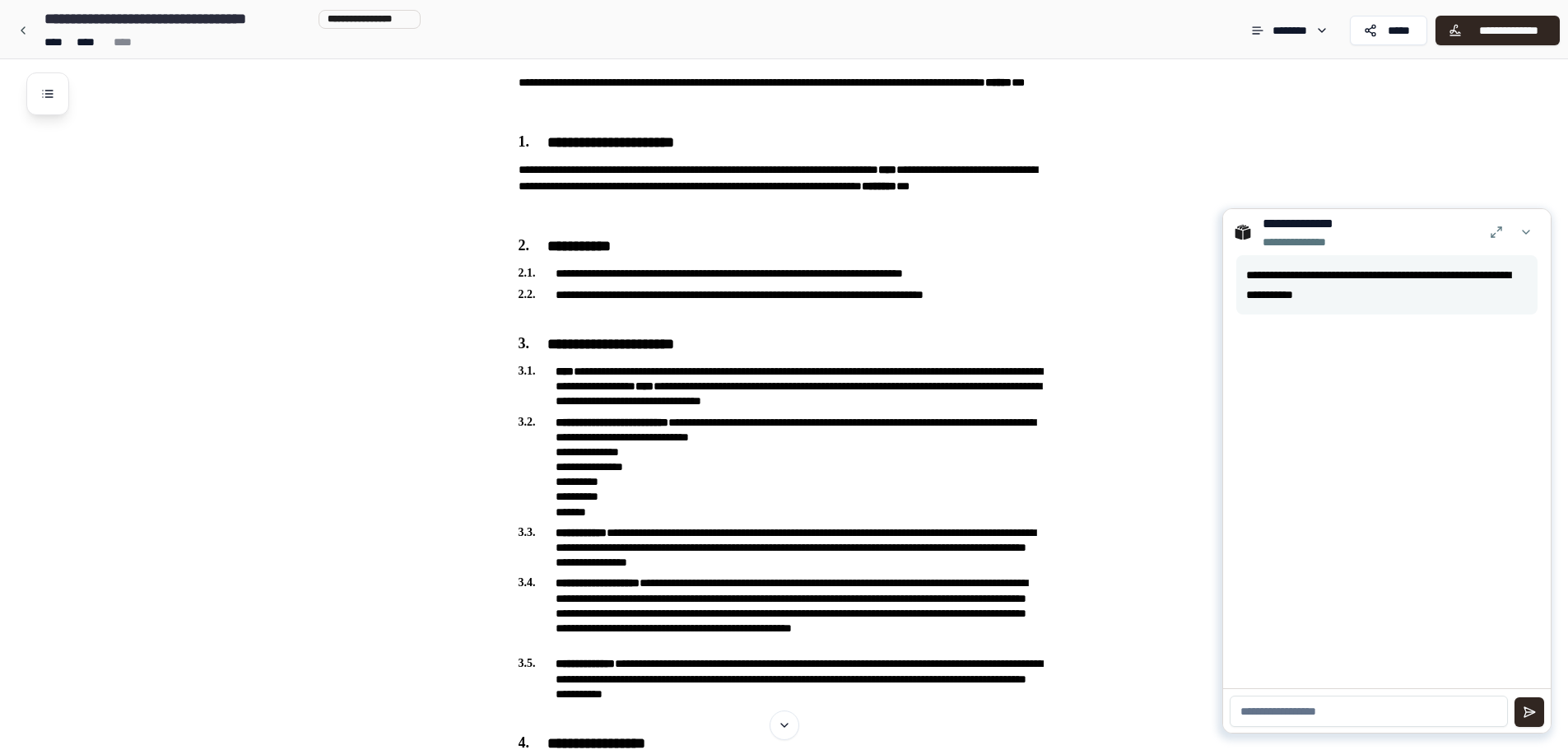 click at bounding box center [1369, 711] 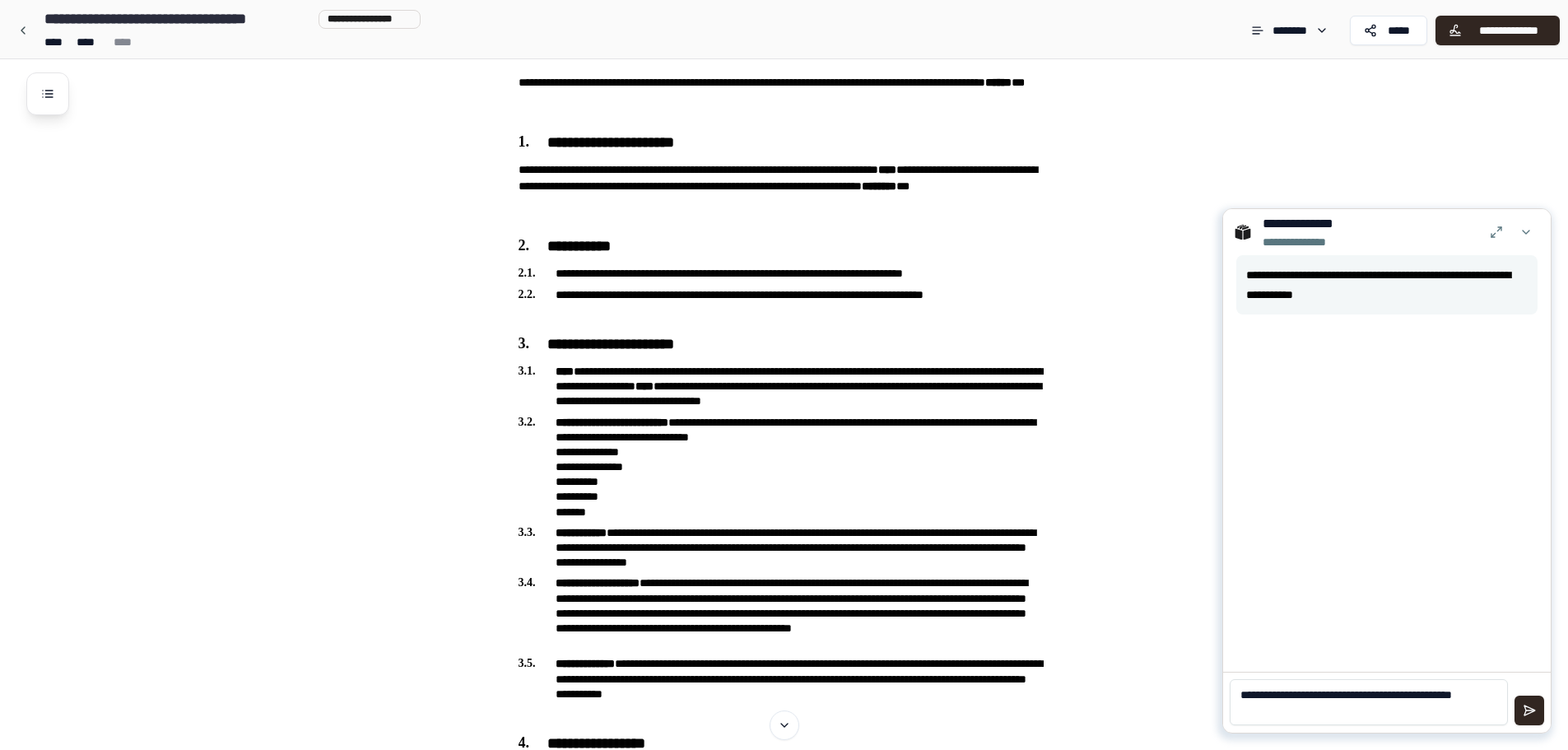 scroll, scrollTop: 0, scrollLeft: 0, axis: both 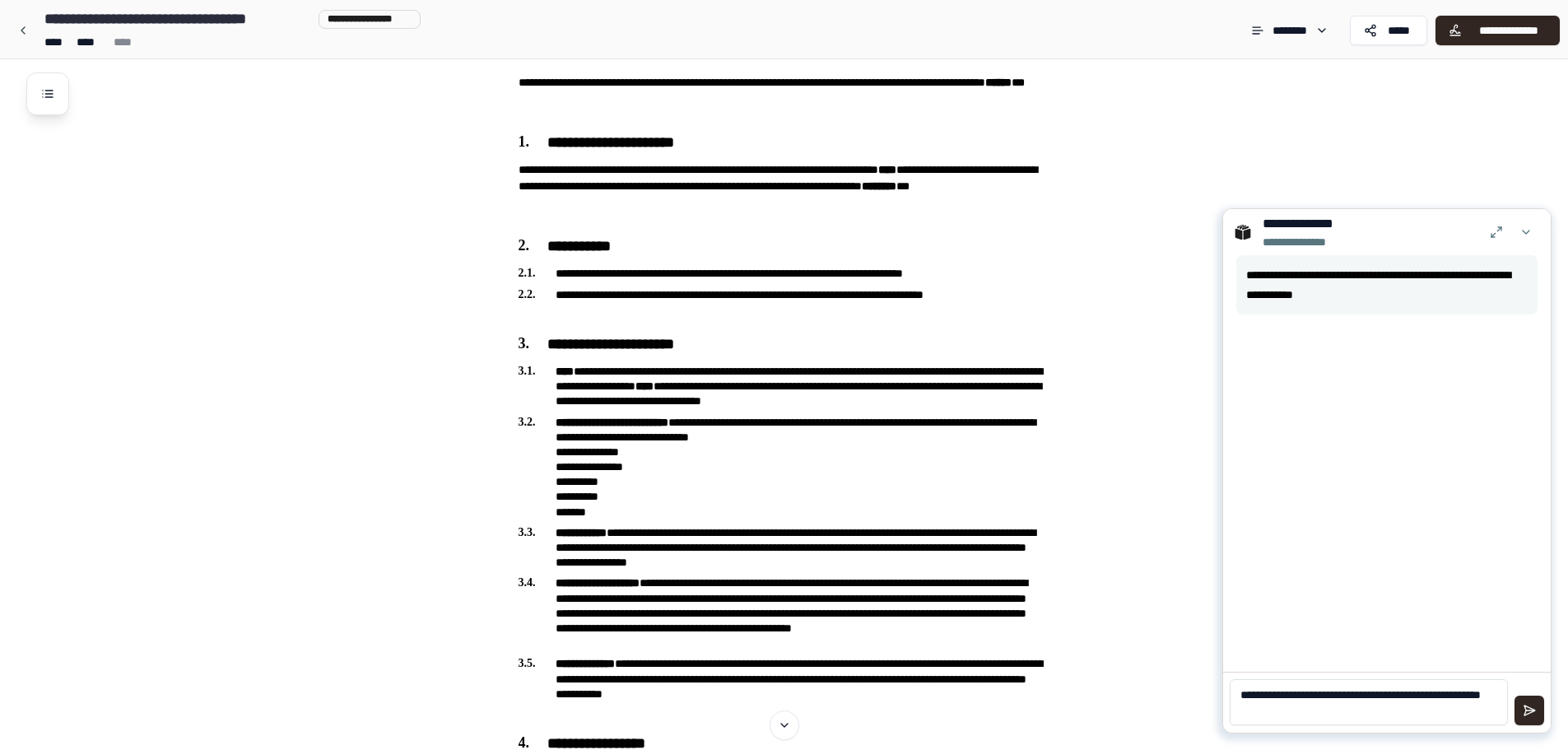 type on "**********" 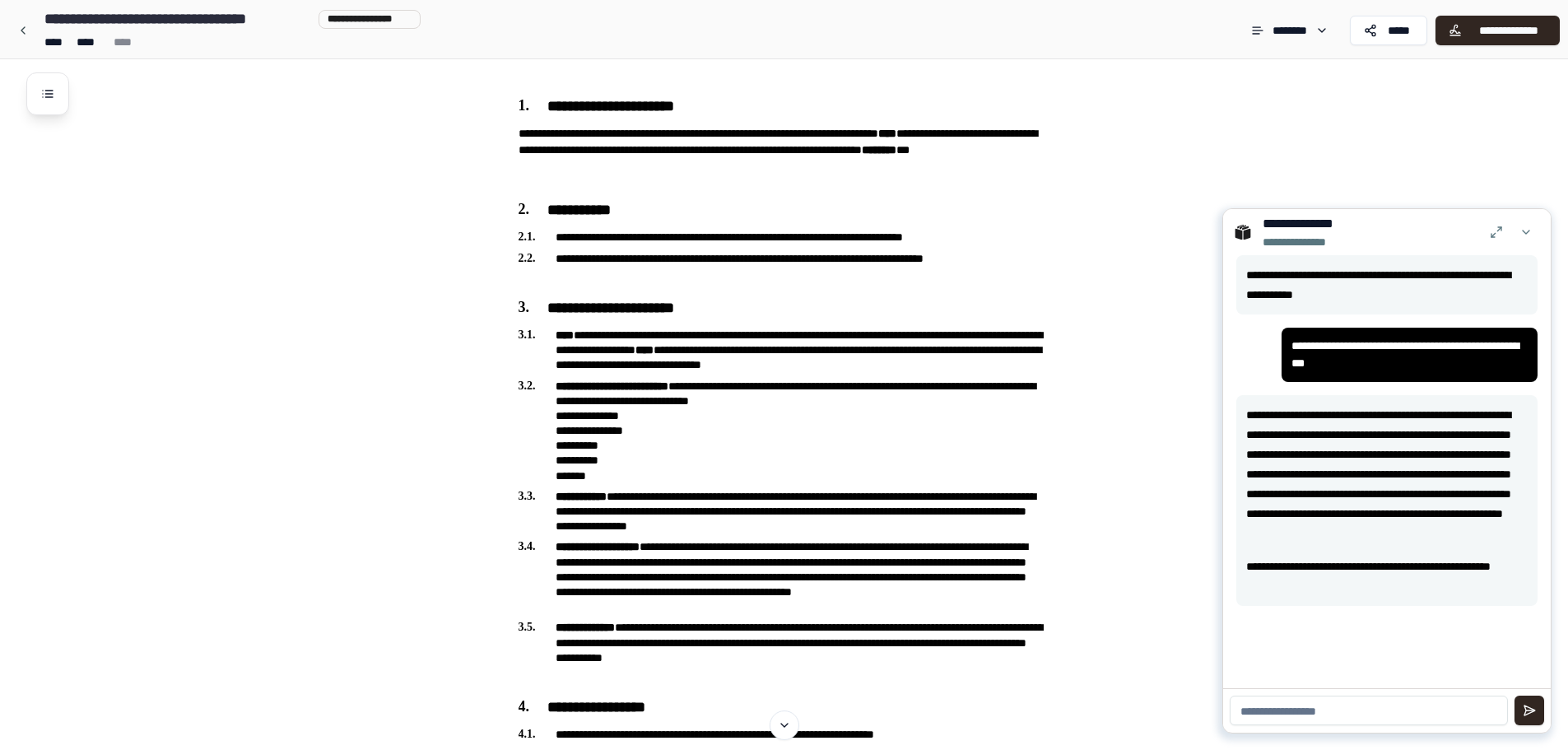 scroll, scrollTop: 157, scrollLeft: 0, axis: vertical 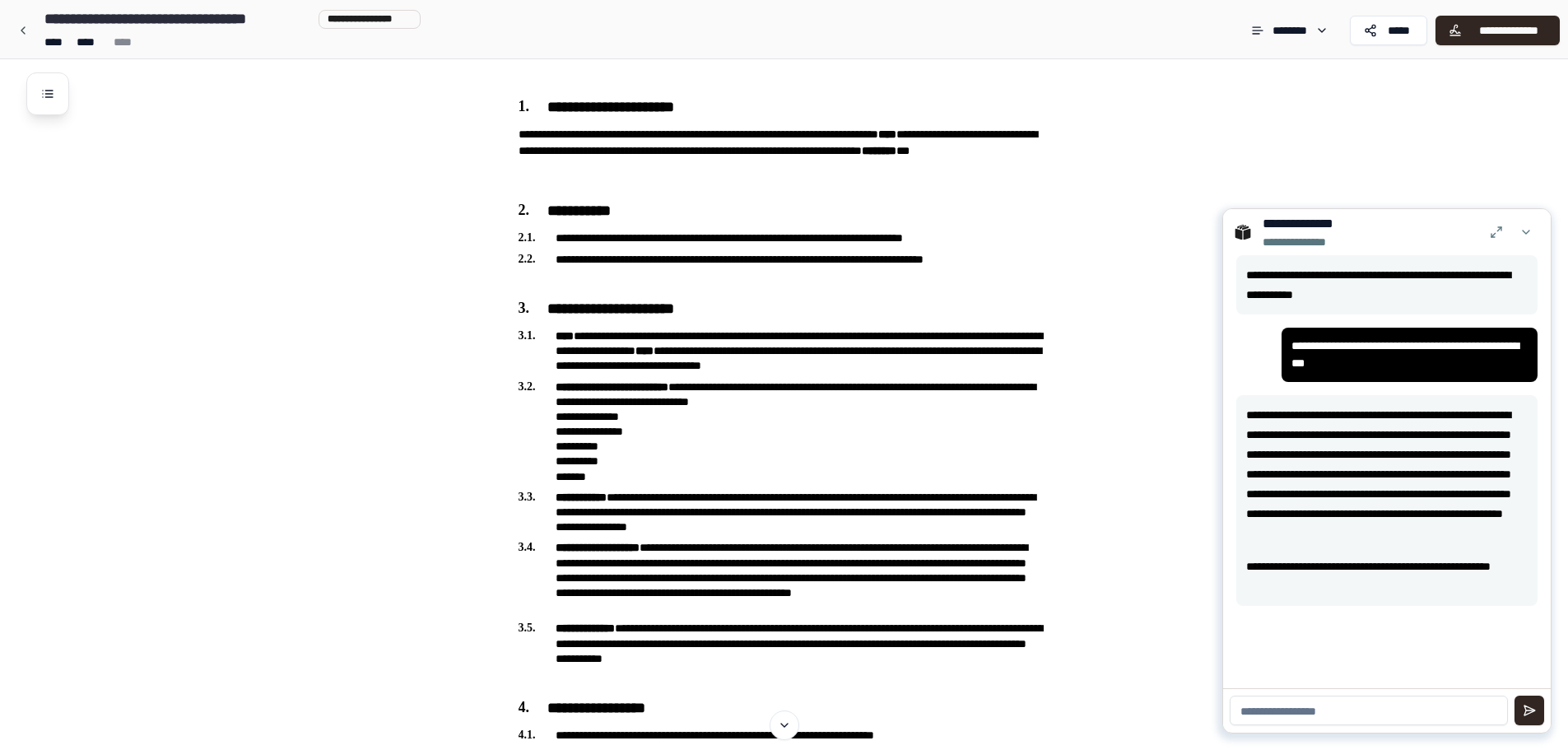 click at bounding box center (1369, 710) 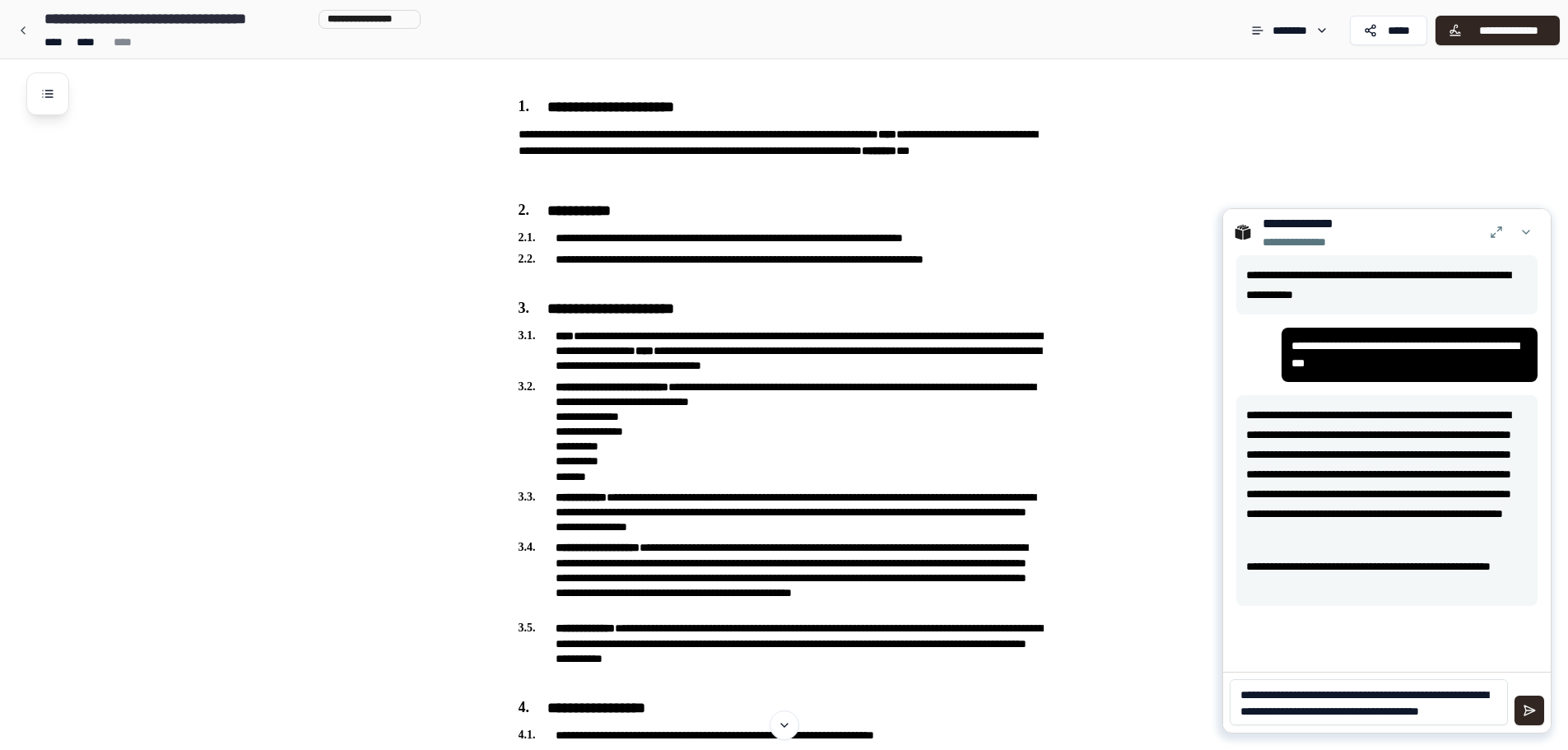 scroll, scrollTop: 0, scrollLeft: 0, axis: both 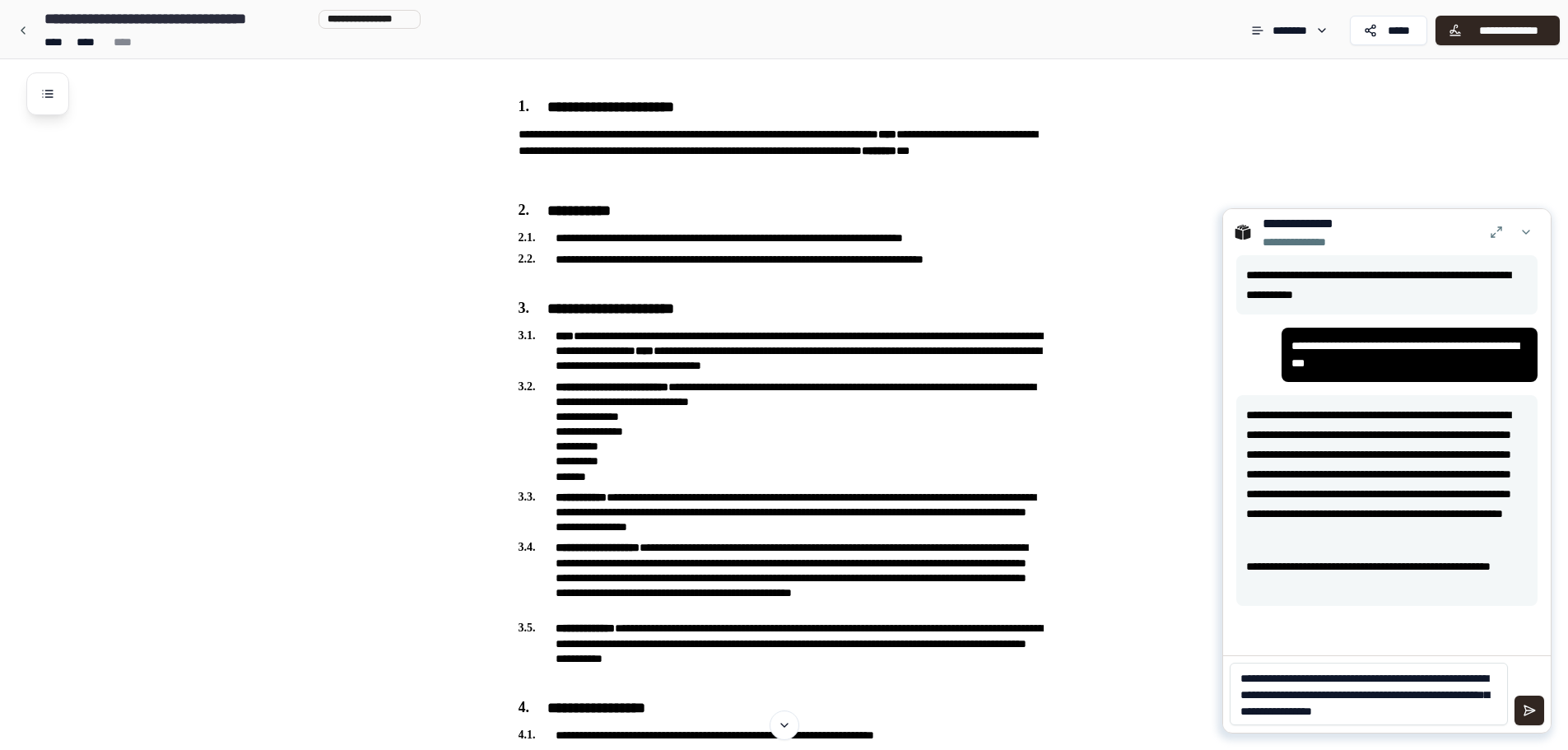 click on "**********" at bounding box center (1369, 694) 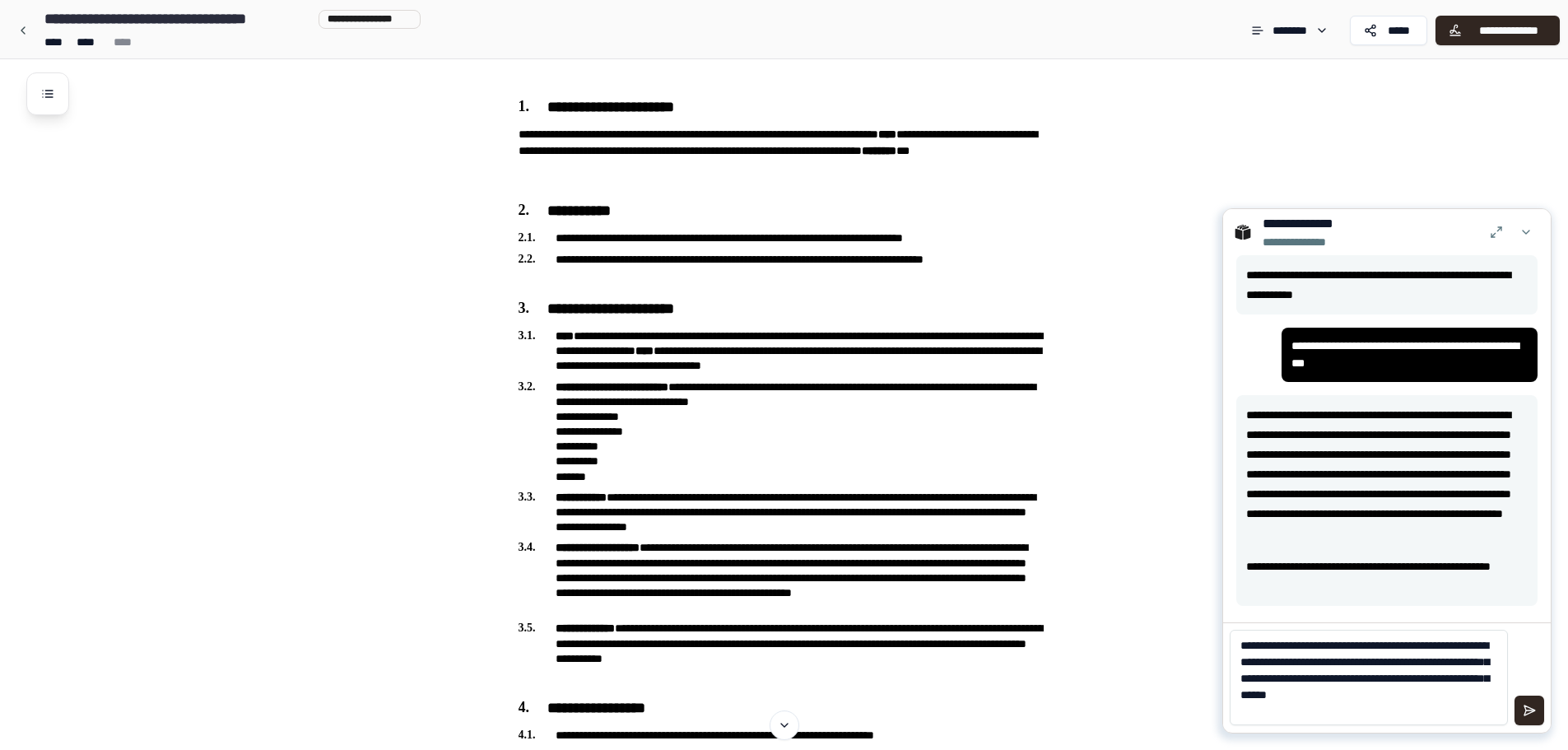 scroll, scrollTop: 0, scrollLeft: 0, axis: both 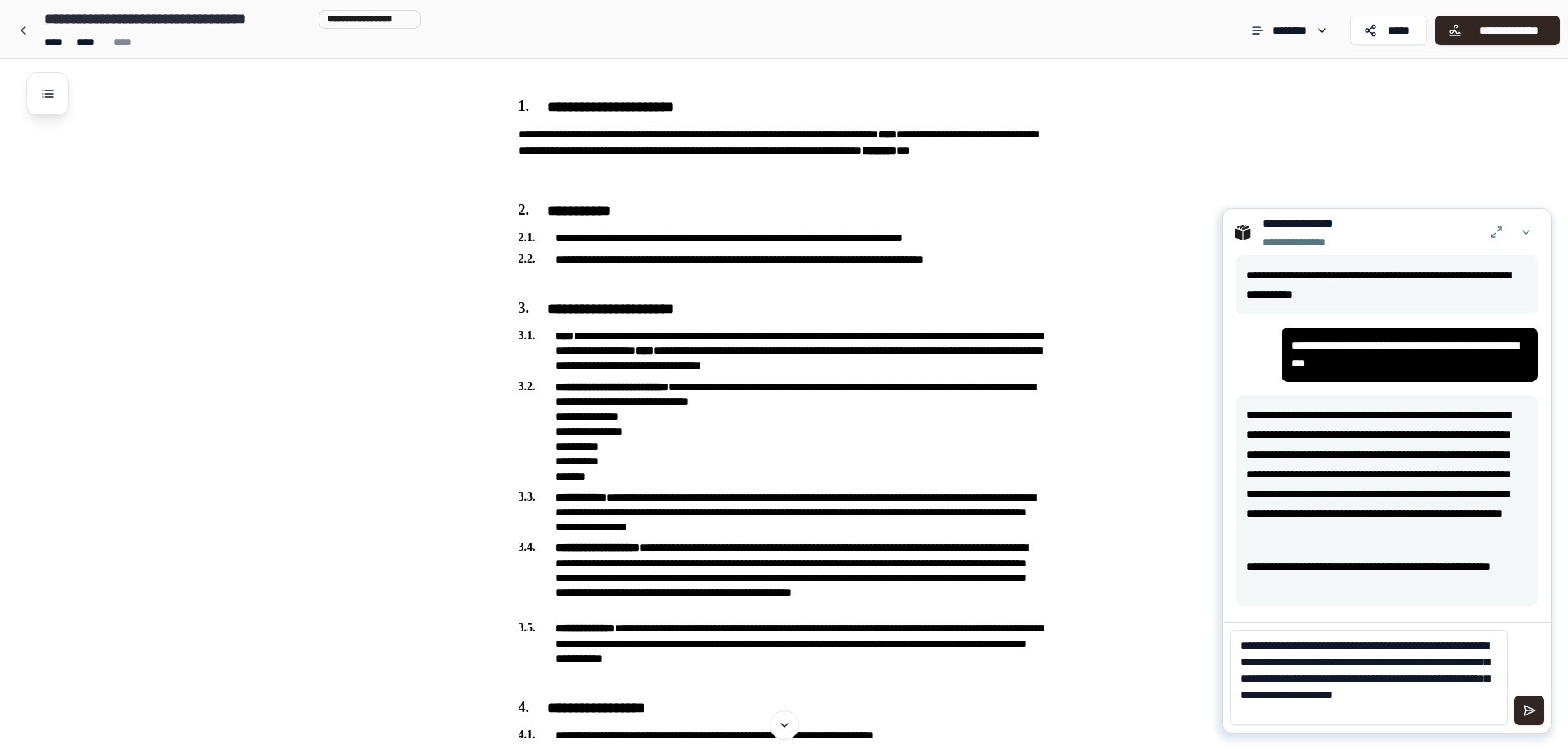 type on "**********" 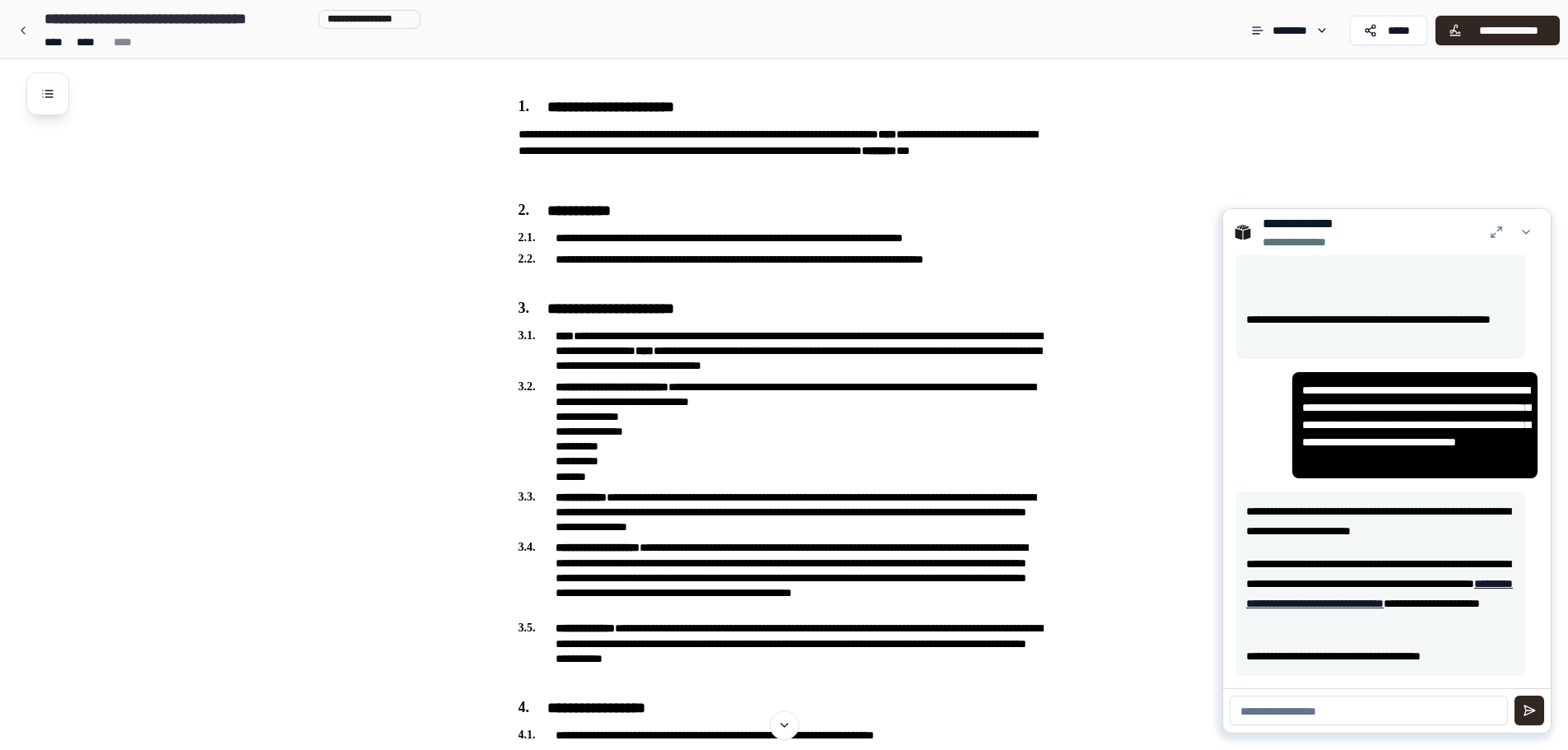 scroll, scrollTop: 267, scrollLeft: 0, axis: vertical 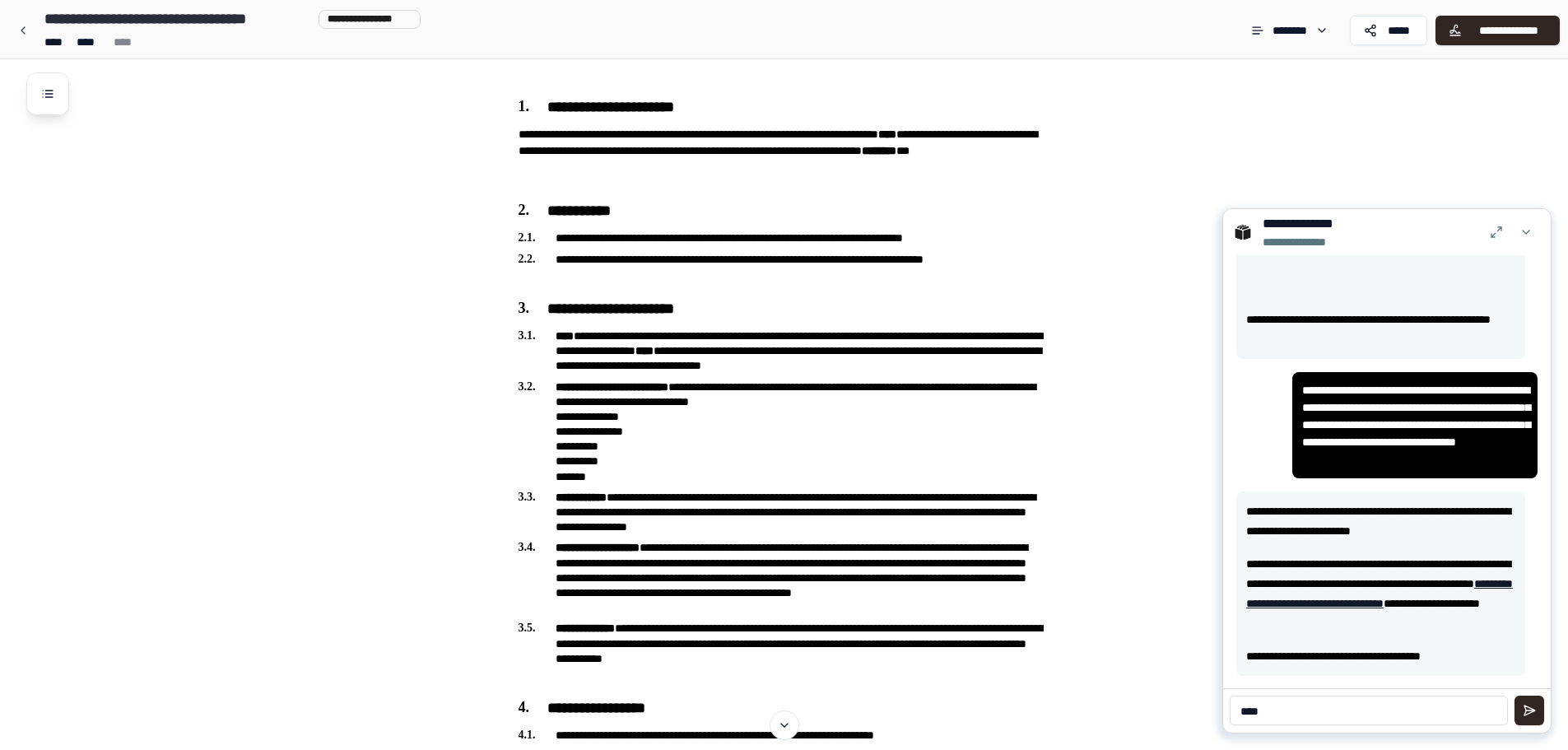 type on "****" 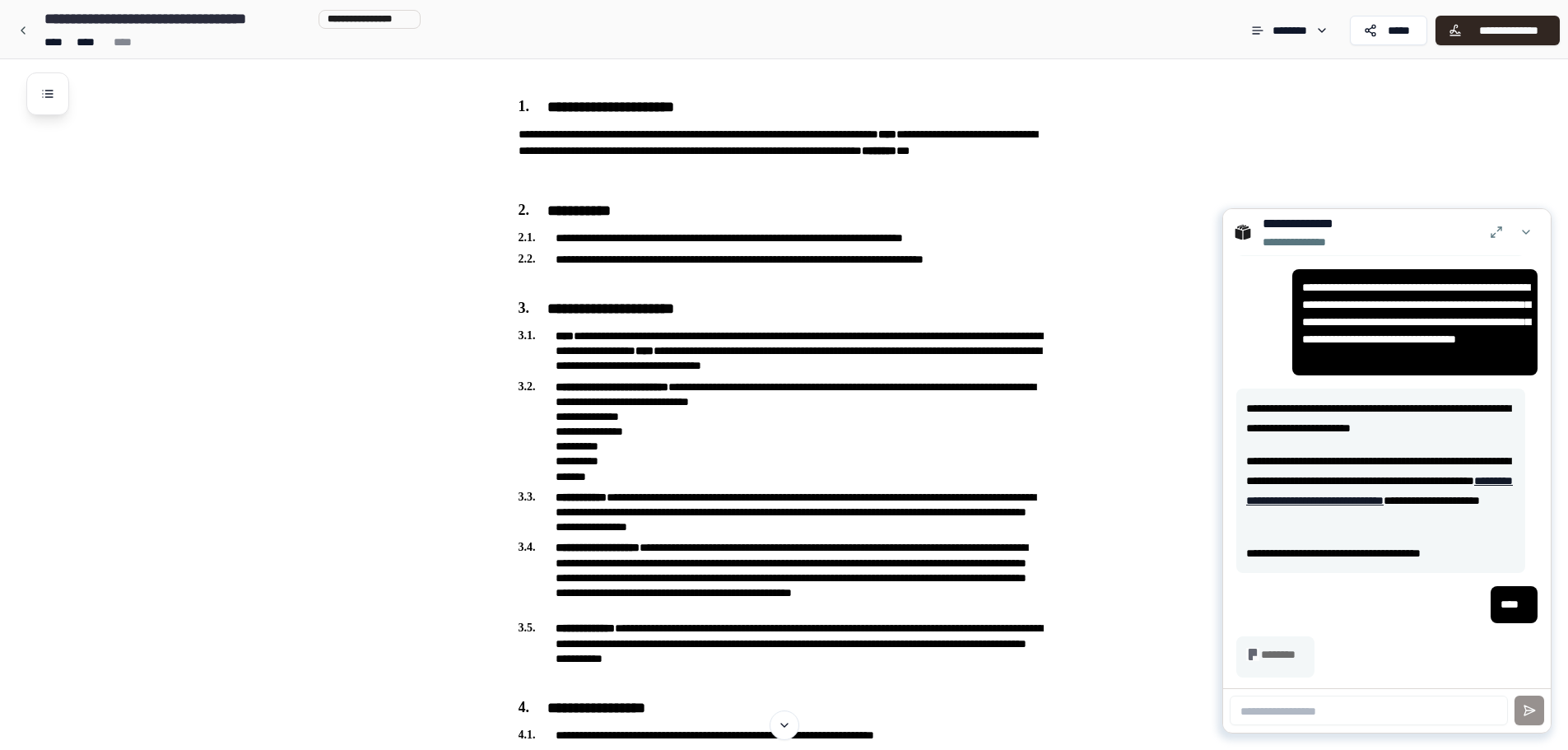 scroll, scrollTop: 370, scrollLeft: 0, axis: vertical 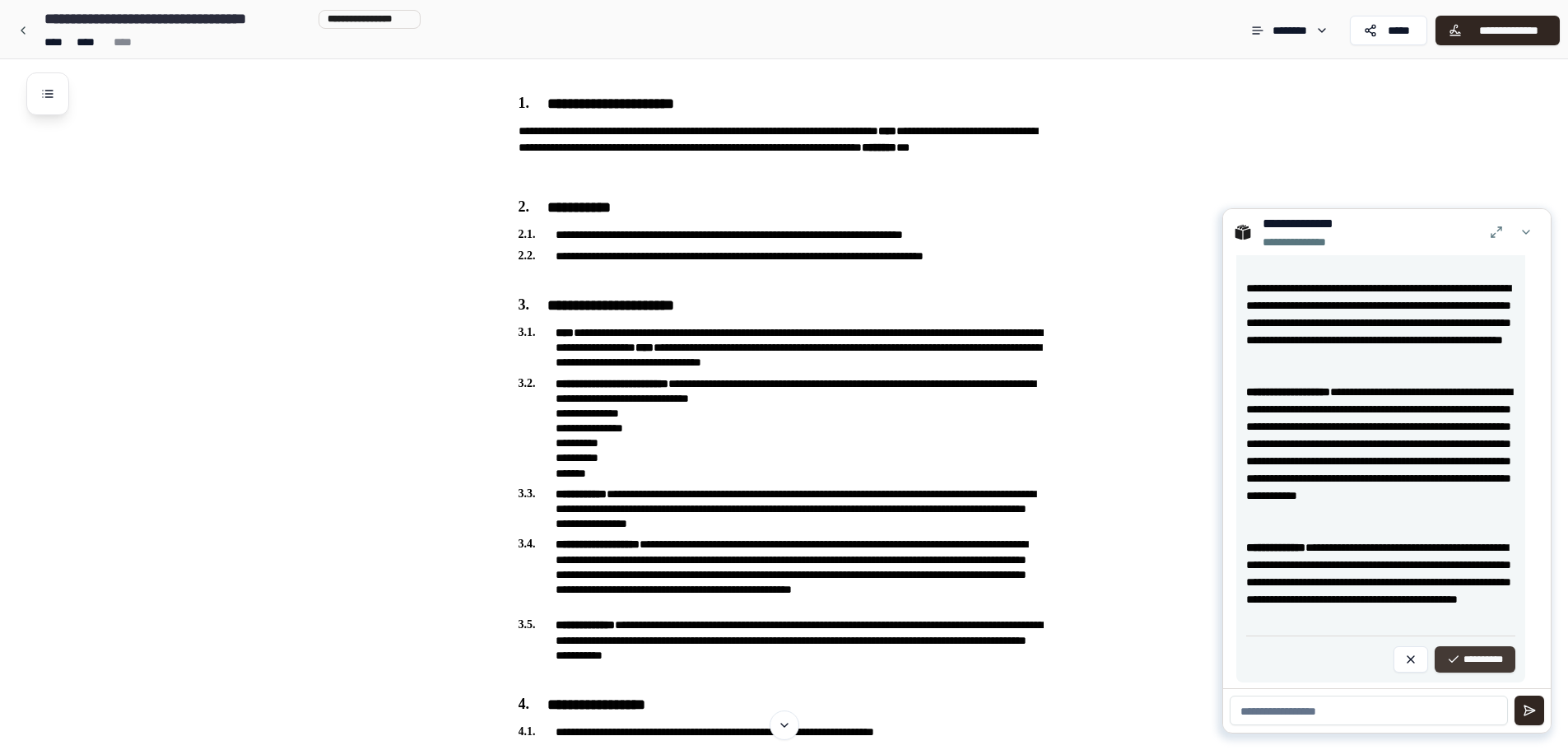 click on "**********" at bounding box center (1475, 659) 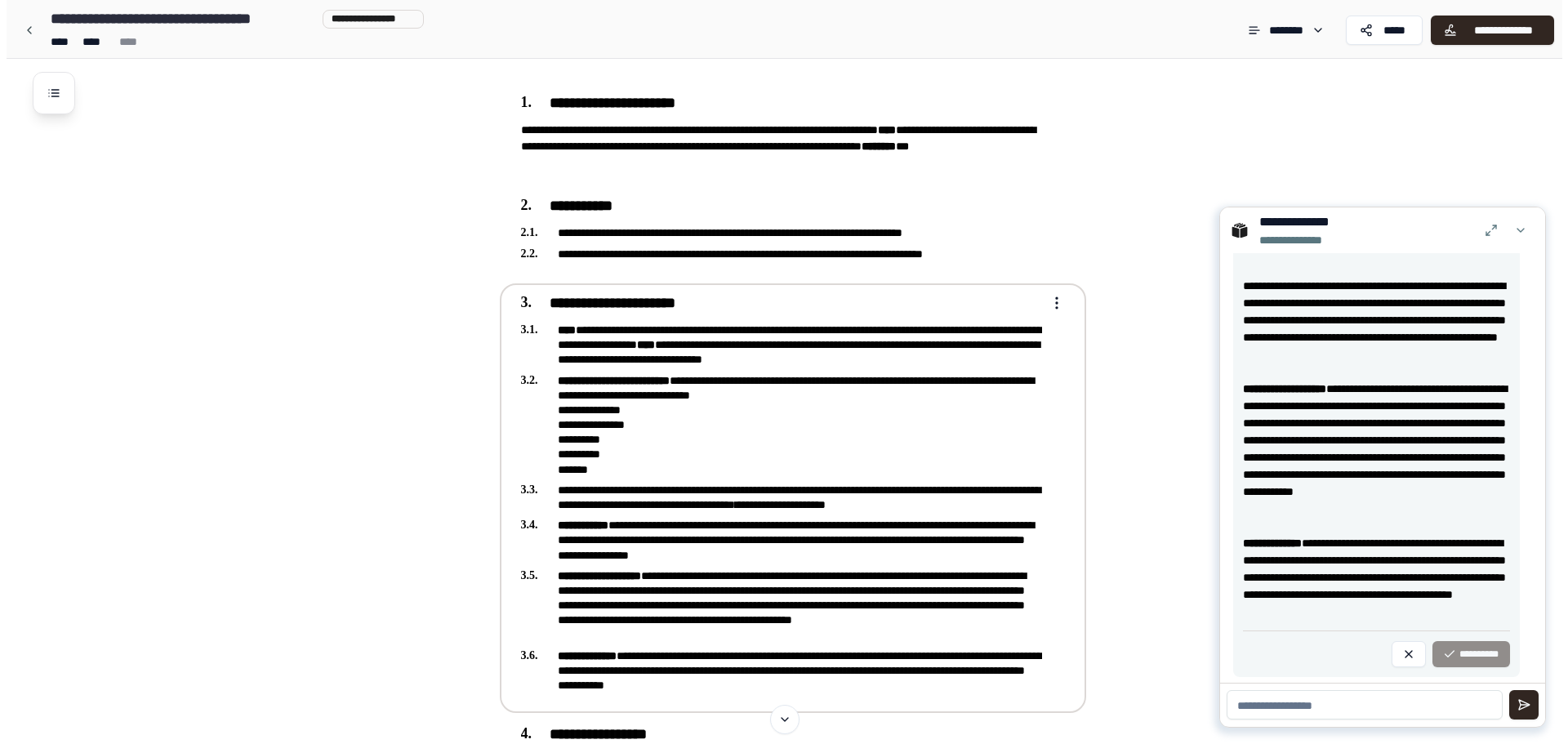 scroll, scrollTop: 530, scrollLeft: 0, axis: vertical 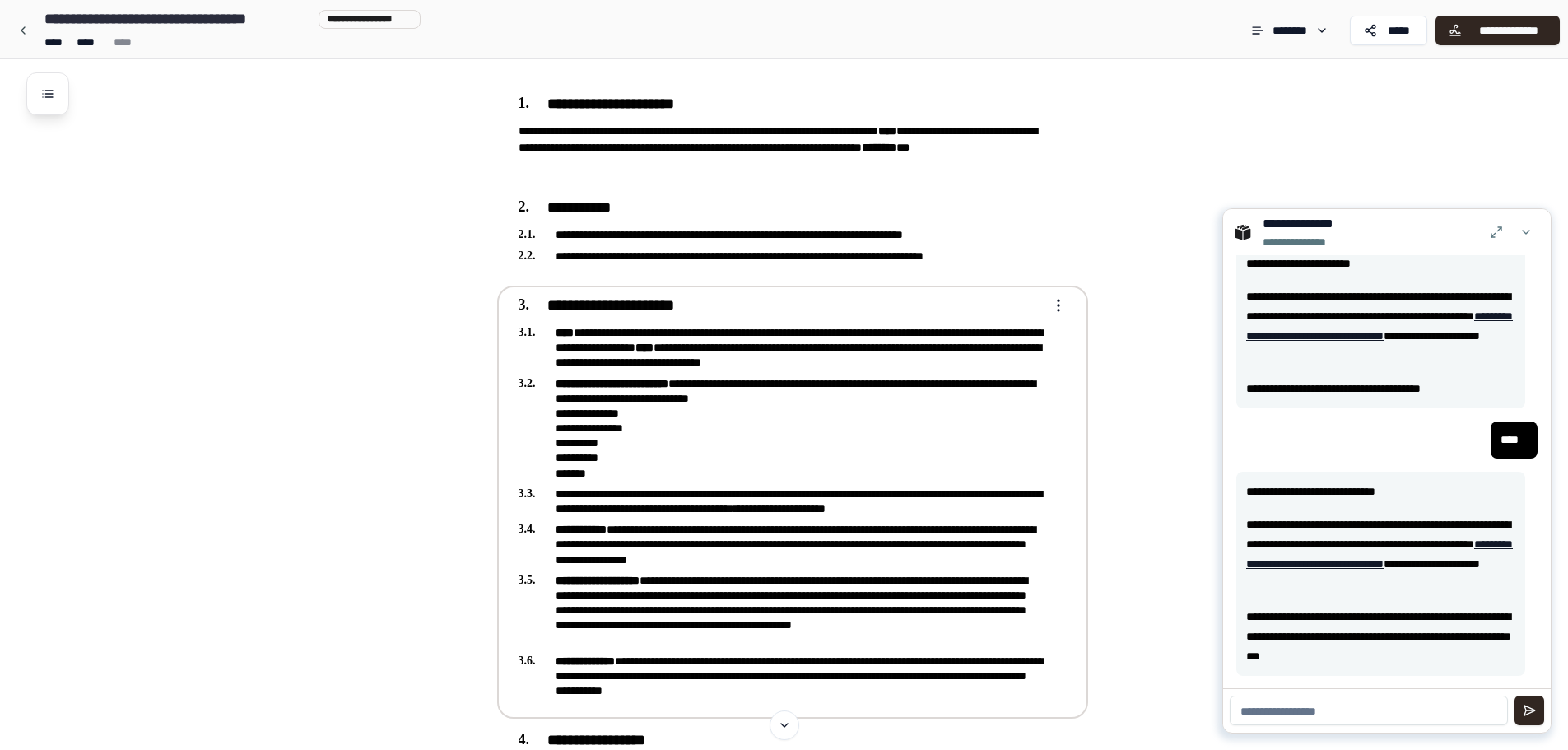 click on "**********" at bounding box center (644, 509) 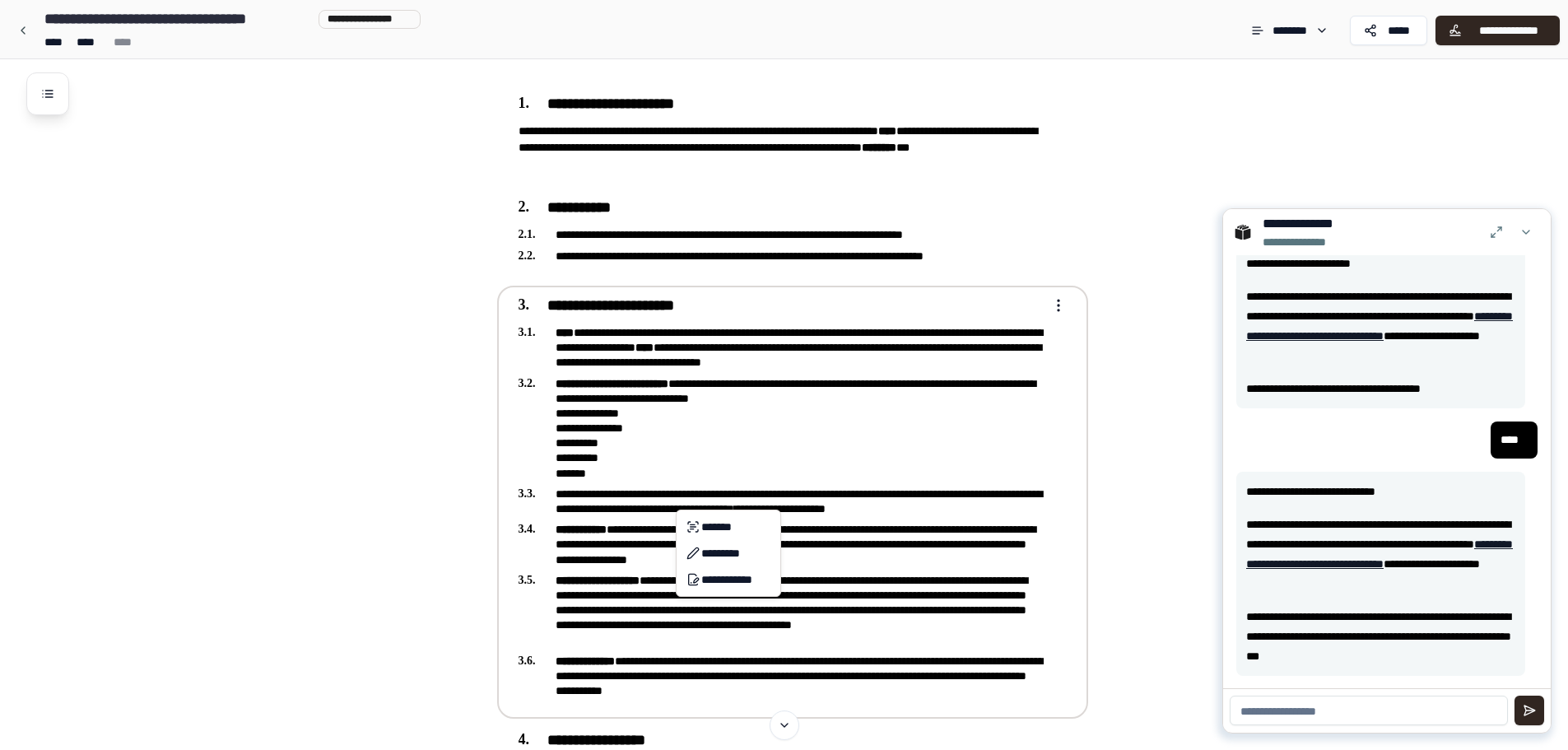 click on "Lodger Agreement [NAME]
[ADDRESS] [CITY], [STATE]
[ADDRESS] [CITY], [STATE]
[ADDRESS]
[ADDRESS] [CITY], [STATE] [ZIP]
[NAME]
[ADDRESS]
[ADDRESS]
[ADDRESS]
[ADDRESS] [CITY], [STATE] [ZIP]
[CITY]" at bounding box center [790, 1442] 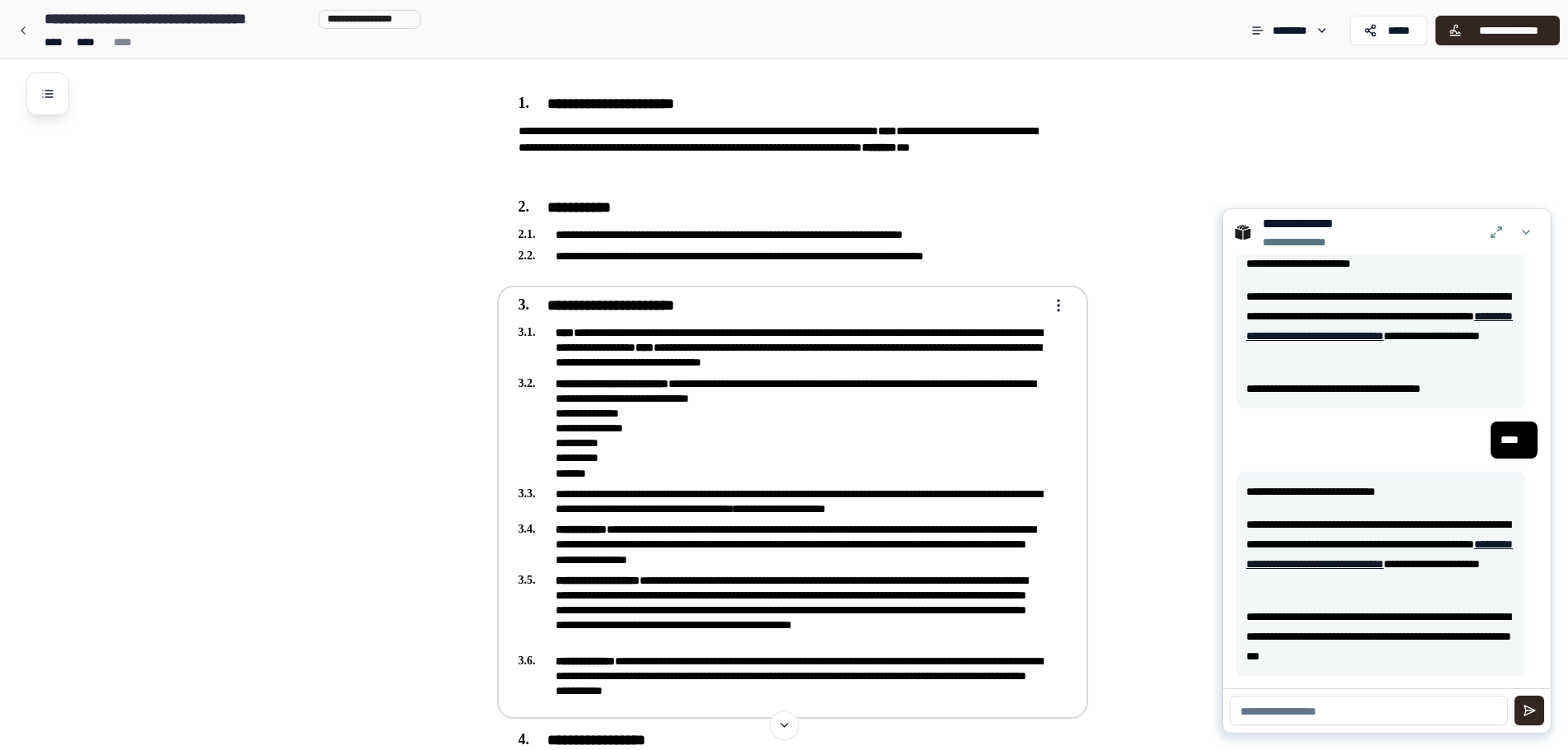 click on "**********" at bounding box center [781, 501] 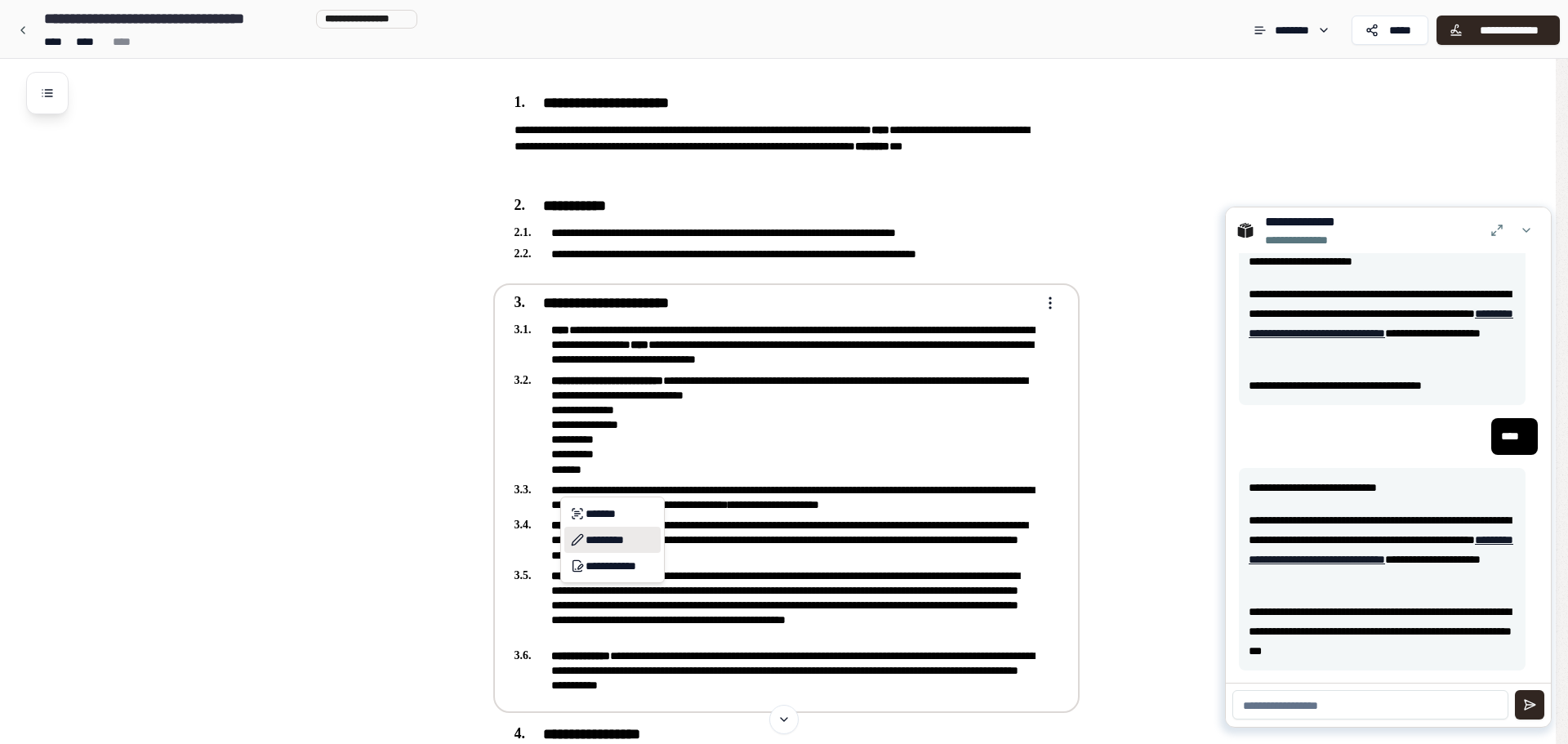 click on "*********" at bounding box center [612, 540] 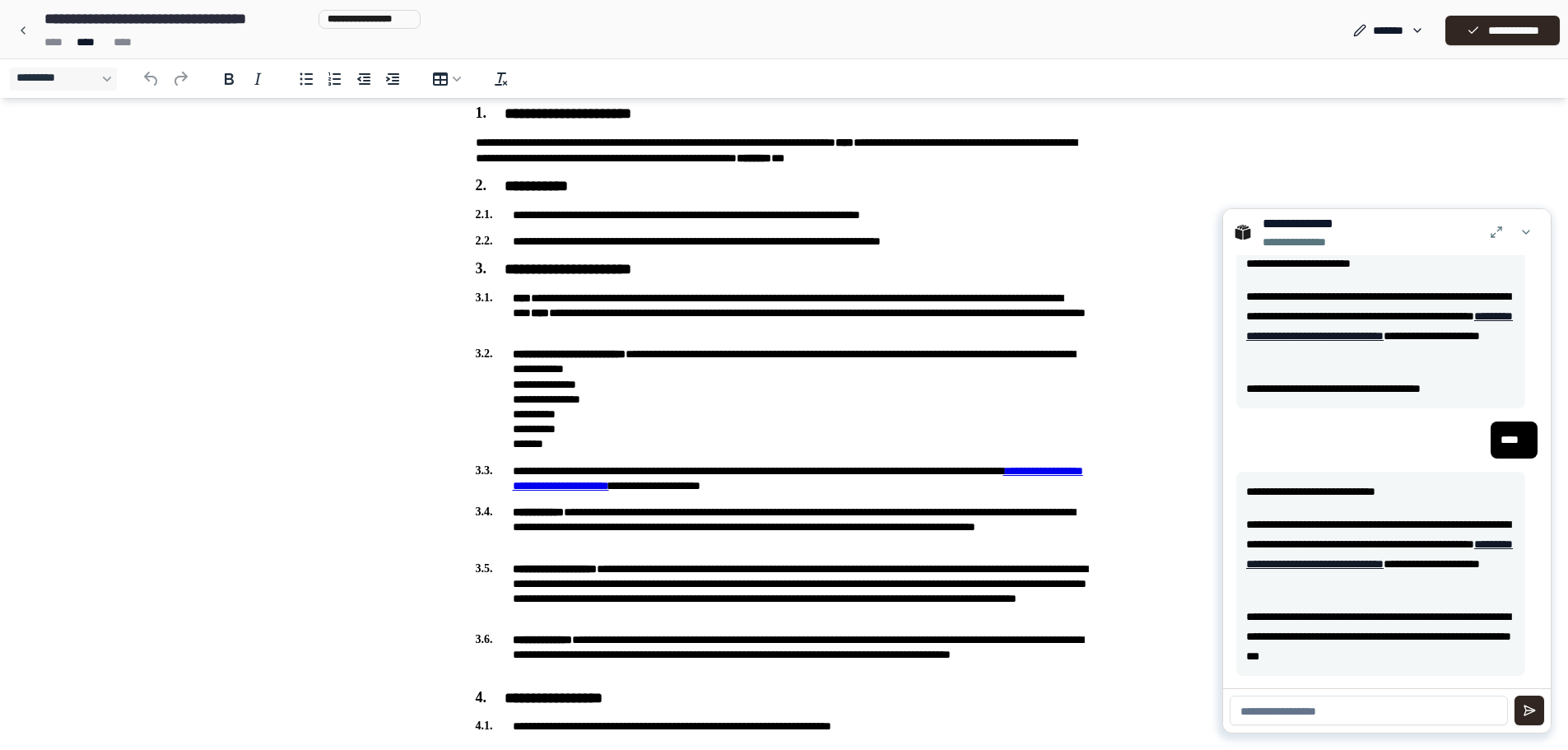 scroll, scrollTop: 177, scrollLeft: 0, axis: vertical 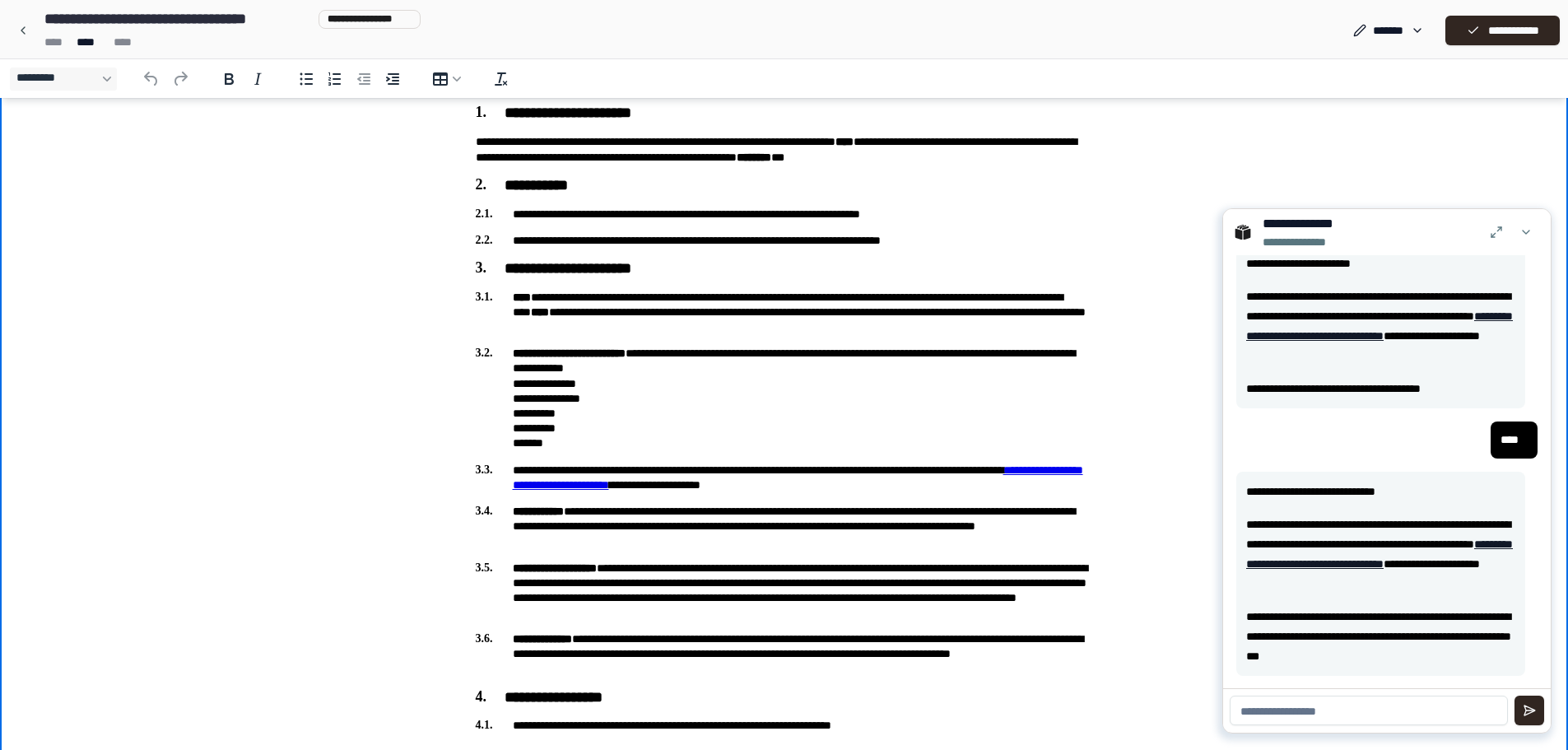 click on "**********" at bounding box center (784, 477) 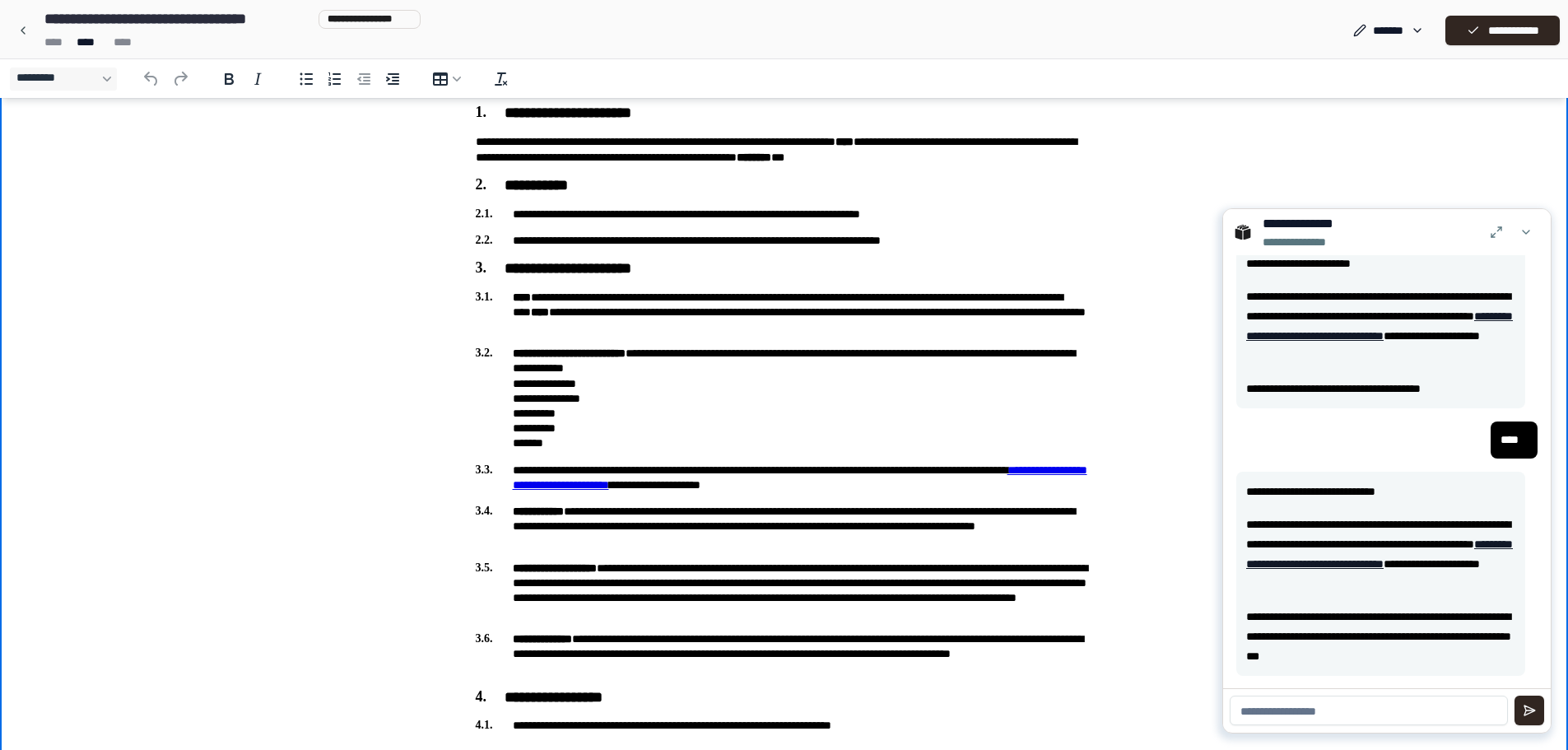 type 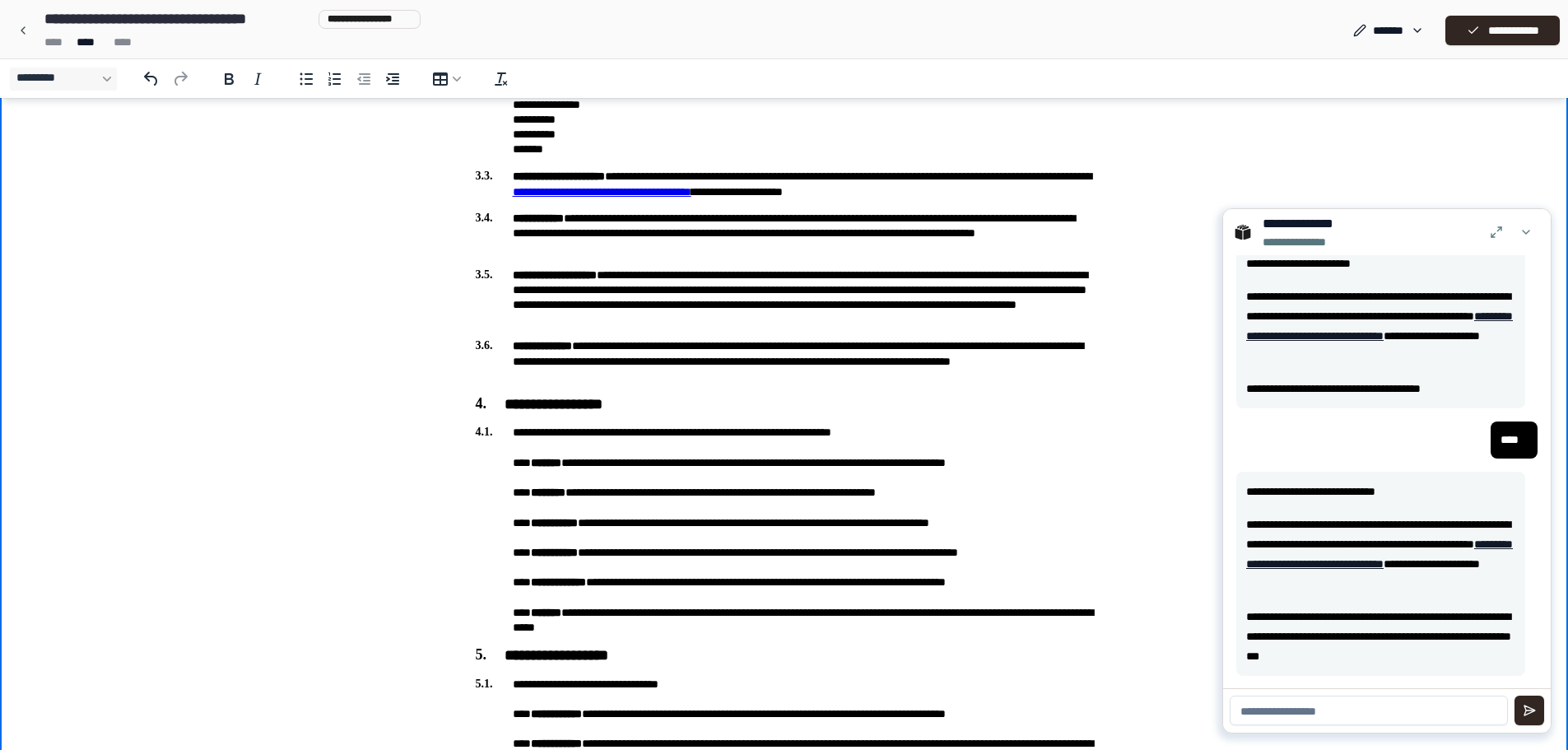 scroll, scrollTop: 472, scrollLeft: 0, axis: vertical 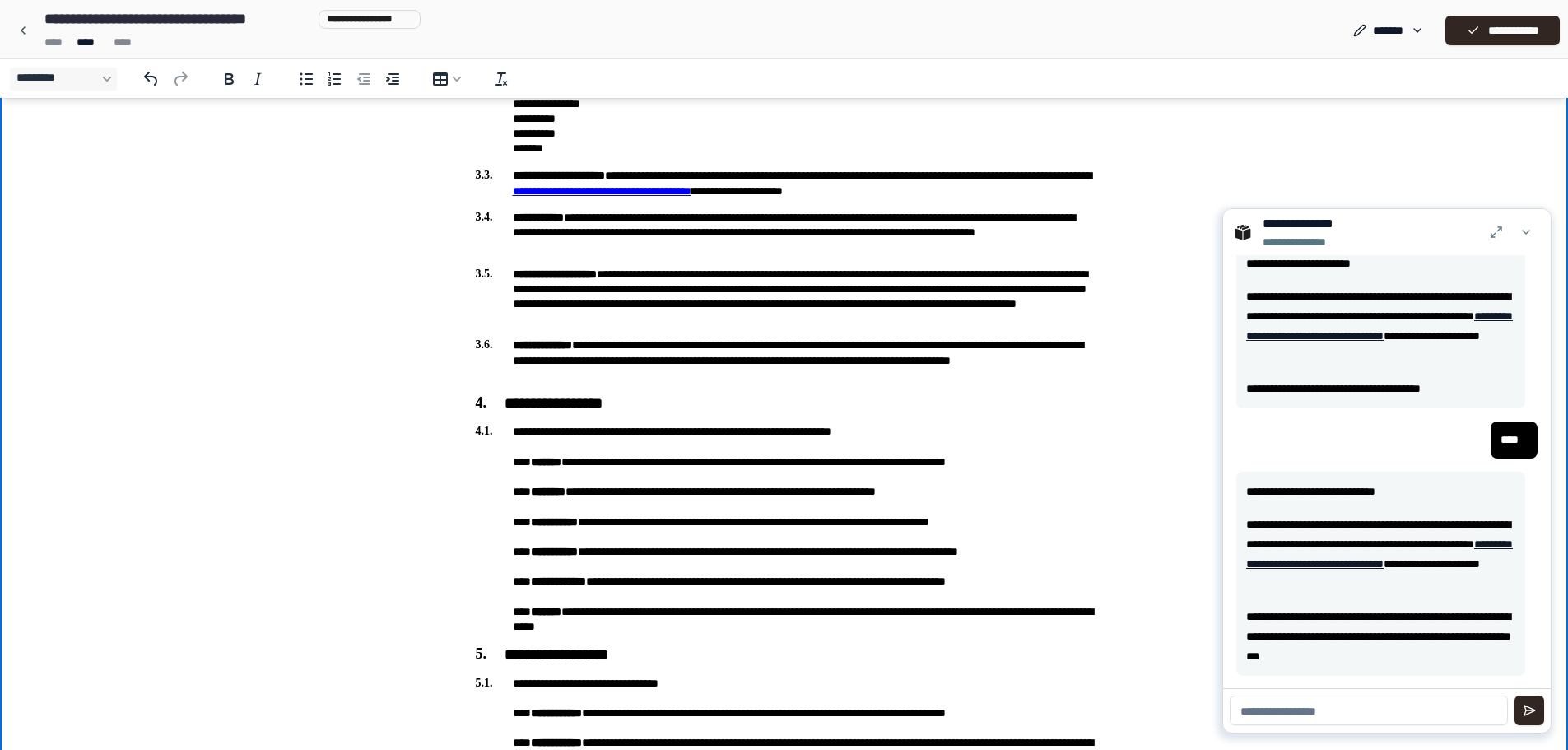 click on "**********" at bounding box center (784, 529) 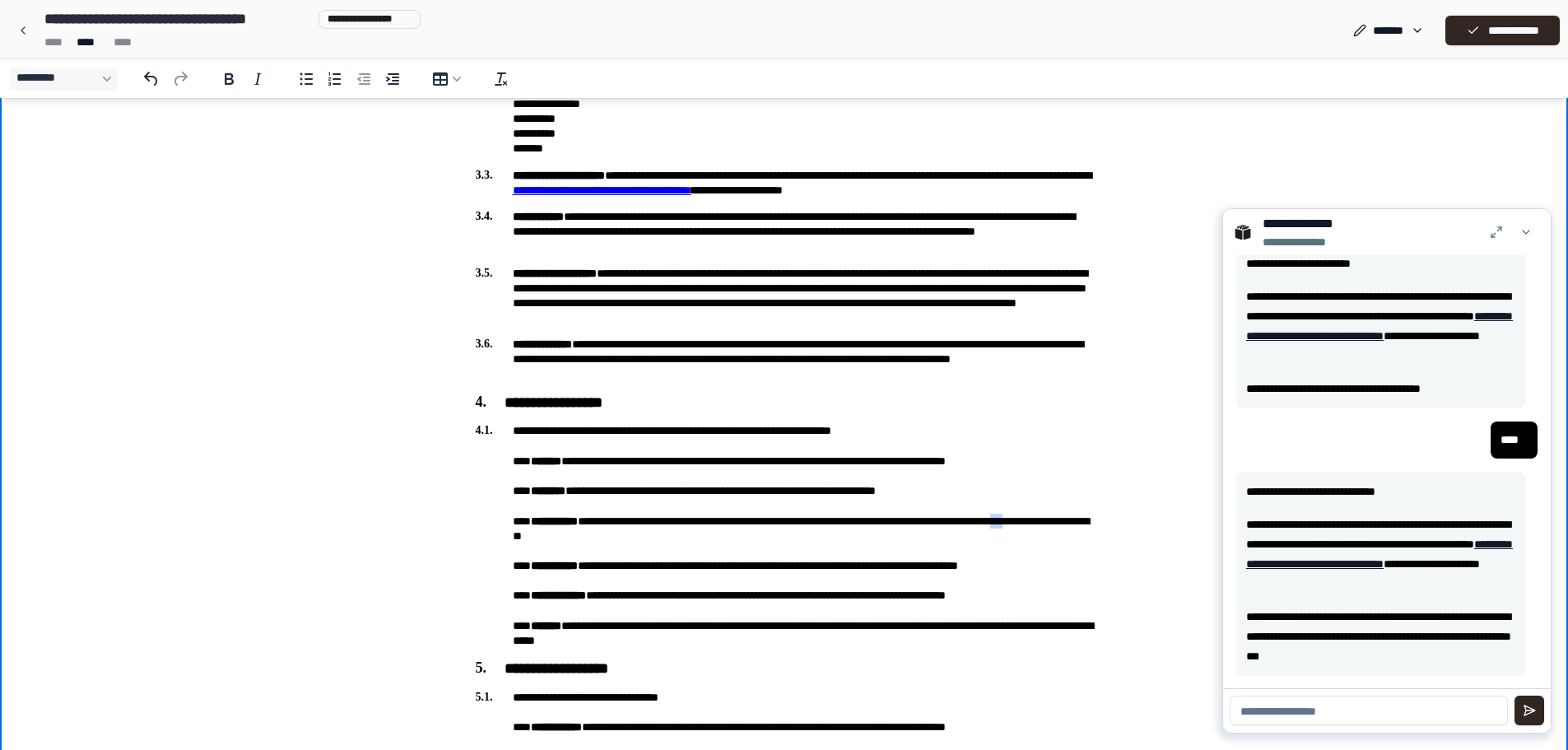 drag, startPoint x: 571, startPoint y: 538, endPoint x: 556, endPoint y: 539, distance: 15.033296 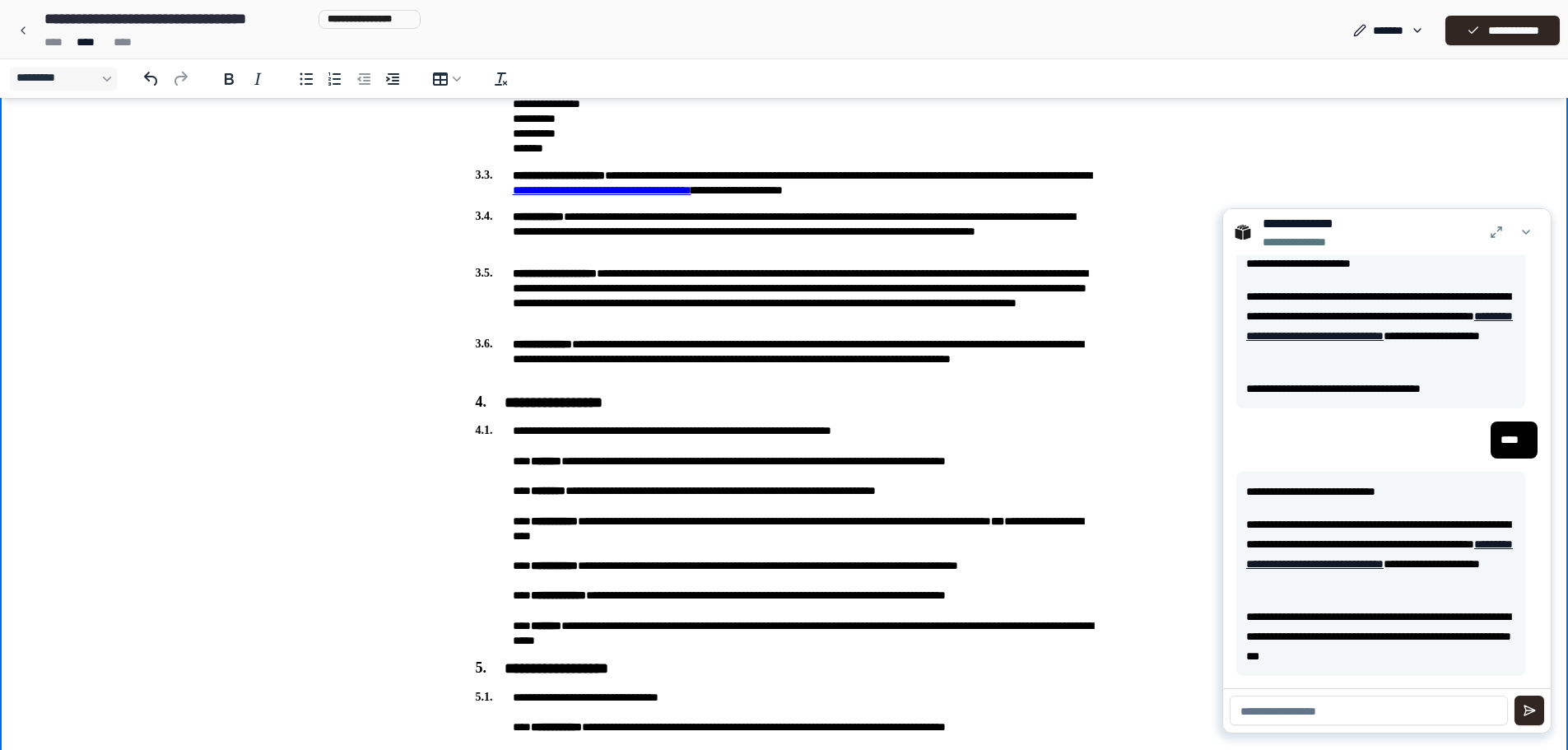 click on "**********" at bounding box center (784, 535) 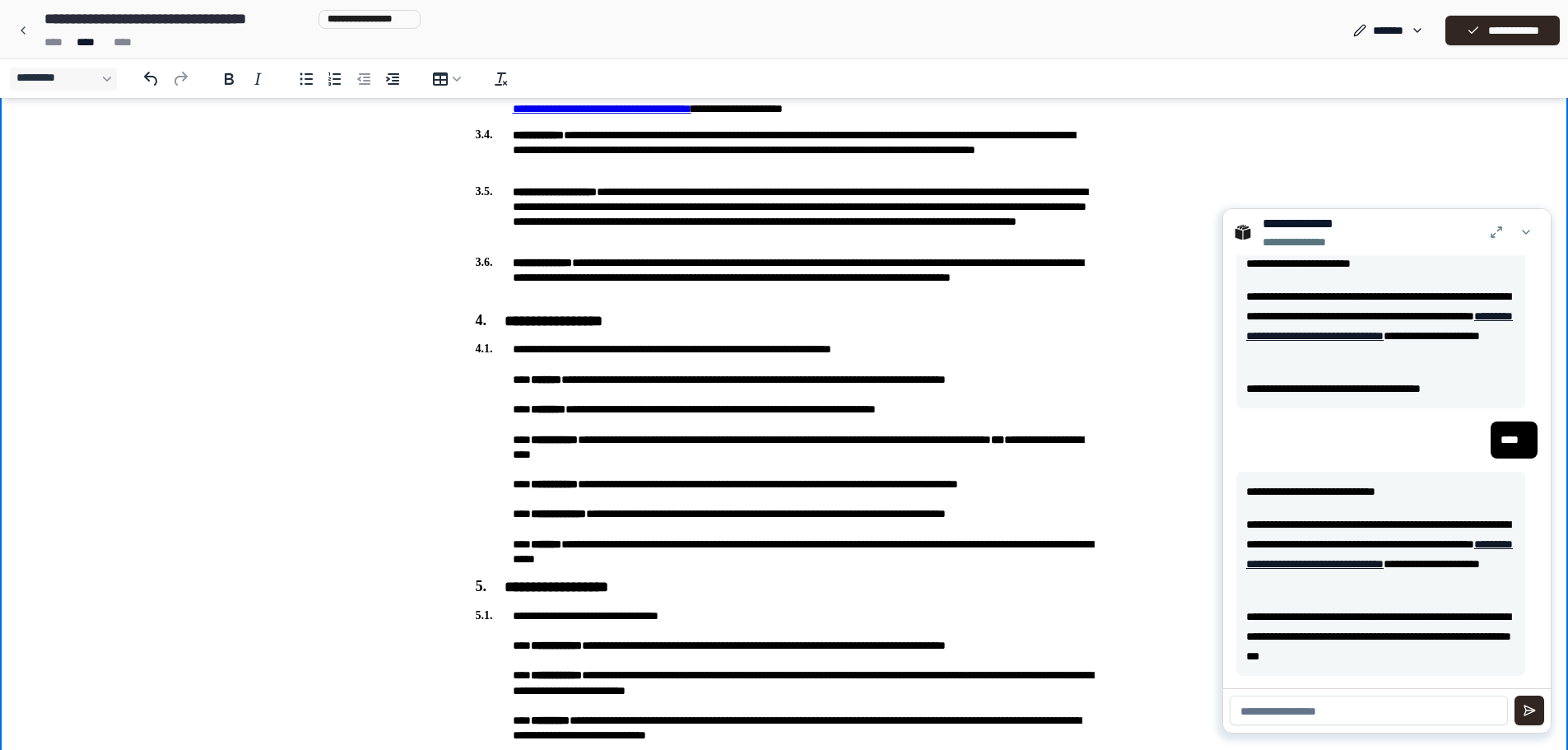 scroll, scrollTop: 554, scrollLeft: 0, axis: vertical 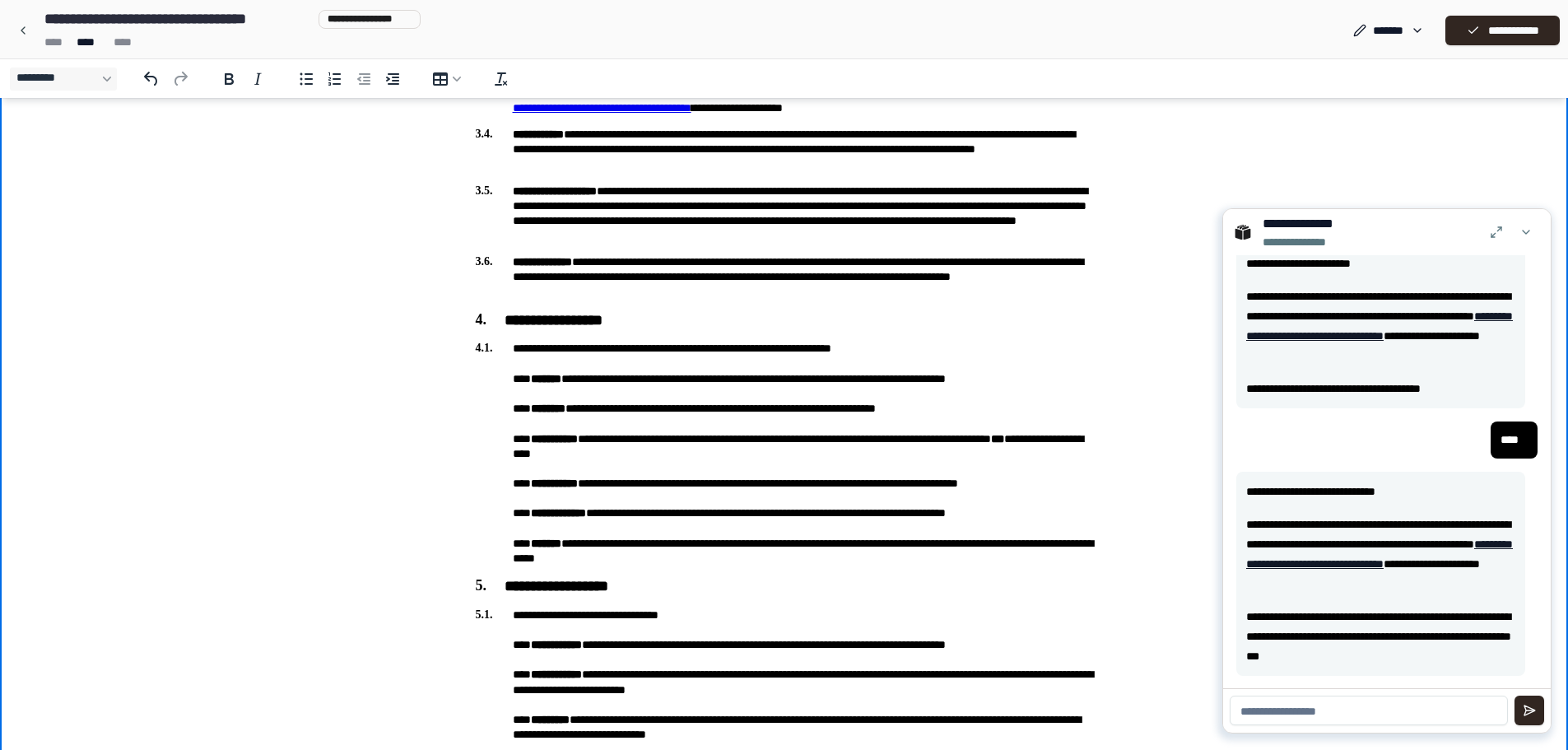 click on "**********" at bounding box center (784, 453) 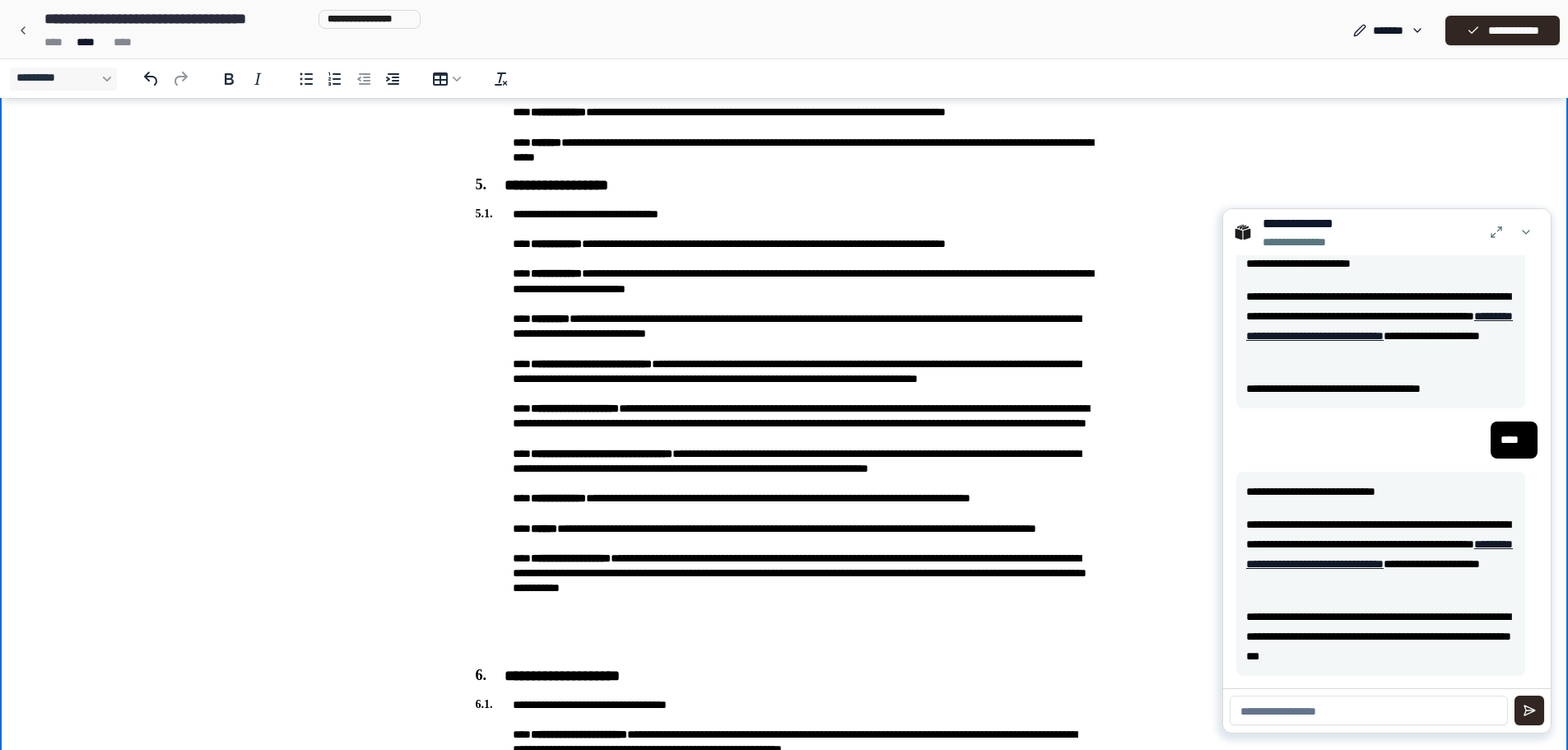 scroll, scrollTop: 957, scrollLeft: 0, axis: vertical 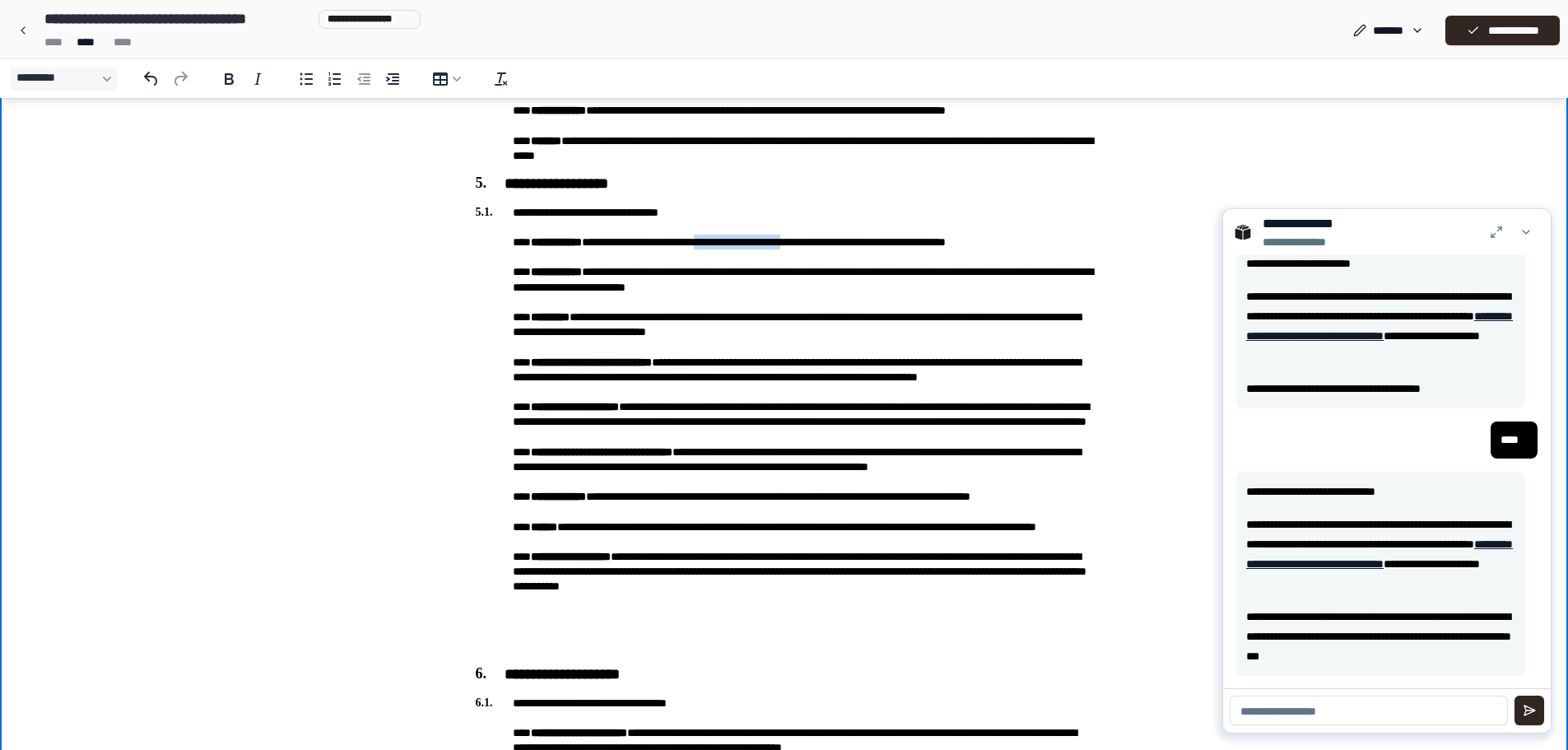 drag, startPoint x: 756, startPoint y: 243, endPoint x: 859, endPoint y: 240, distance: 103.04368 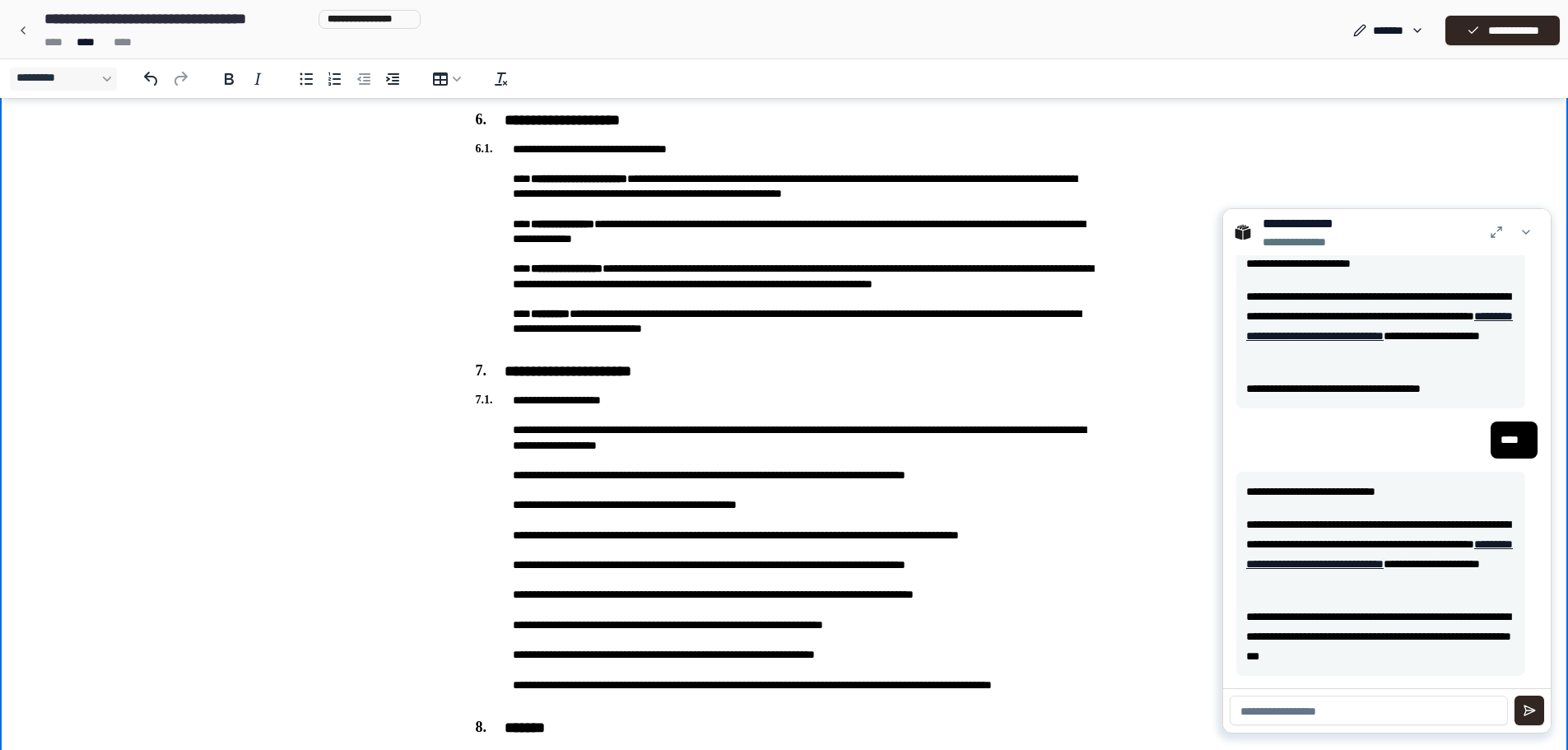 scroll, scrollTop: 1512, scrollLeft: 0, axis: vertical 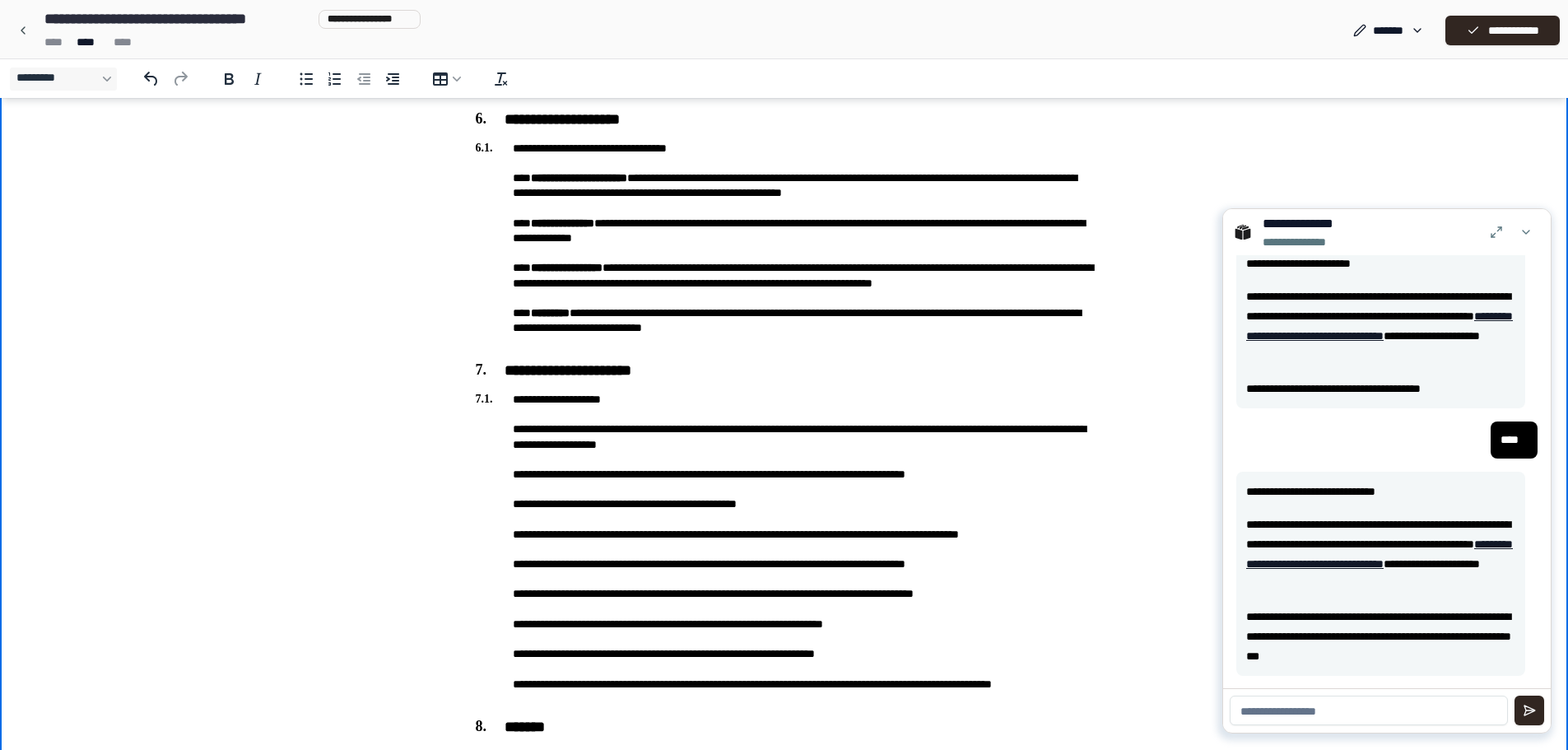 click on "**********" at bounding box center [784, 549] 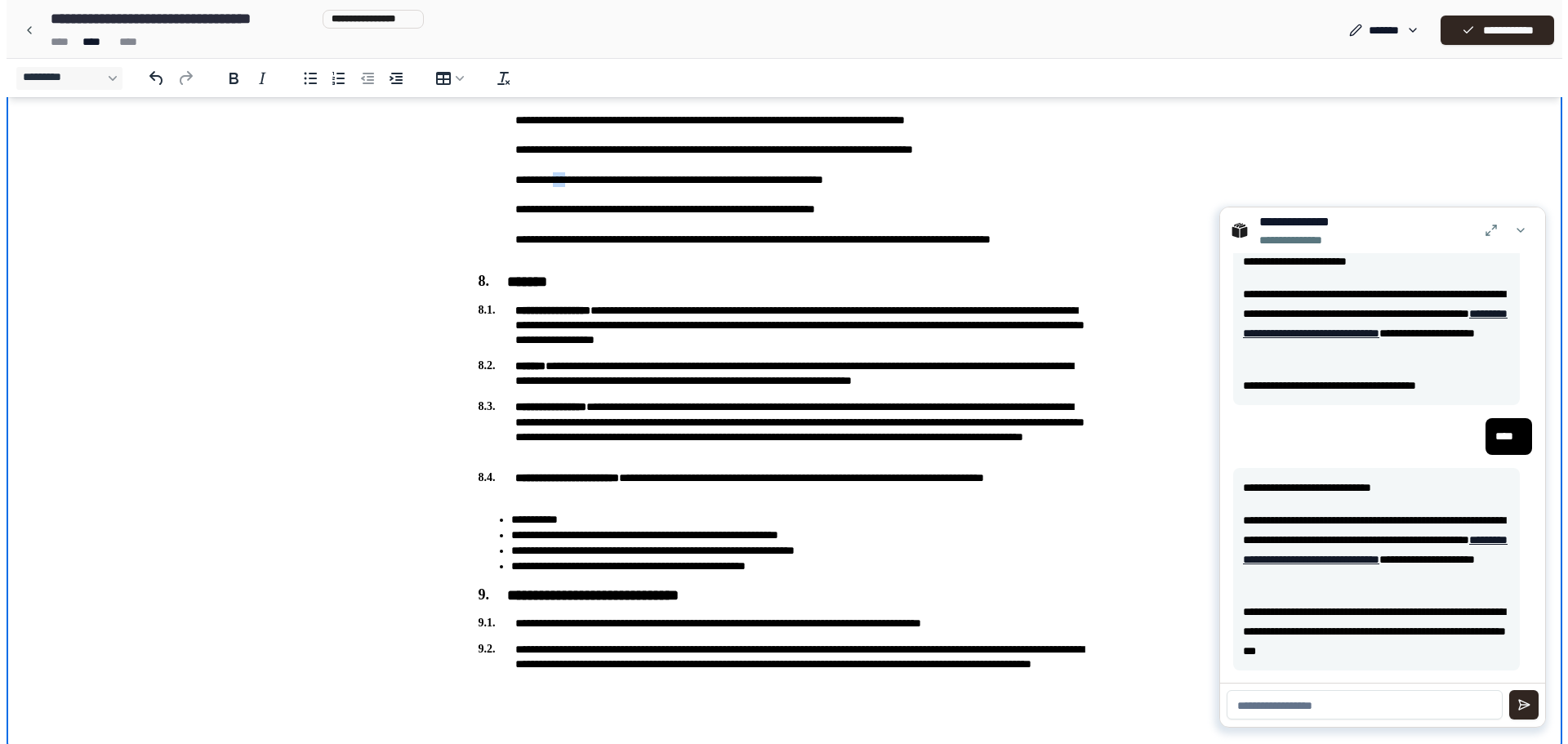 scroll, scrollTop: 1948, scrollLeft: 0, axis: vertical 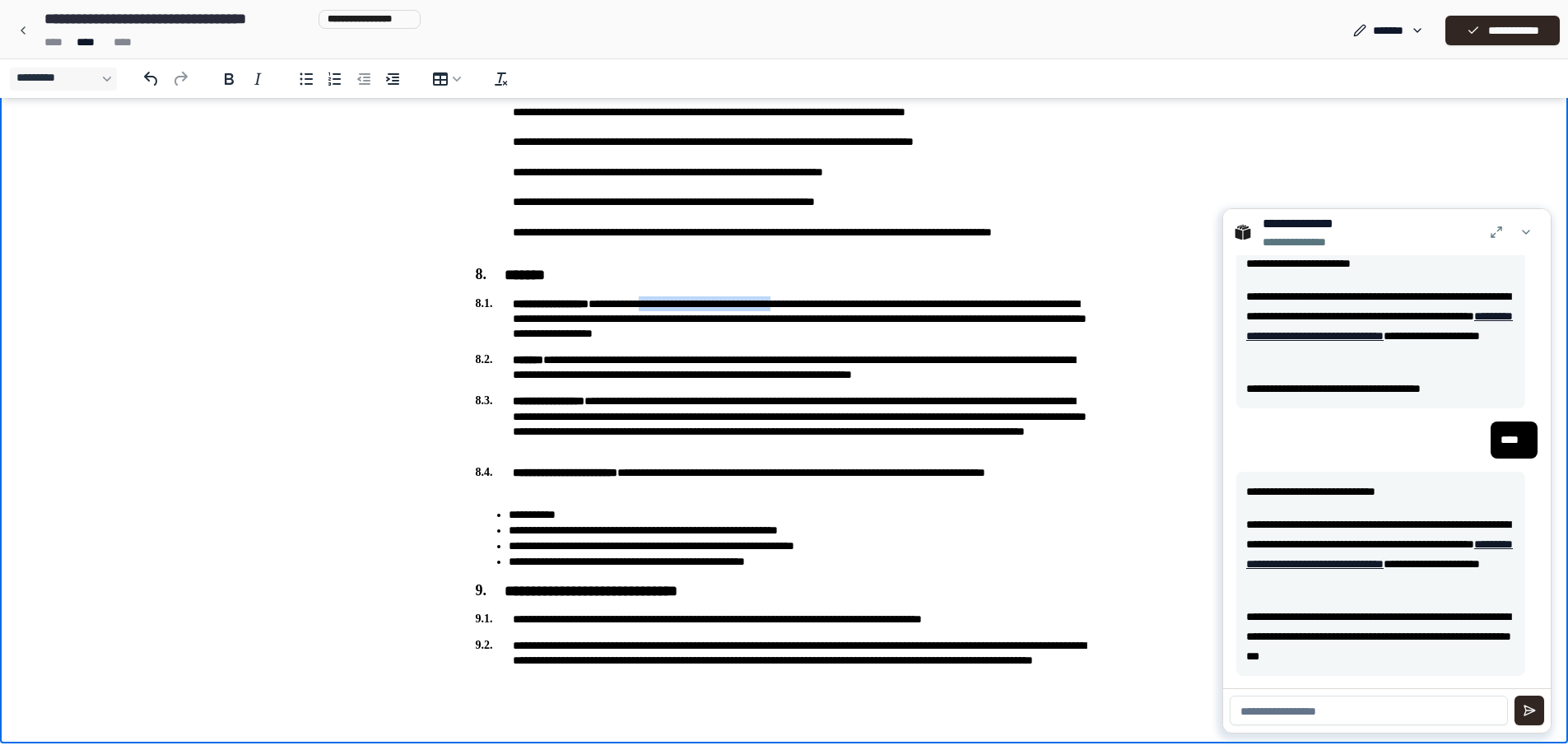 drag, startPoint x: 697, startPoint y: 308, endPoint x: 848, endPoint y: 296, distance: 151.47607 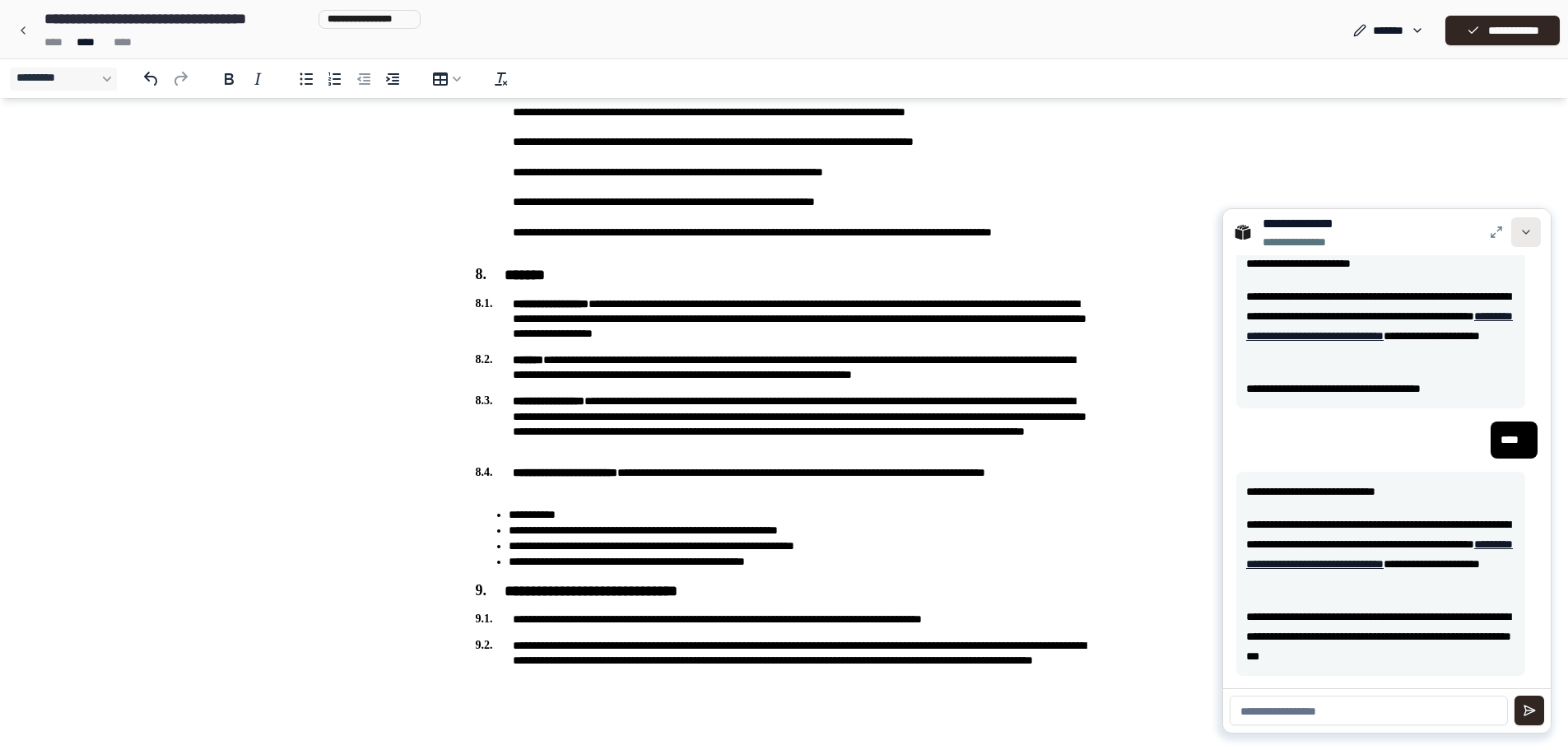 click at bounding box center [1526, 232] 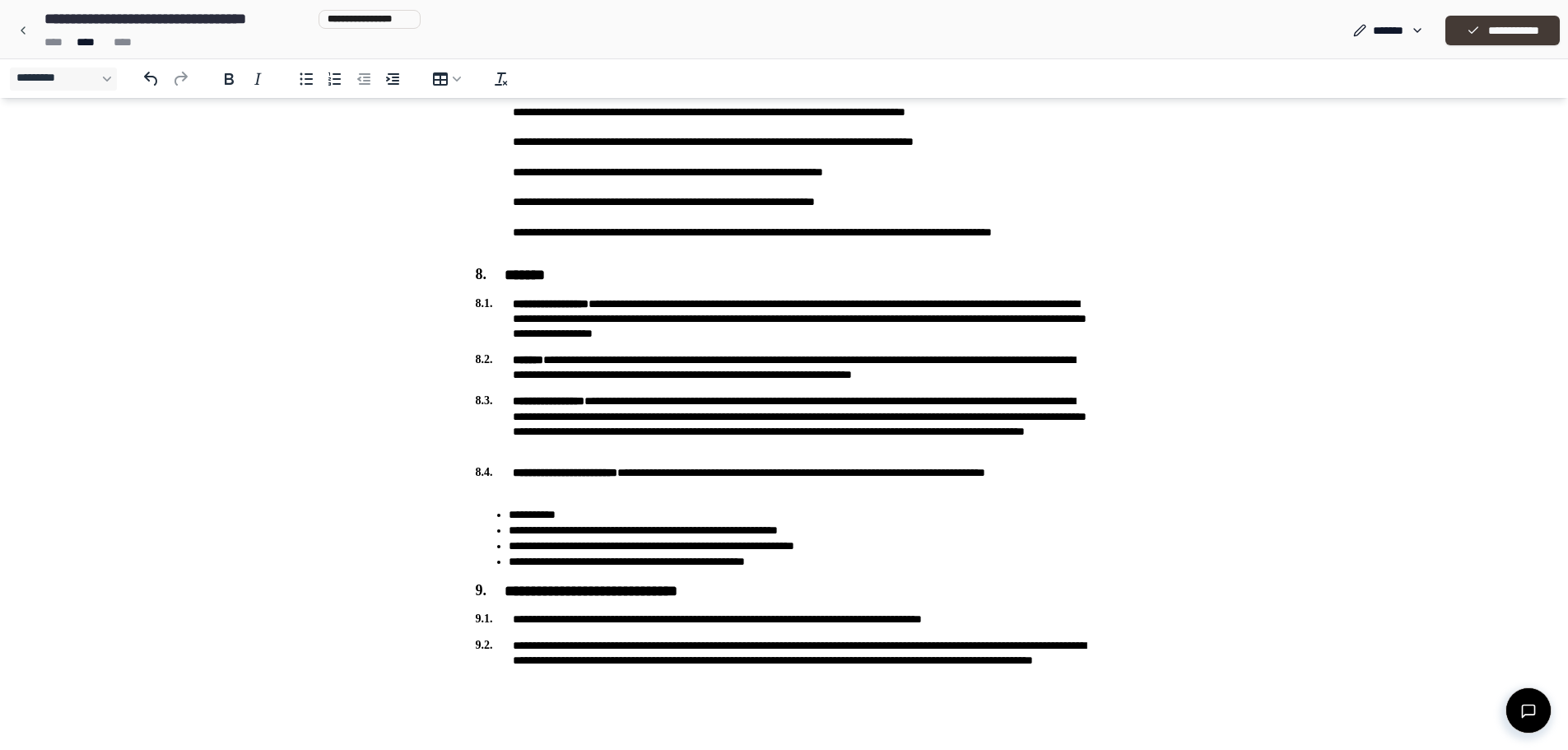 click on "**********" at bounding box center [1502, 30] 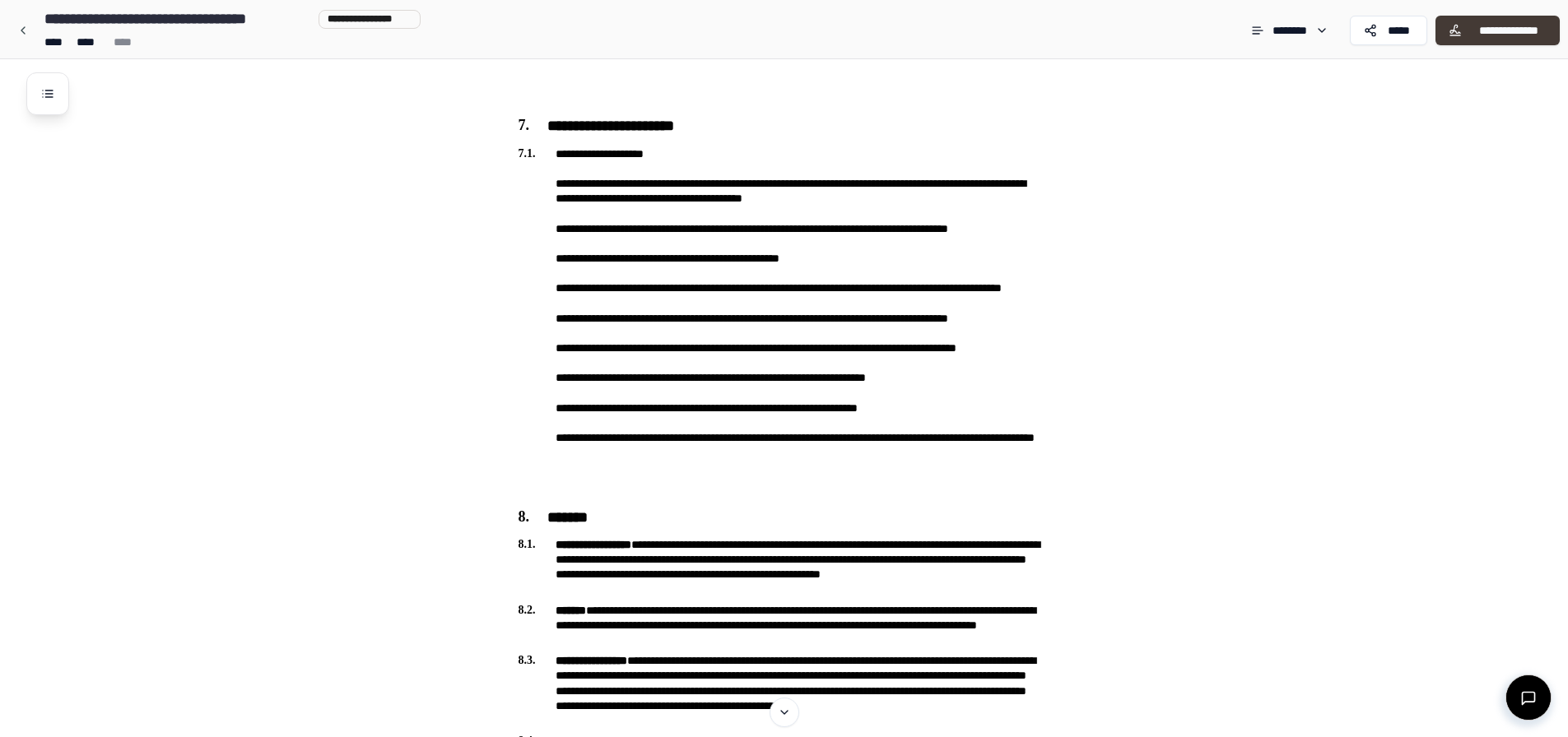 click on "**********" at bounding box center (1508, 30) 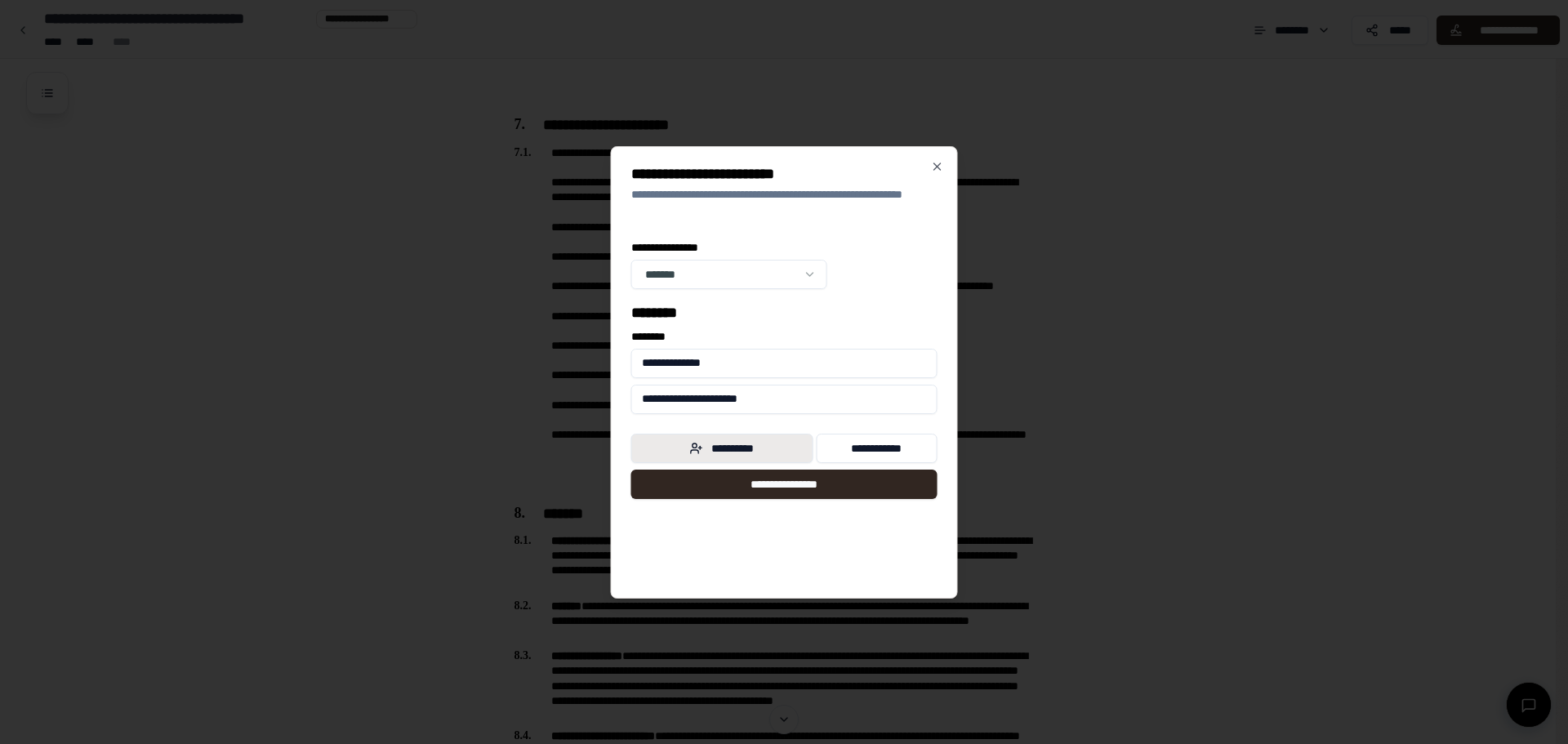 click on "**********" at bounding box center [722, 448] 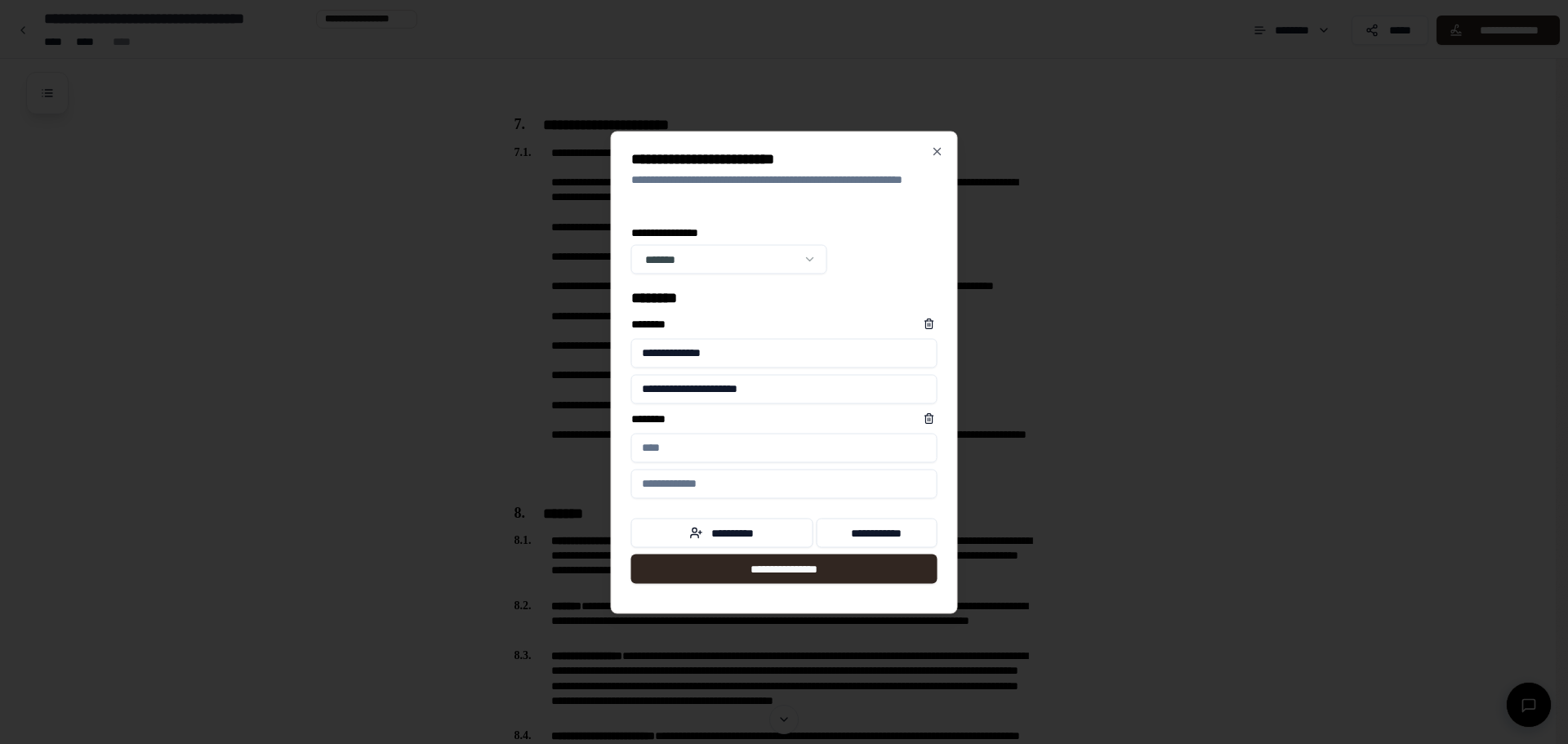 click on "**********" at bounding box center (784, 389) 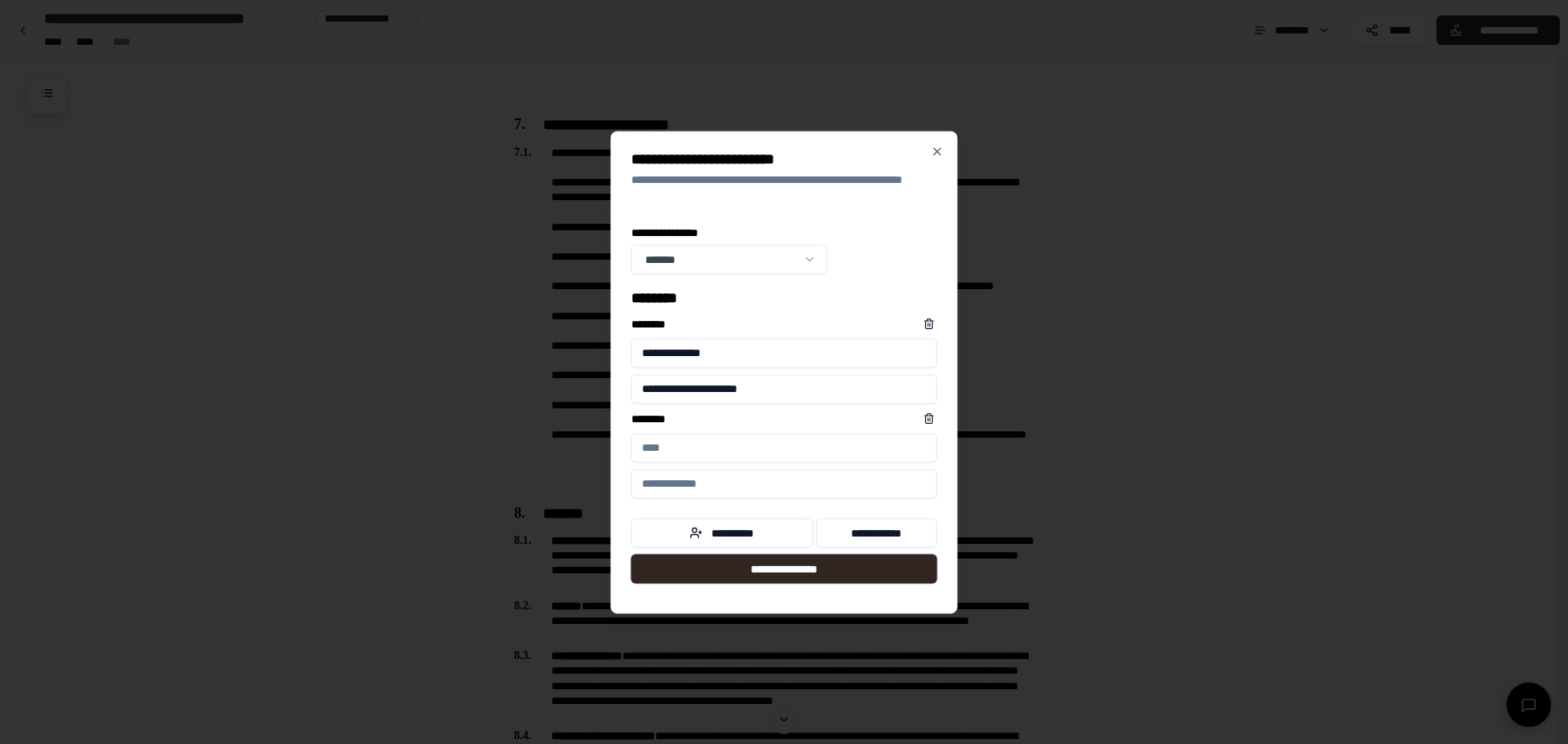 click on "******   *" at bounding box center (784, 448) 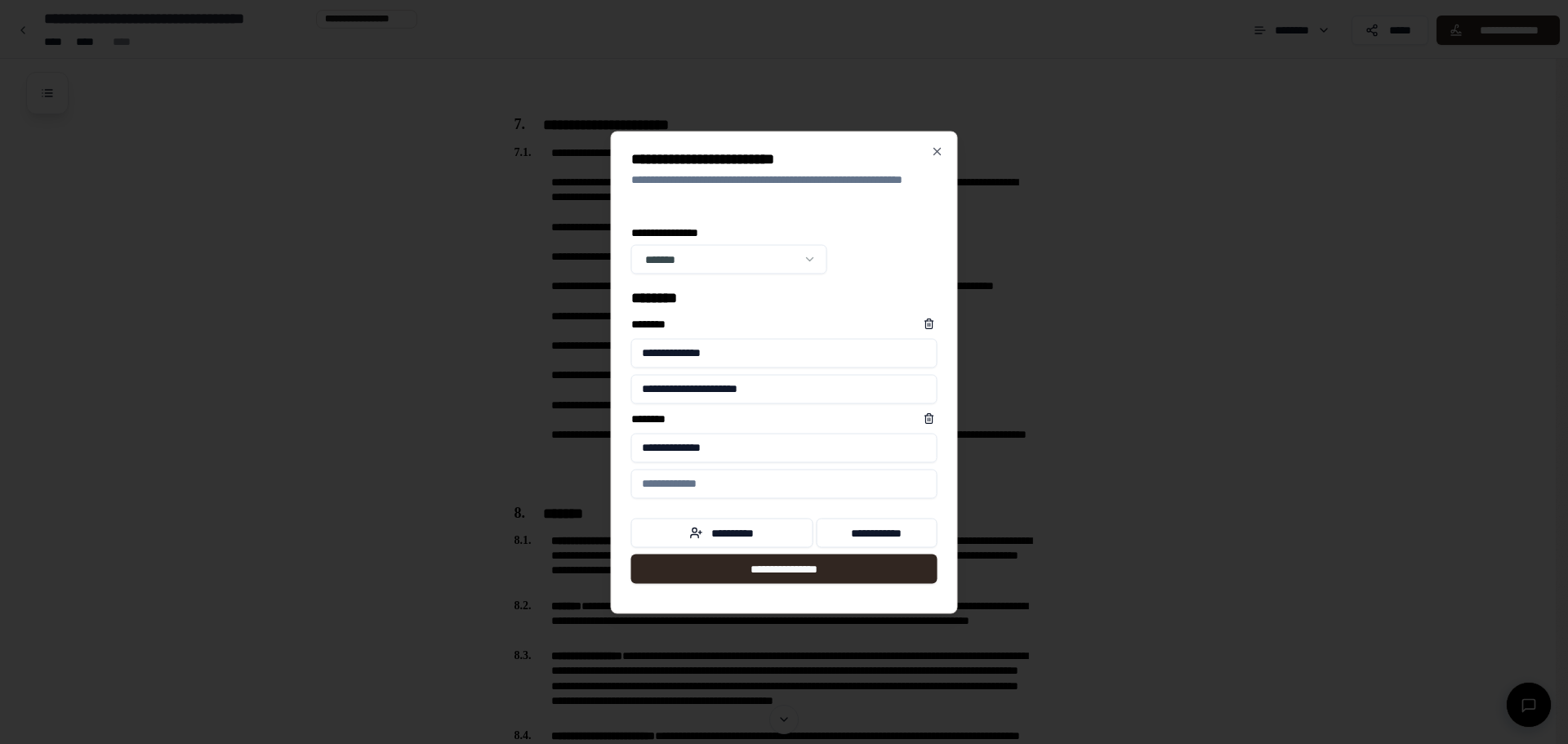 type on "**********" 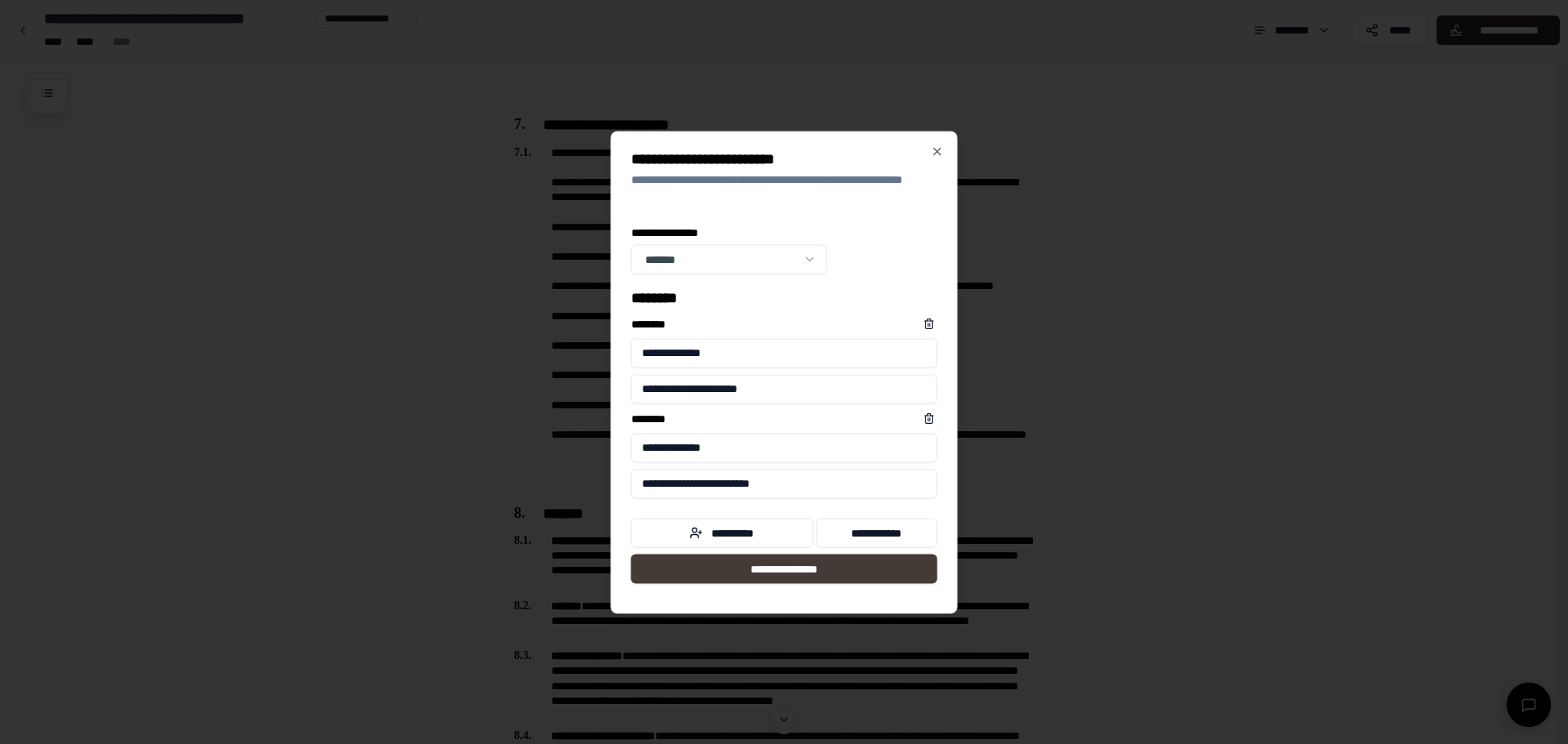 click on "**********" at bounding box center (784, 568) 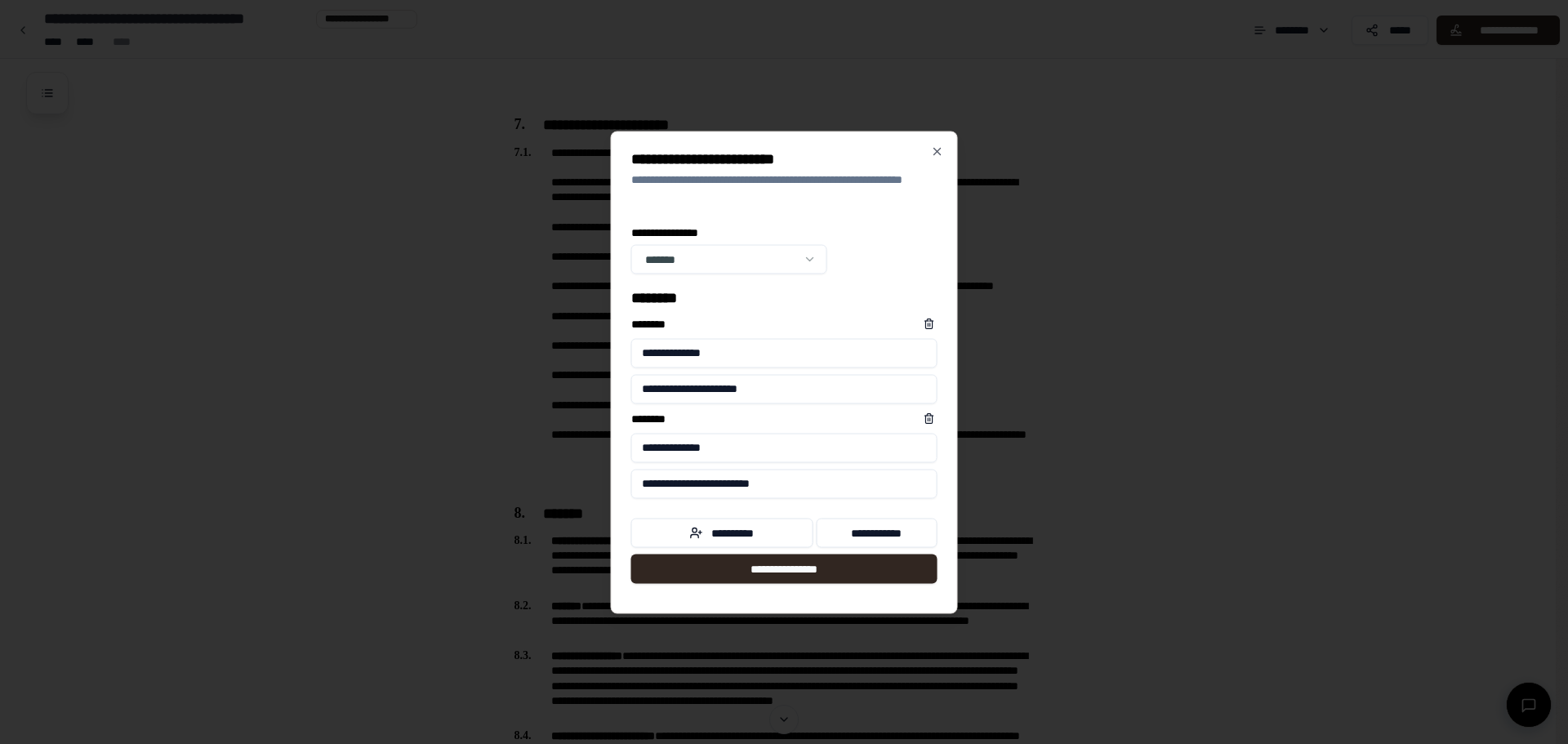 click on "**********" at bounding box center [784, 483] 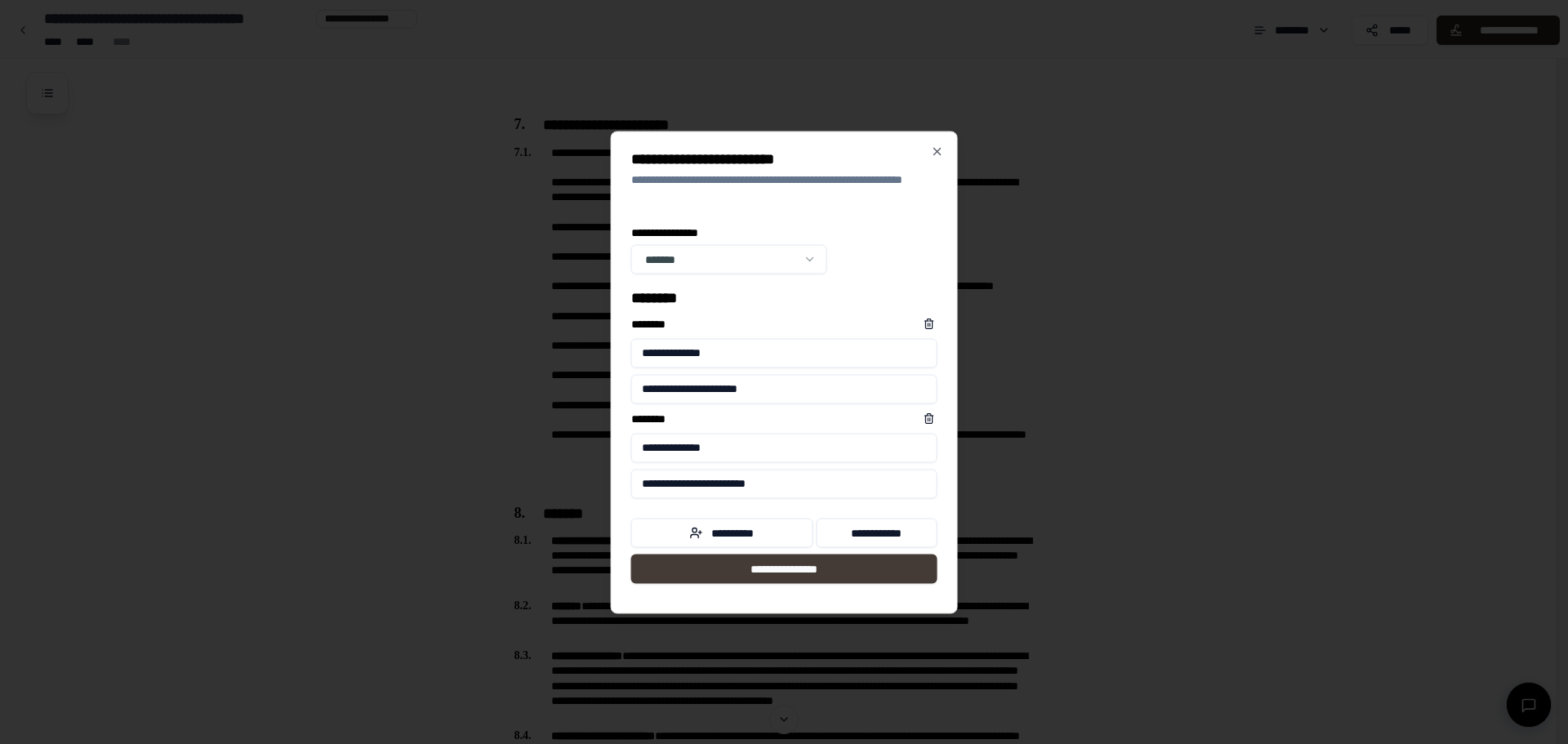 type on "**********" 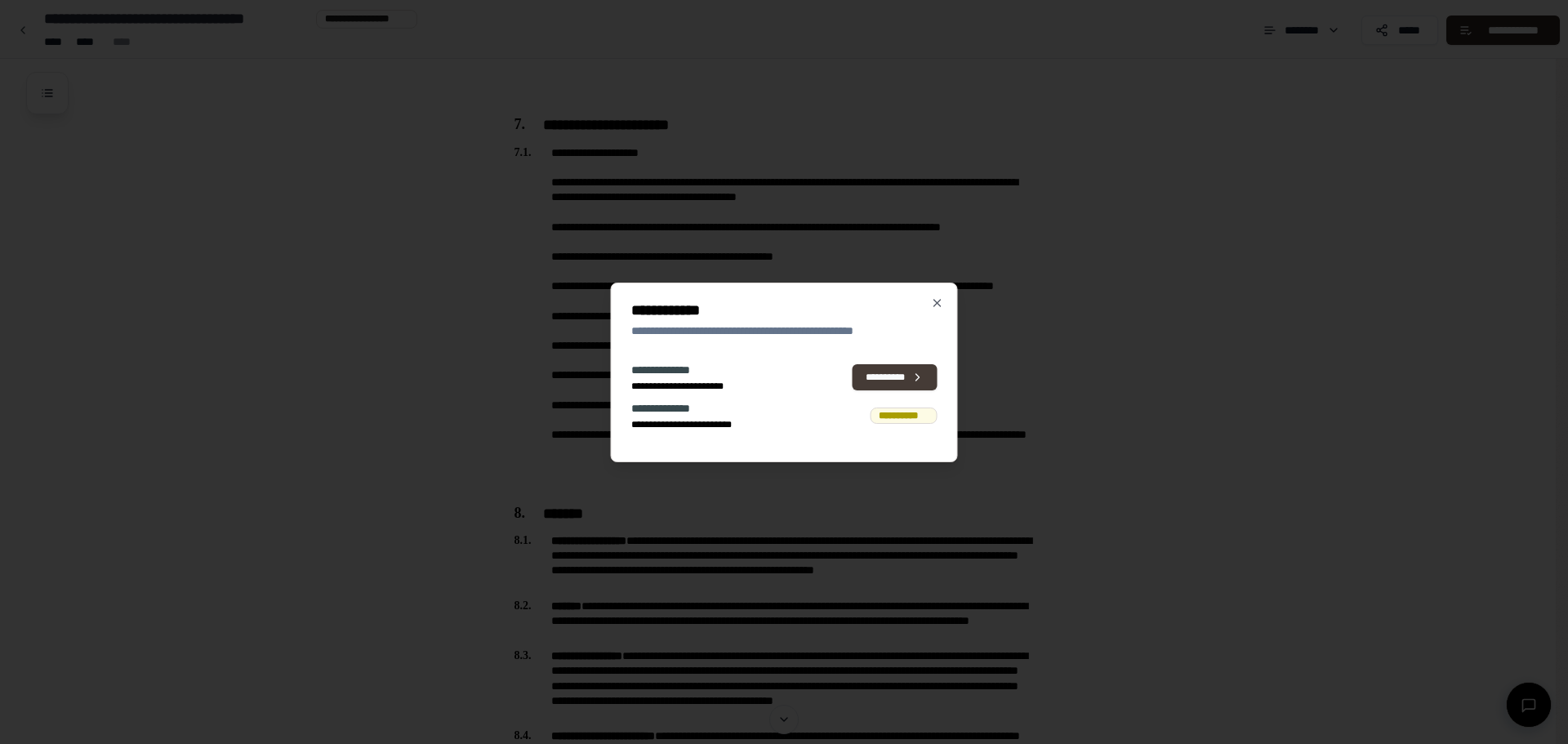 click on "**********" at bounding box center [895, 377] 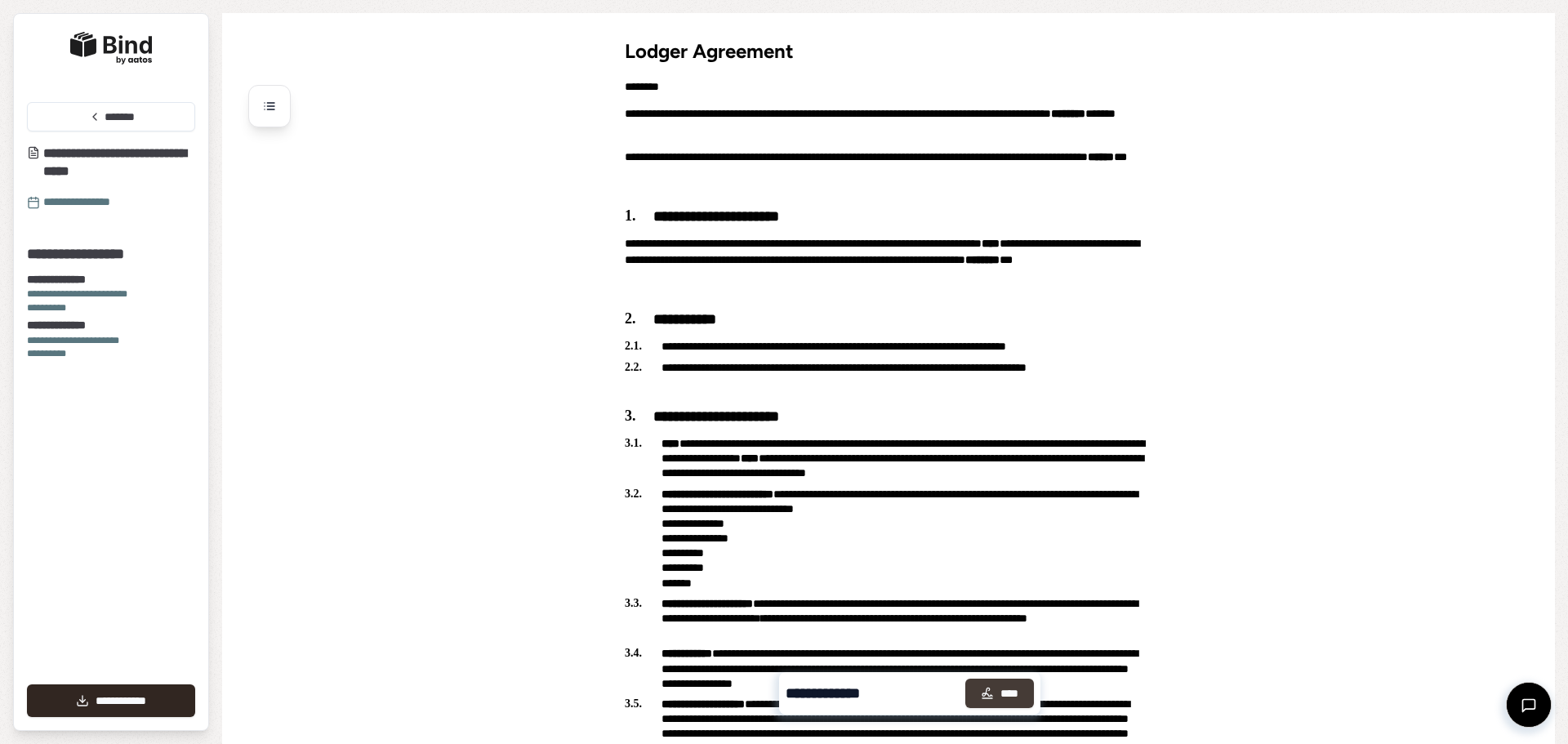 click on "****" at bounding box center [1000, 693] 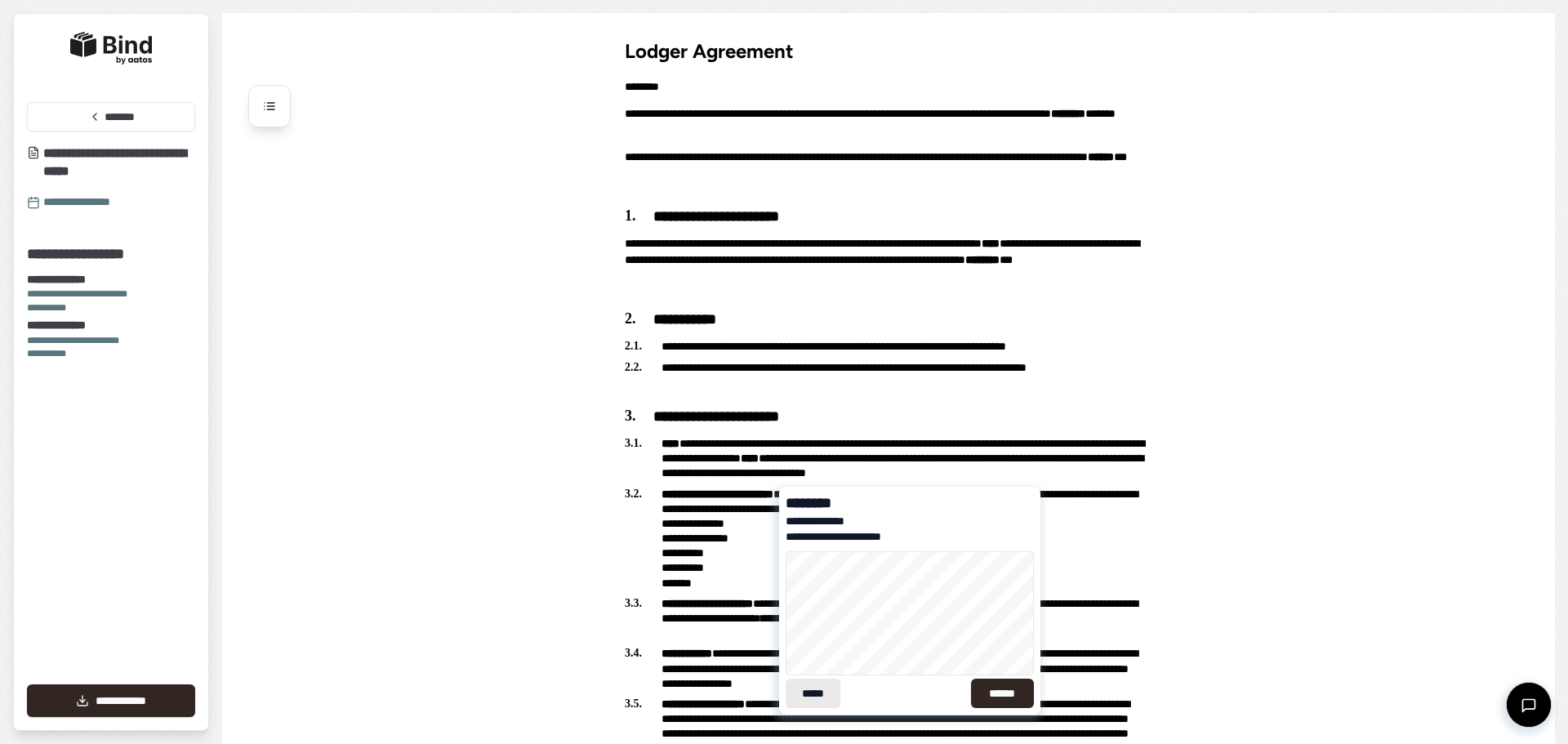 click on "*****" at bounding box center (813, 693) 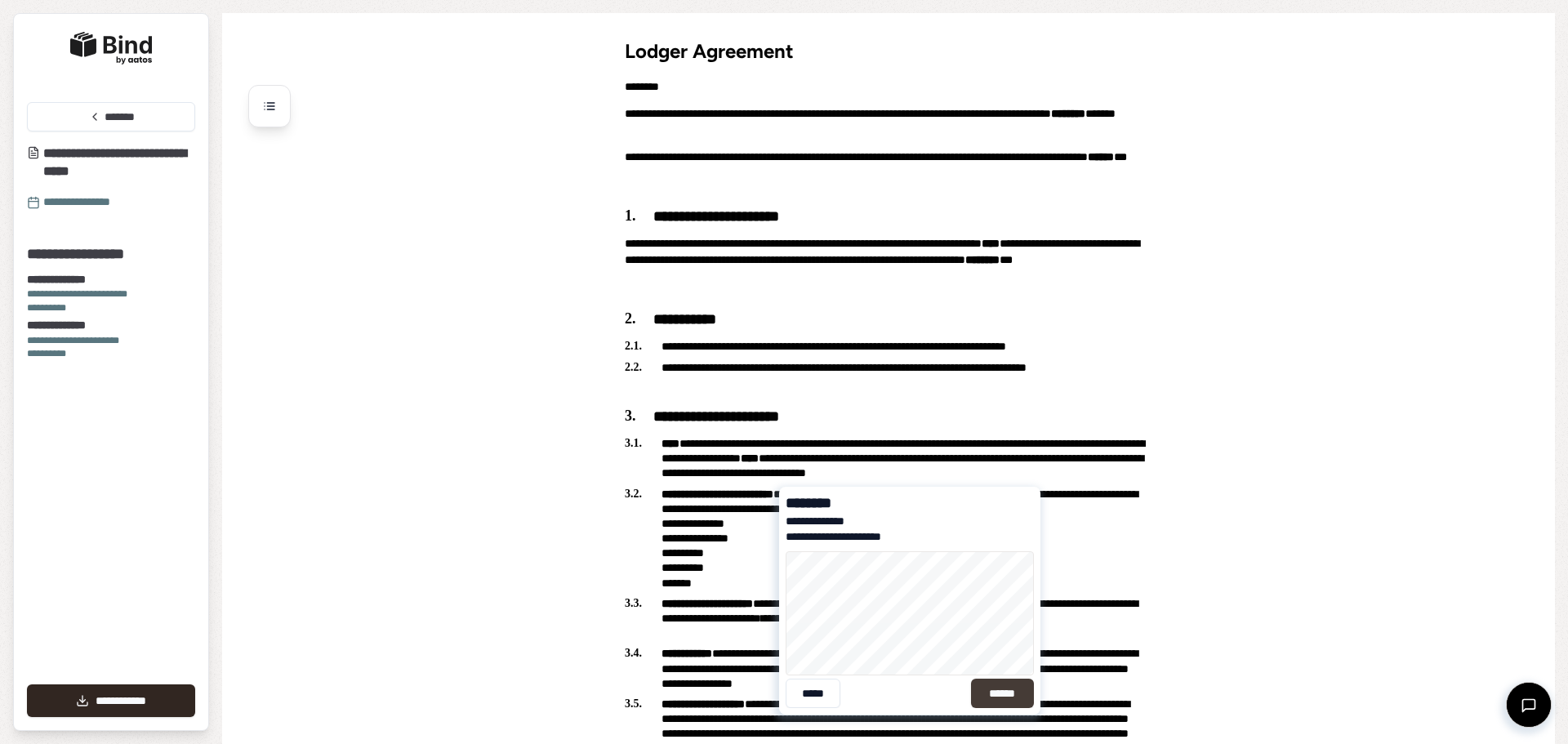 click on "******" at bounding box center [1002, 693] 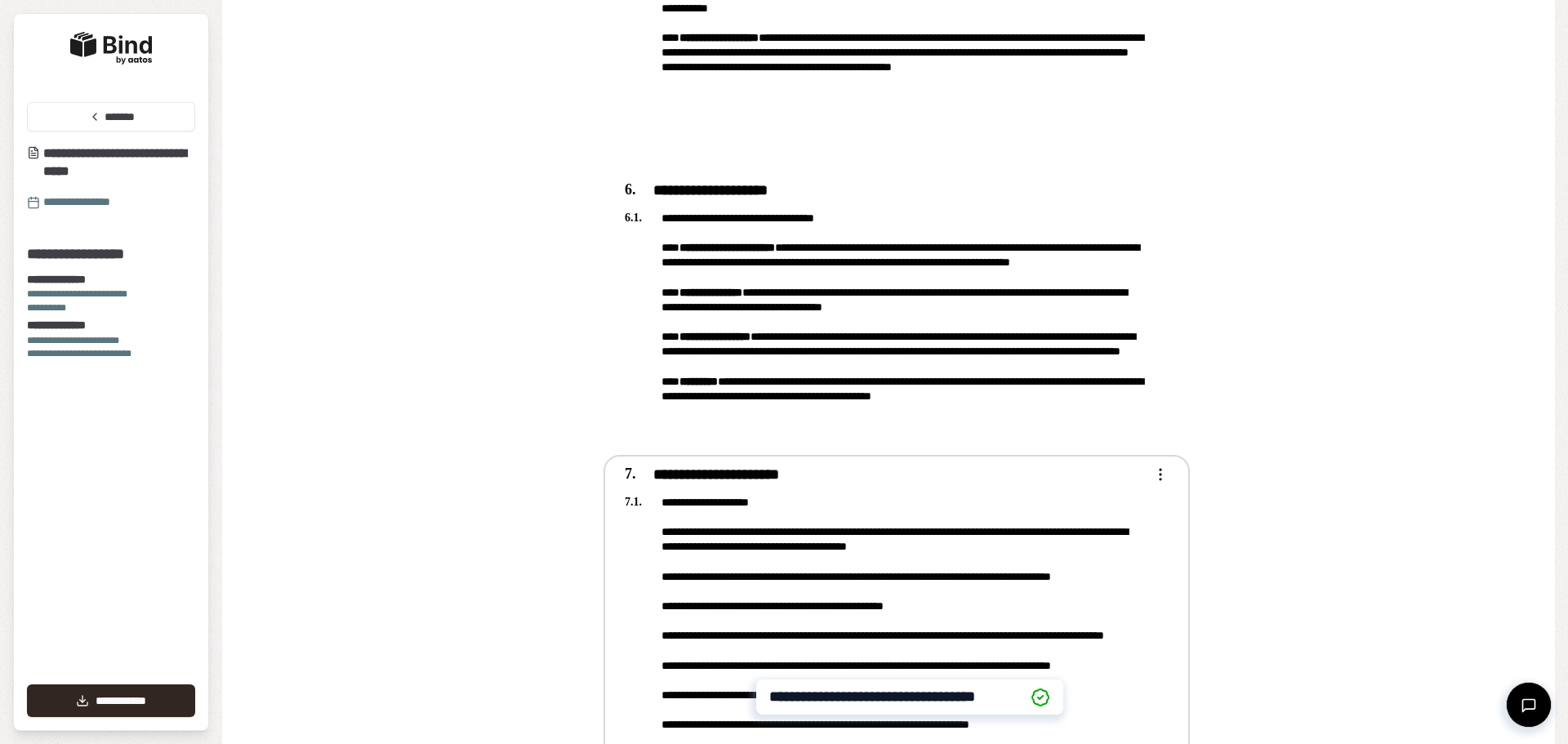 scroll, scrollTop: 2405, scrollLeft: 0, axis: vertical 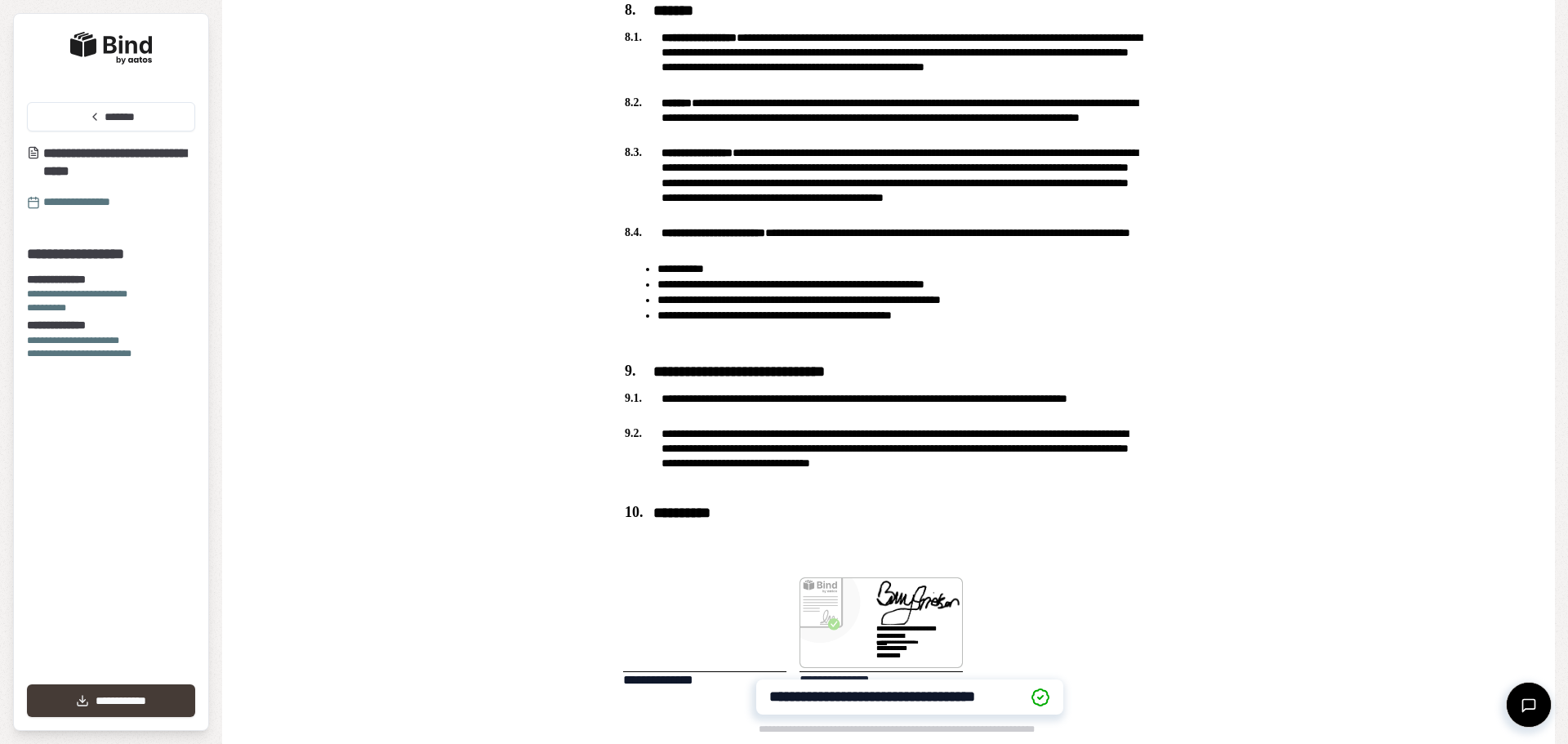 click on "**********" at bounding box center (111, 701) 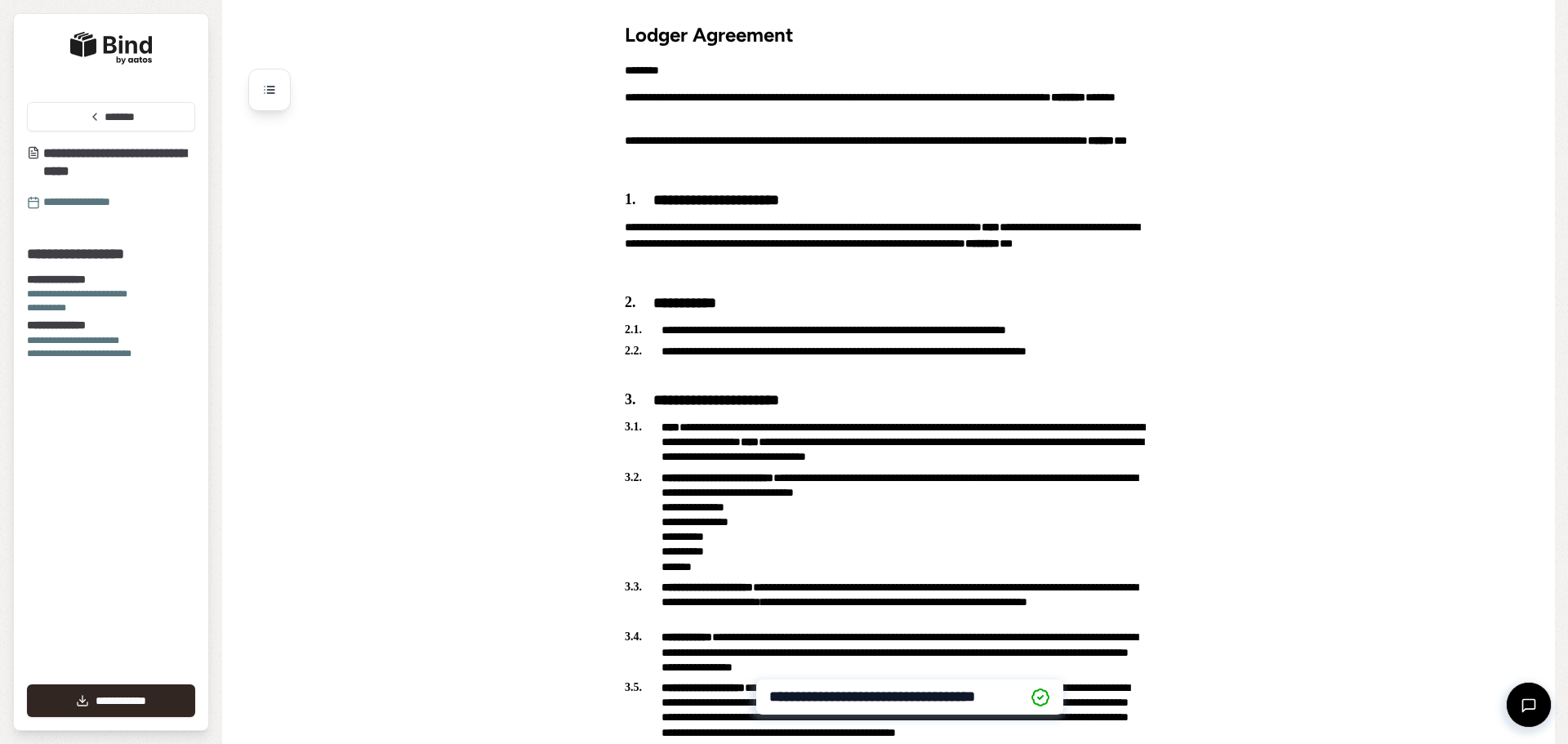 scroll, scrollTop: 0, scrollLeft: 0, axis: both 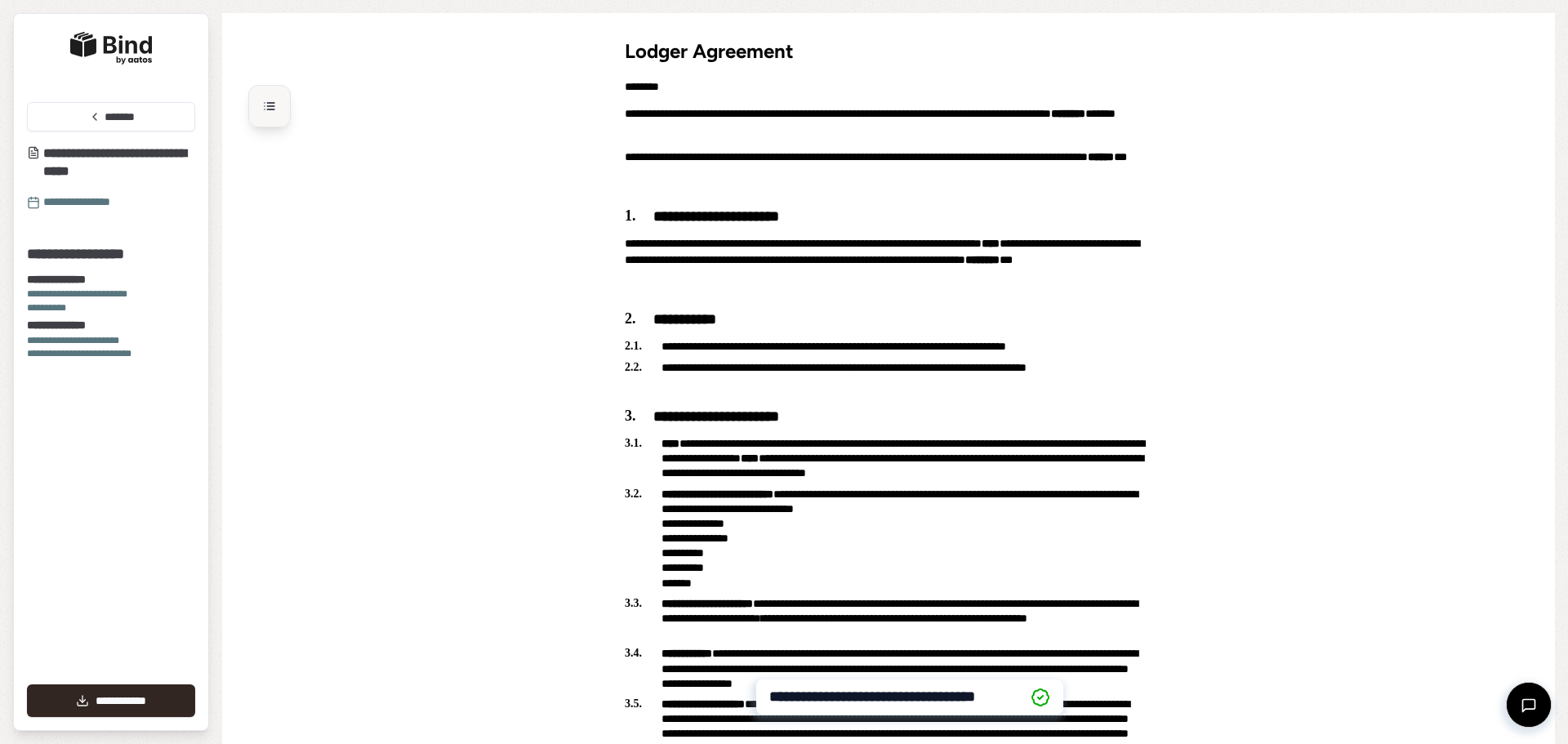 click at bounding box center [270, 106] 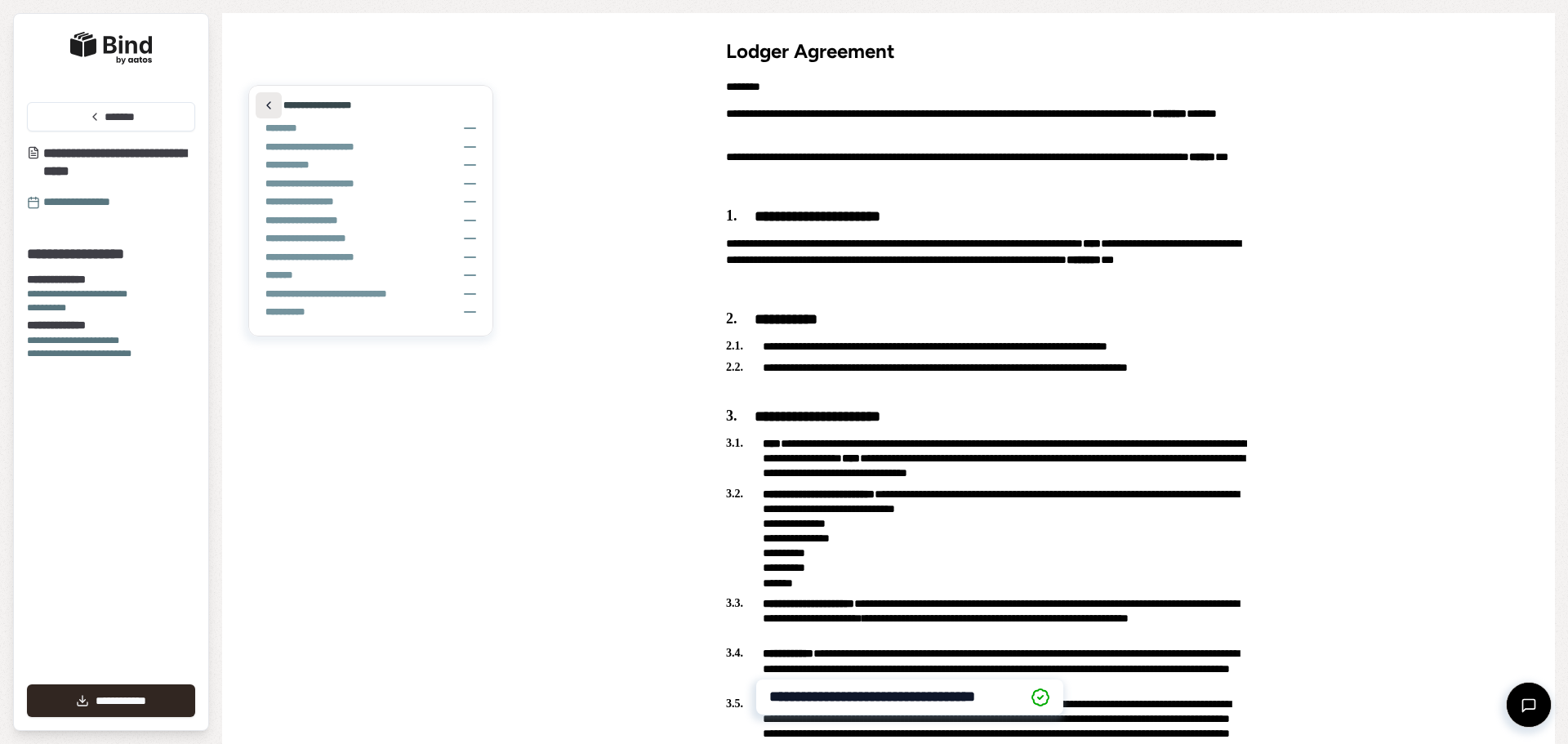 click at bounding box center (269, 105) 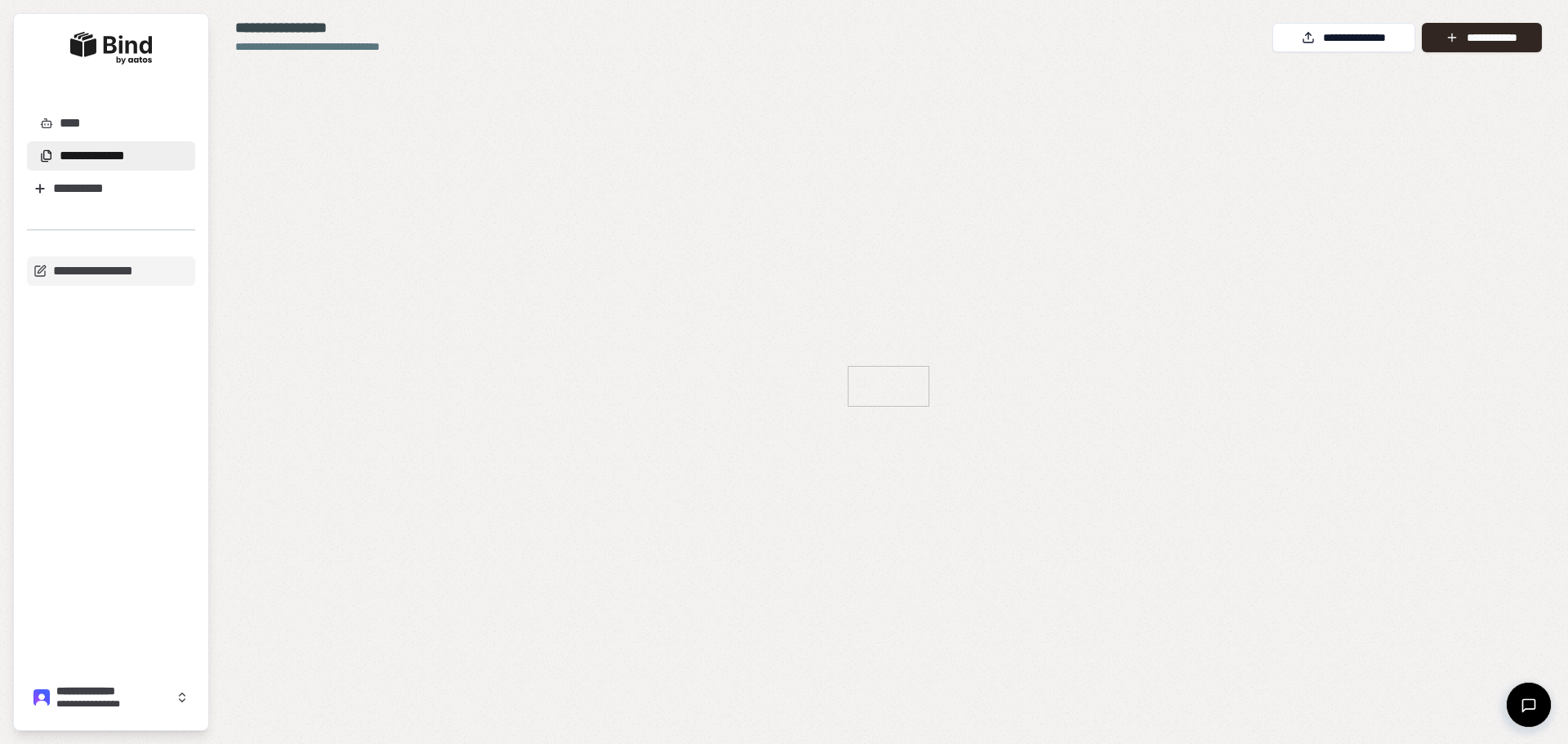scroll, scrollTop: 0, scrollLeft: 0, axis: both 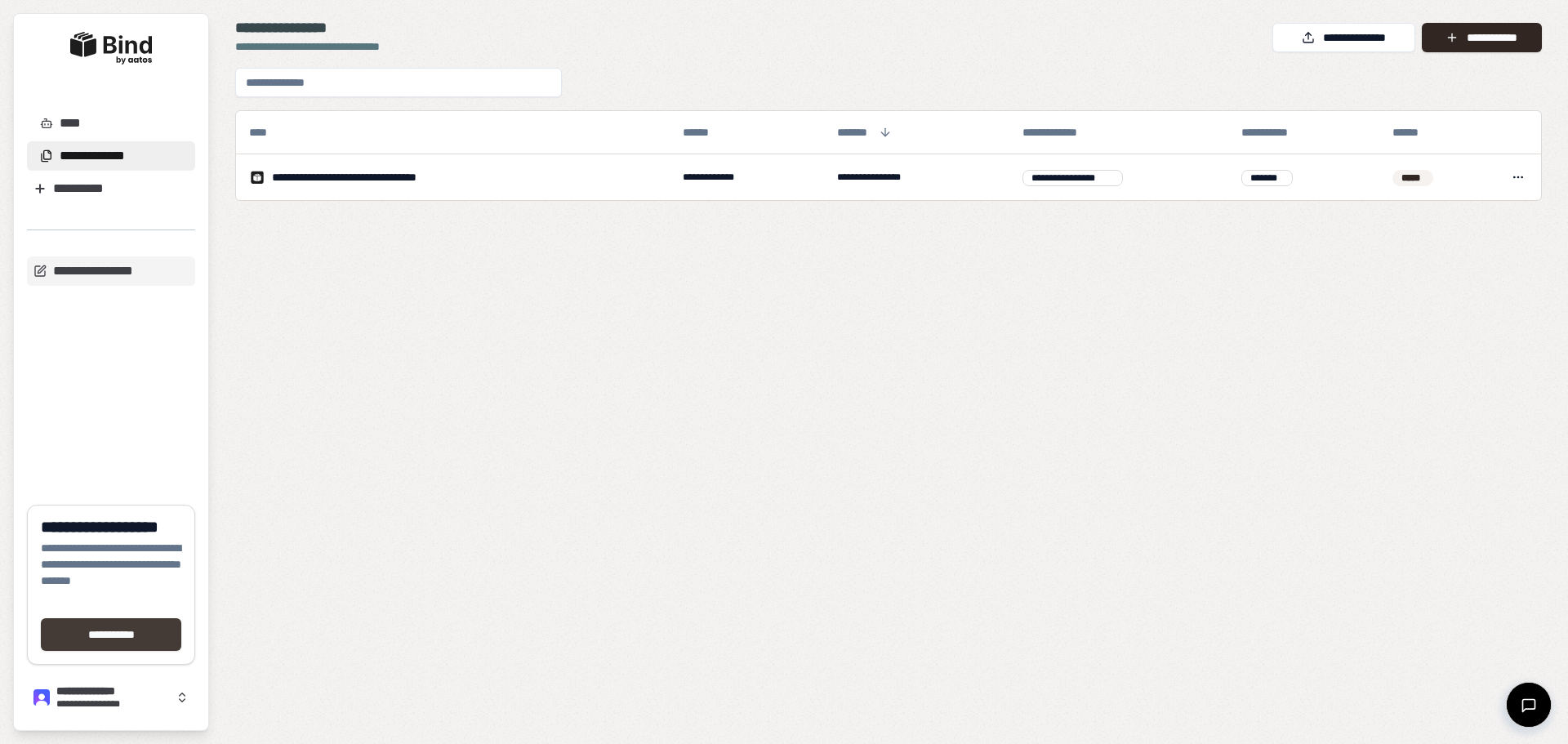 click on "**********" at bounding box center (111, 635) 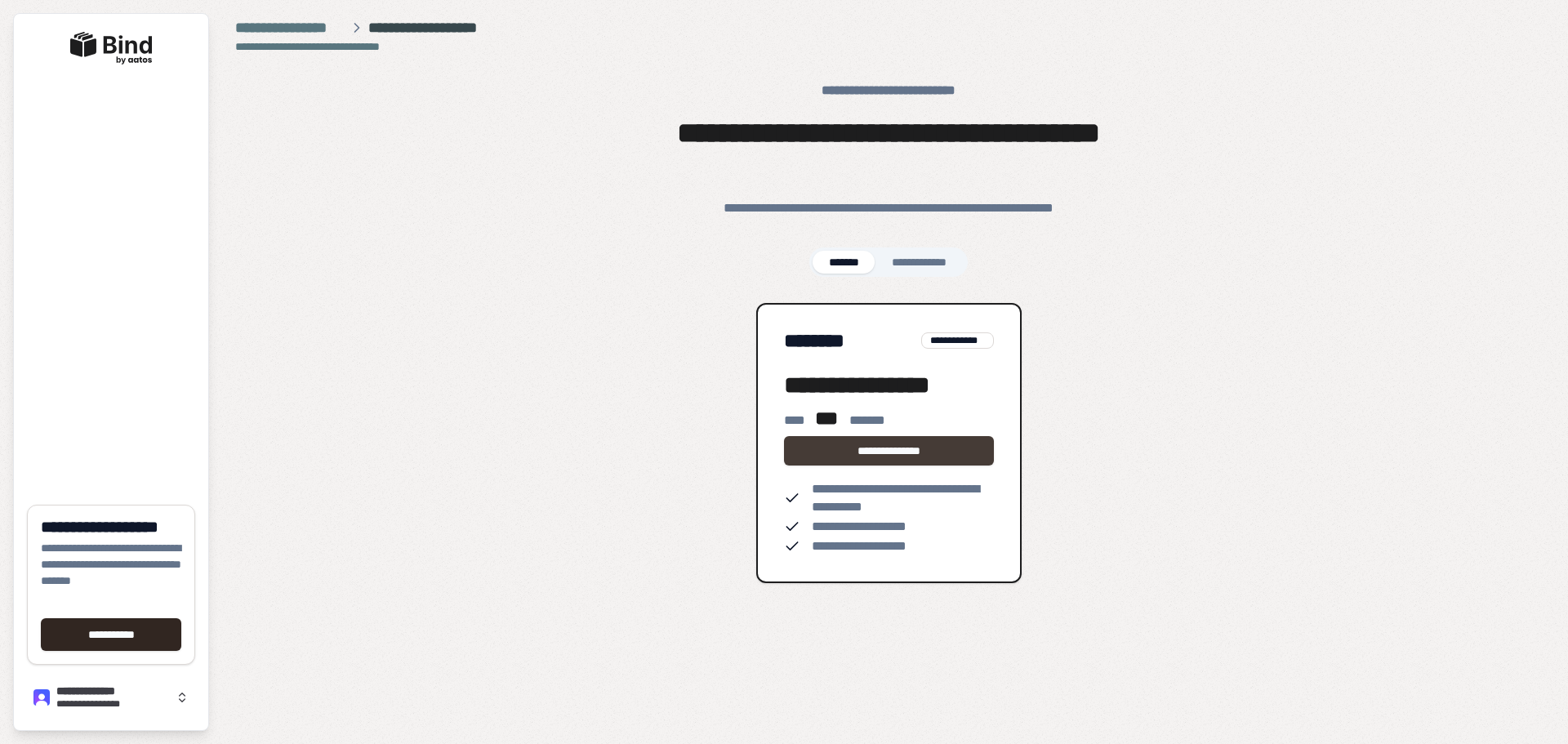 click on "**********" at bounding box center [889, 451] 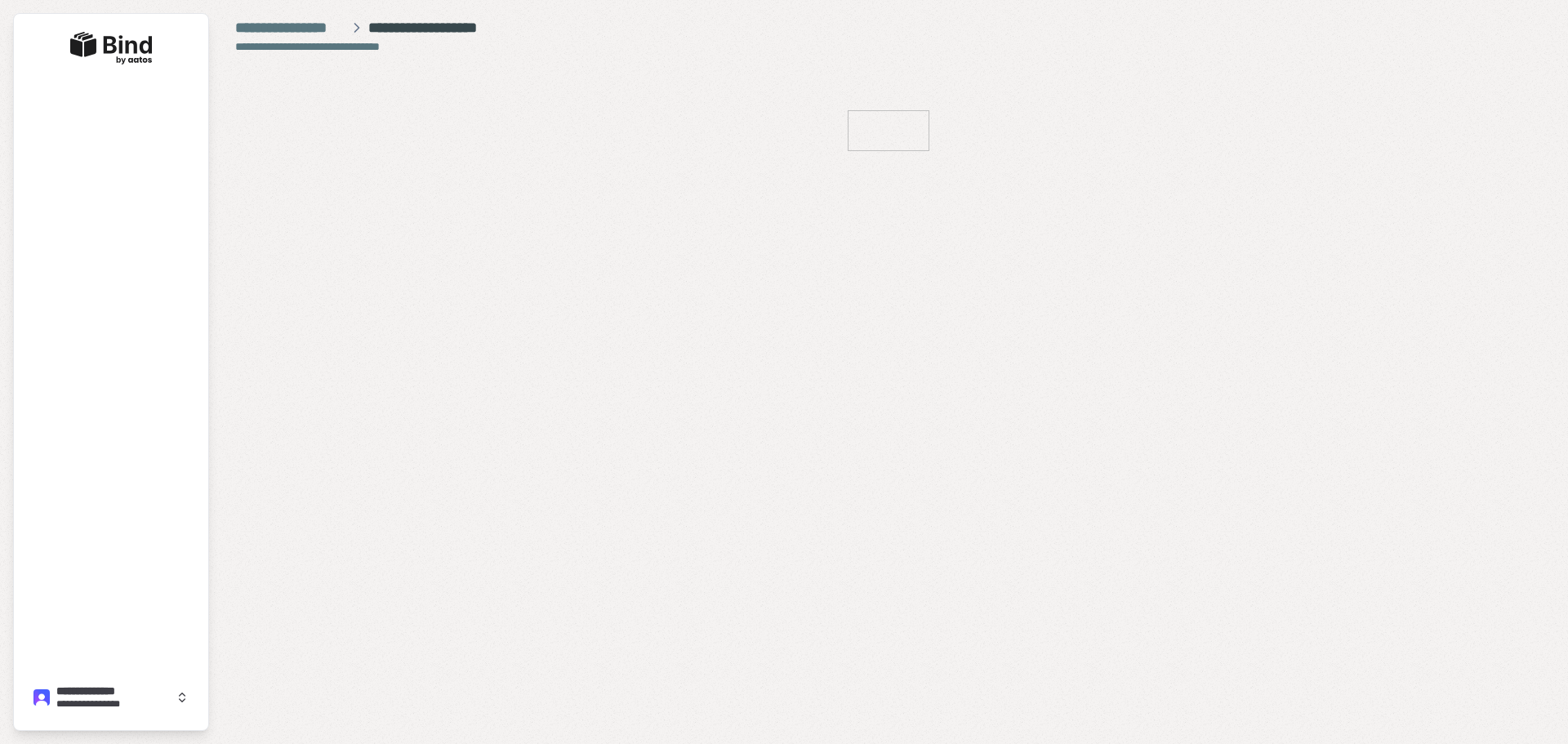 scroll, scrollTop: 0, scrollLeft: 0, axis: both 